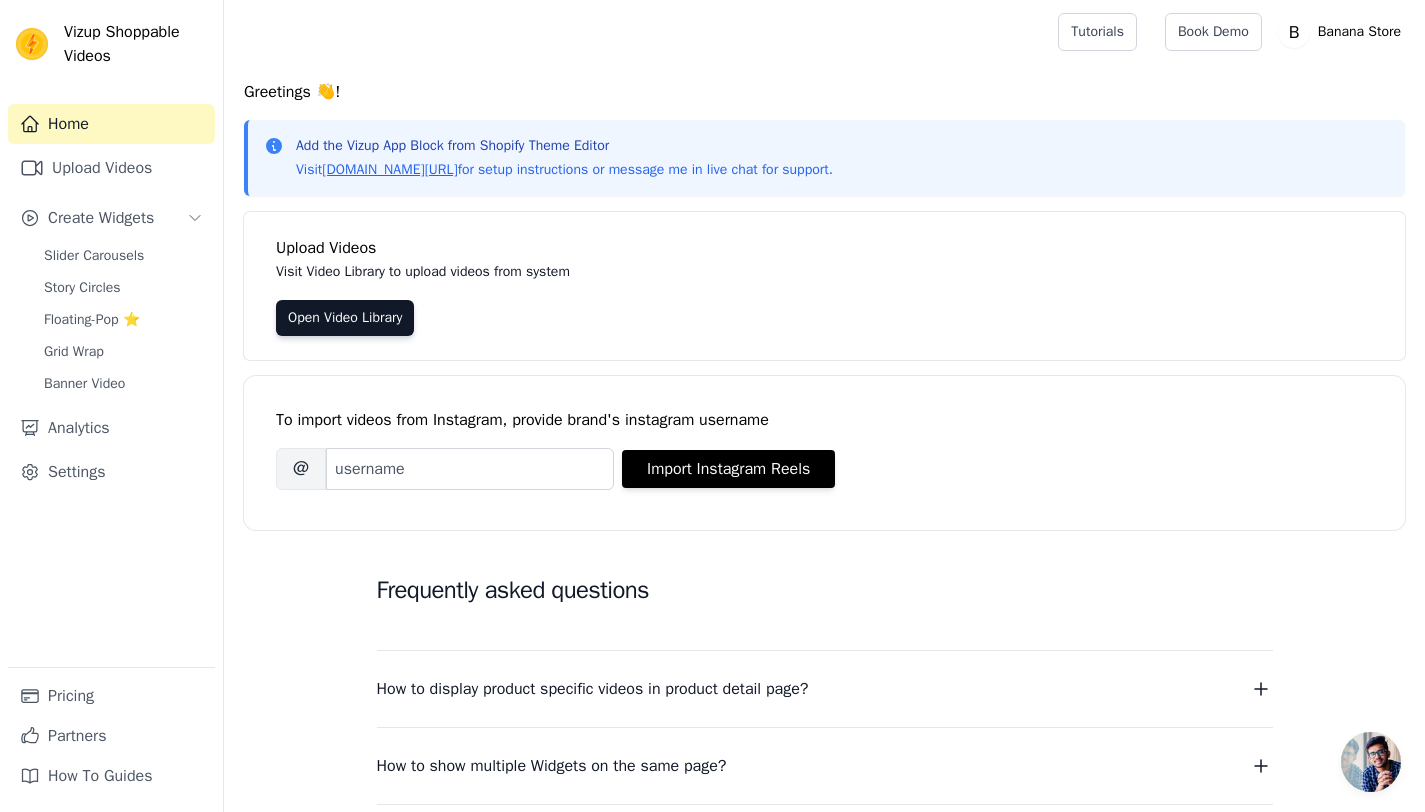 scroll, scrollTop: 0, scrollLeft: 0, axis: both 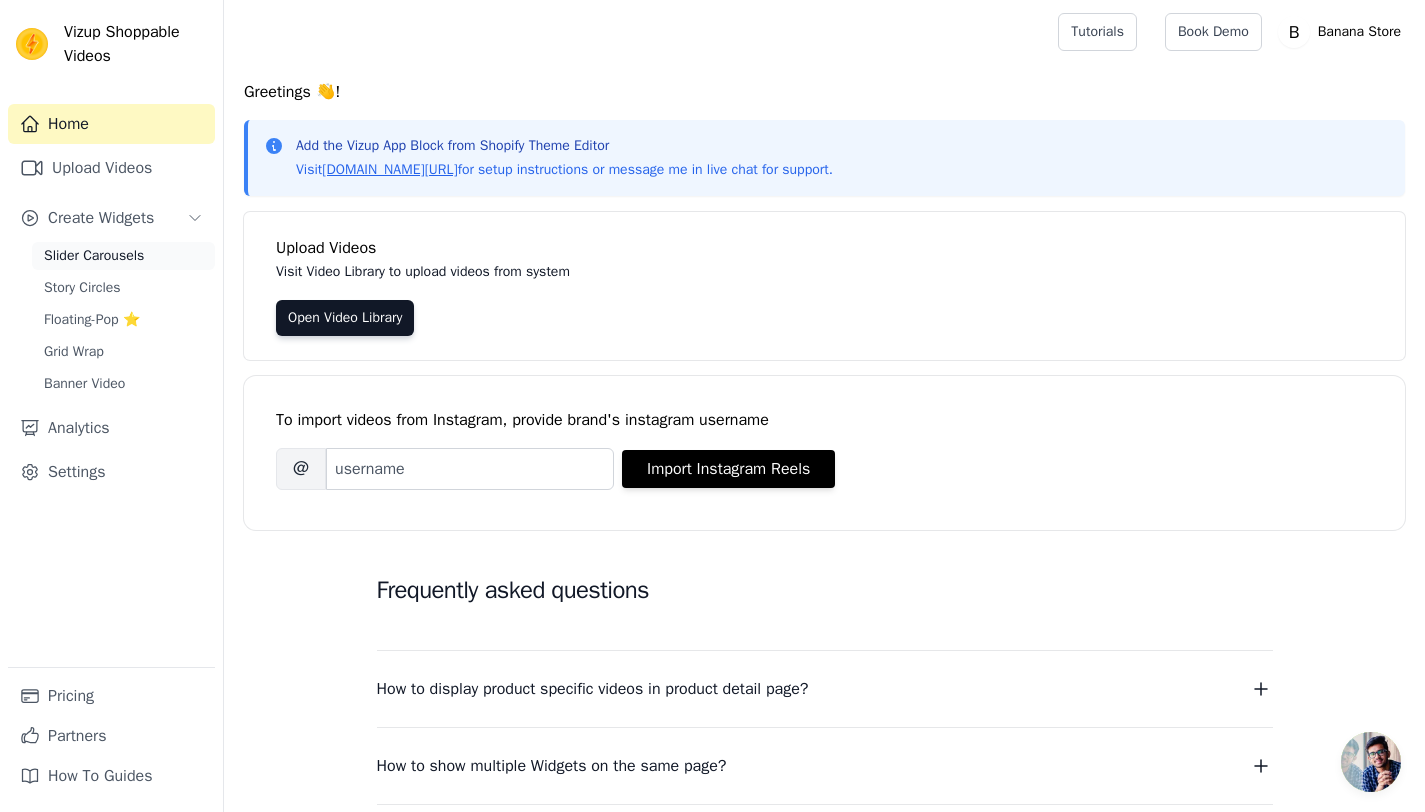 click on "Slider Carousels" at bounding box center [123, 256] 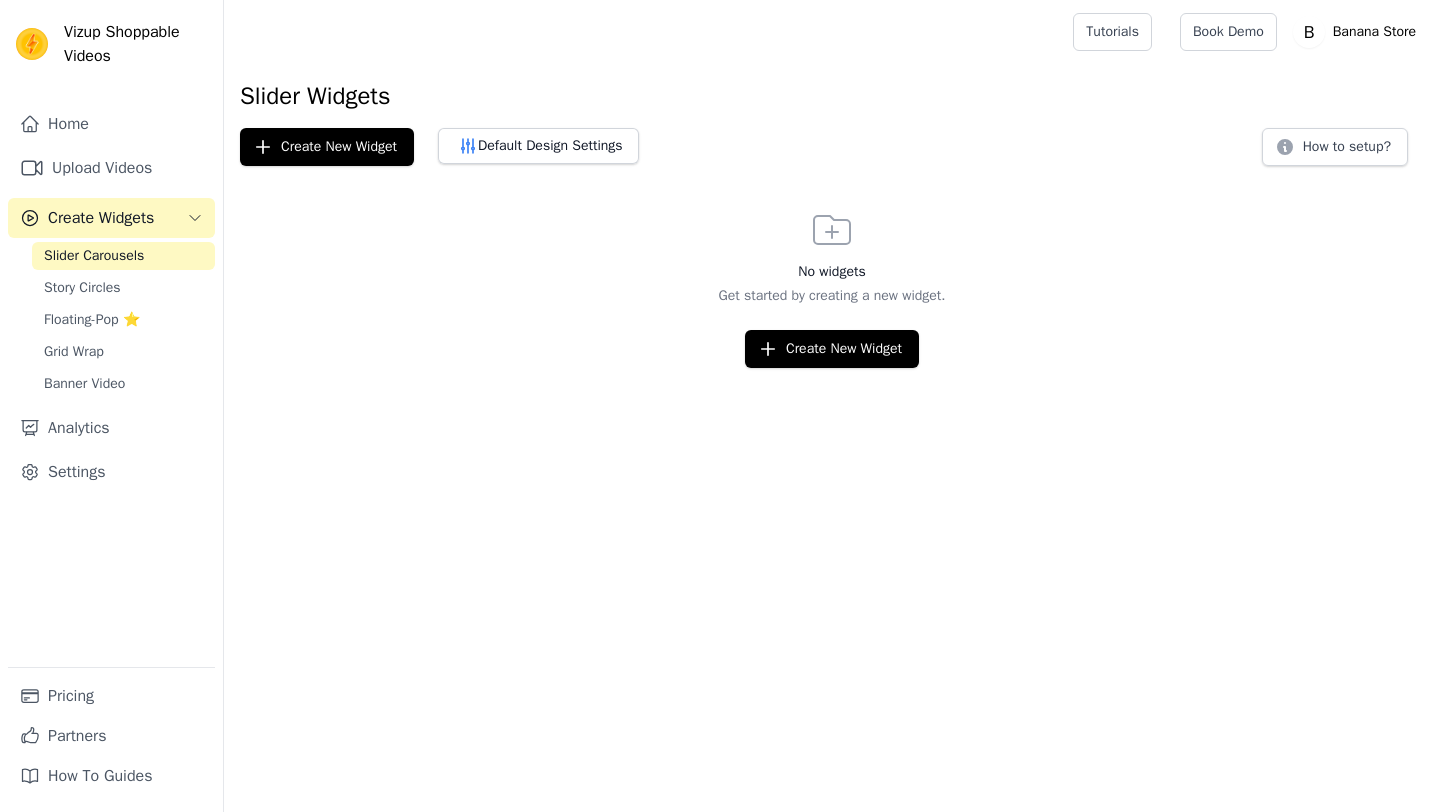 scroll, scrollTop: 0, scrollLeft: 0, axis: both 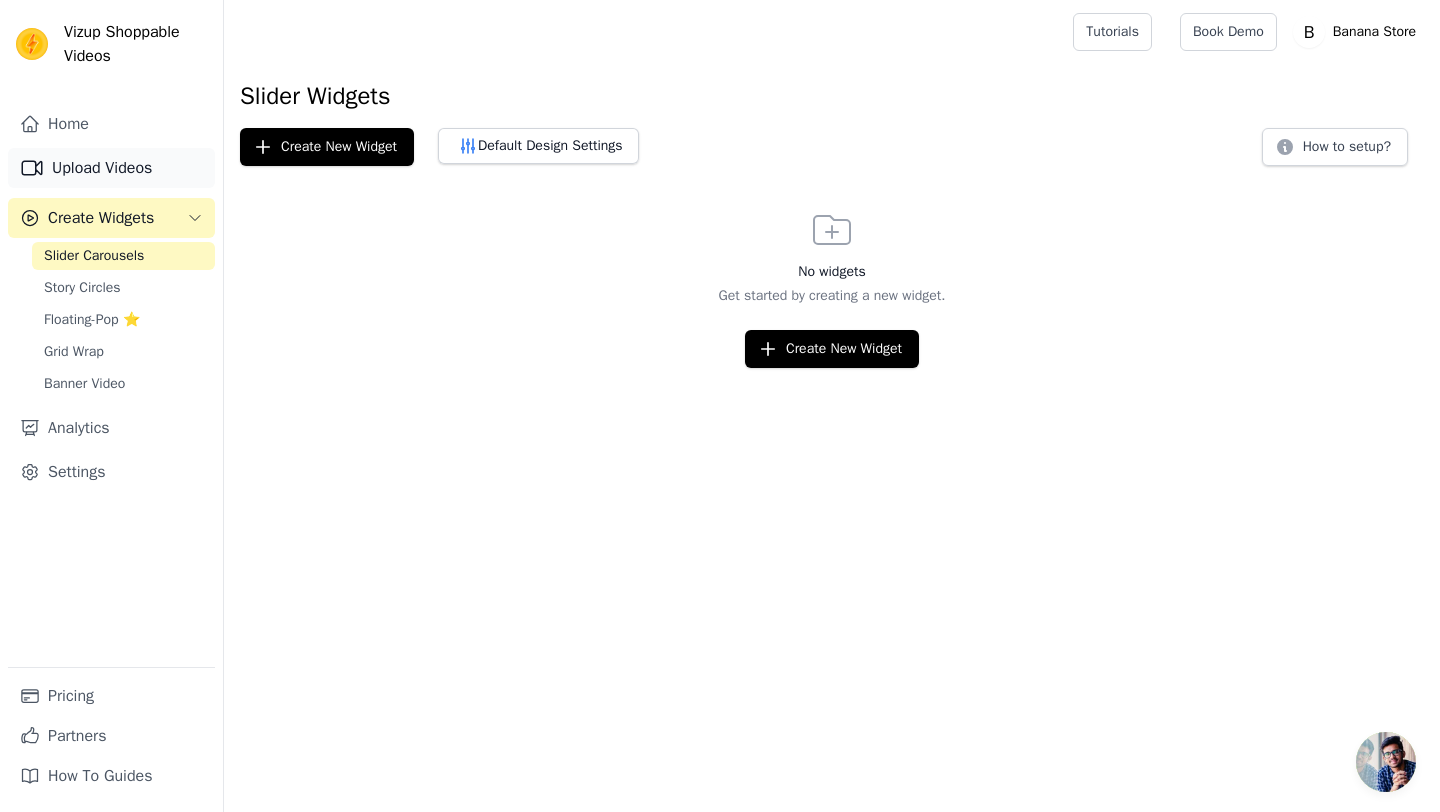 click on "Upload Videos" at bounding box center (111, 168) 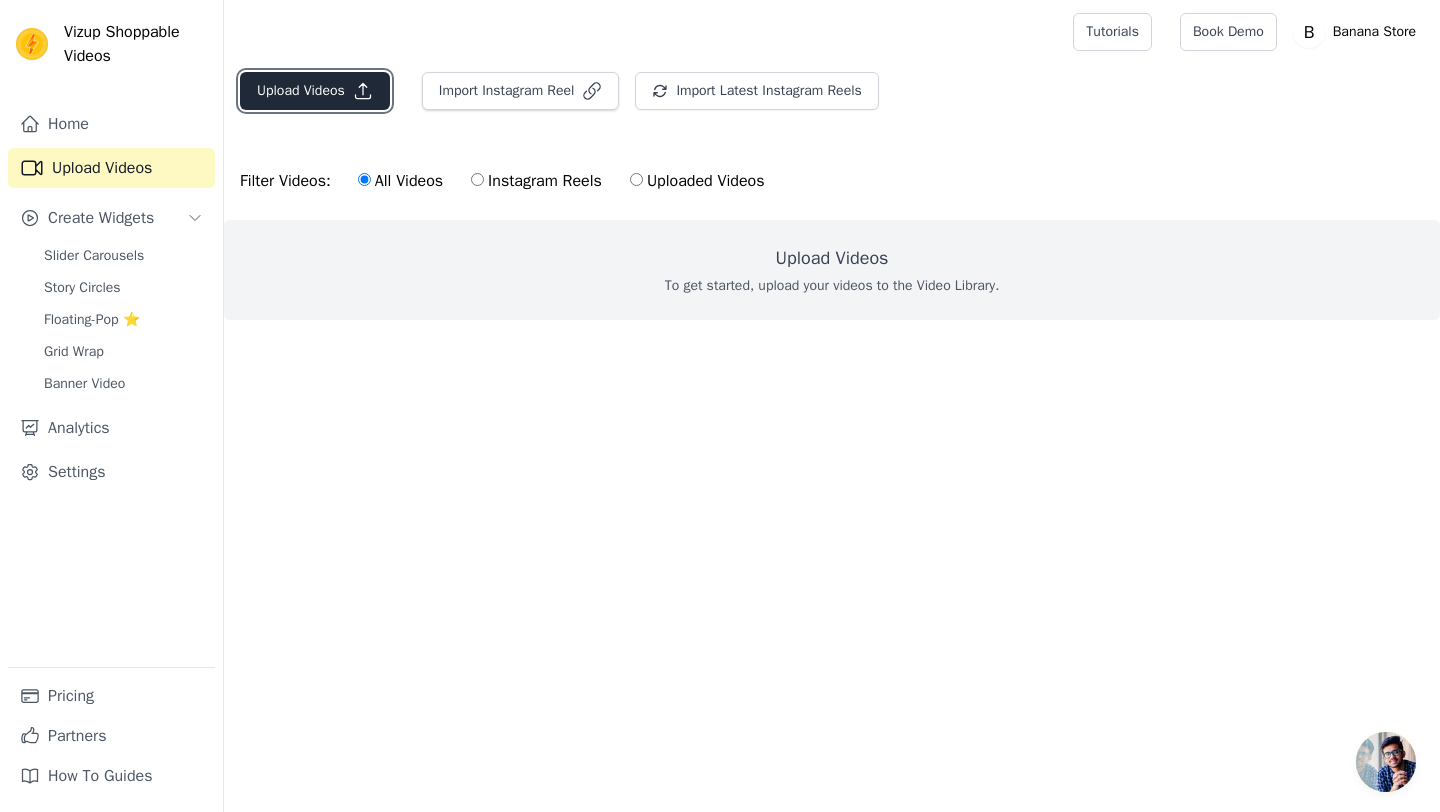 click 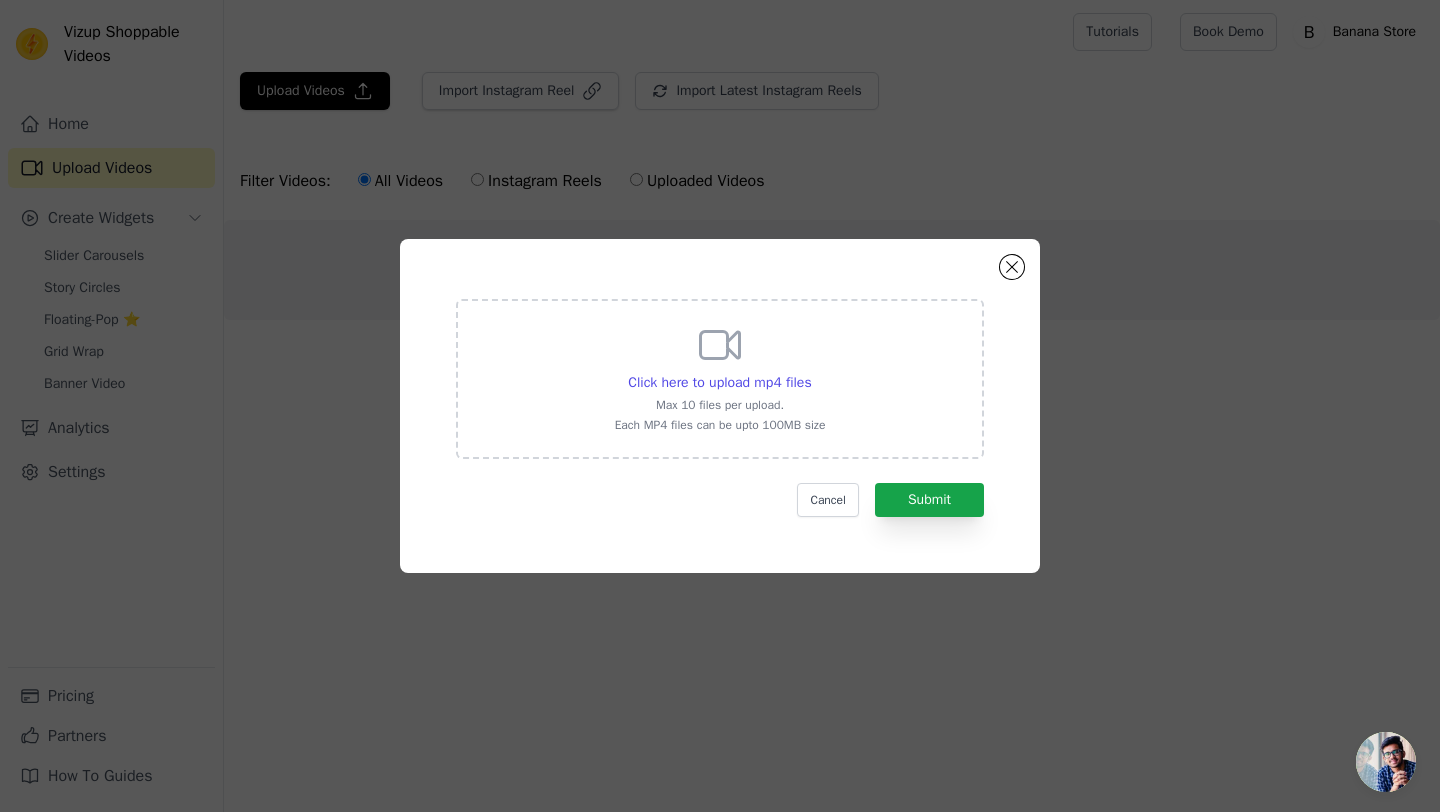 click 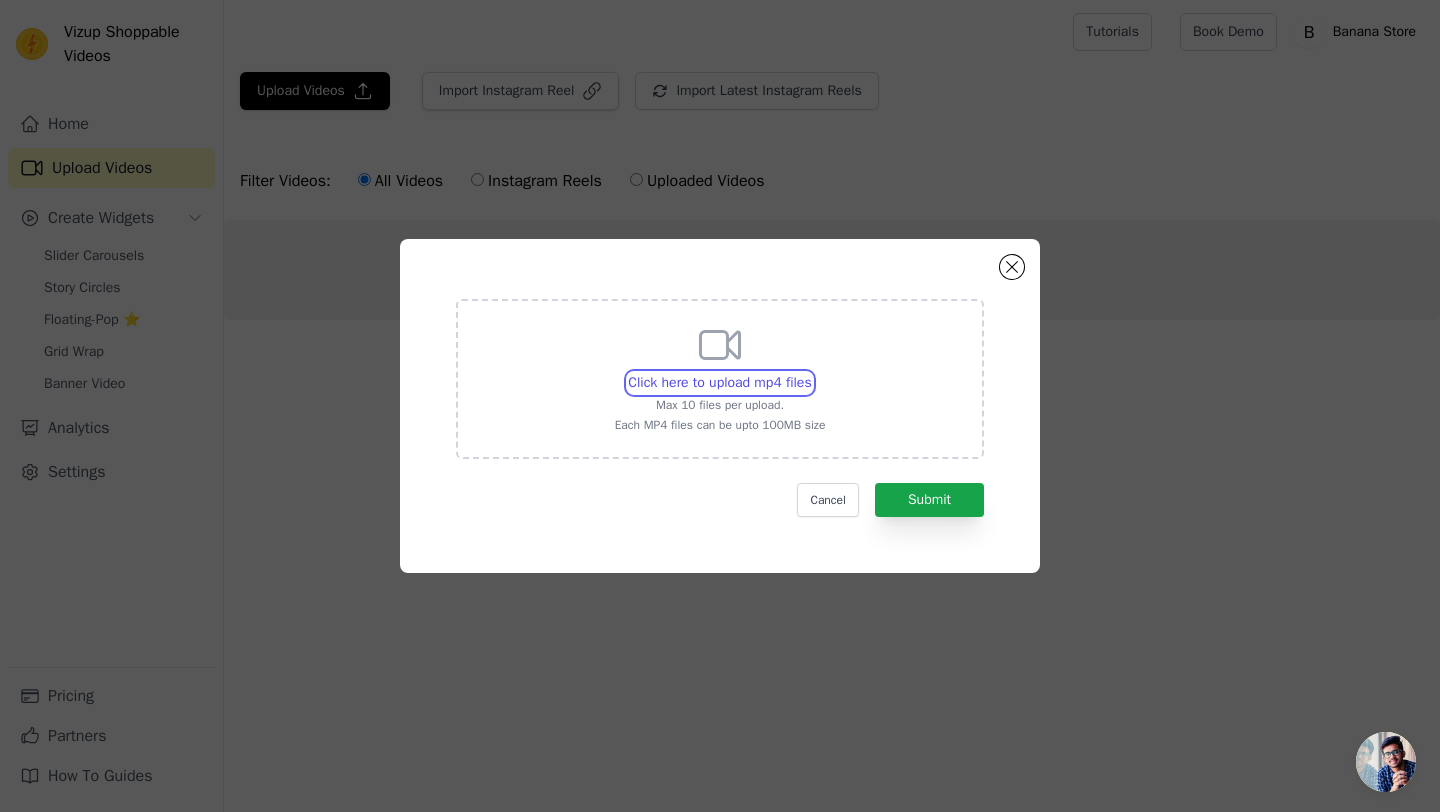 click on "Click here to upload mp4 files     Max 10 files per upload.   Each MP4 files can be upto 100MB size" at bounding box center (811, 372) 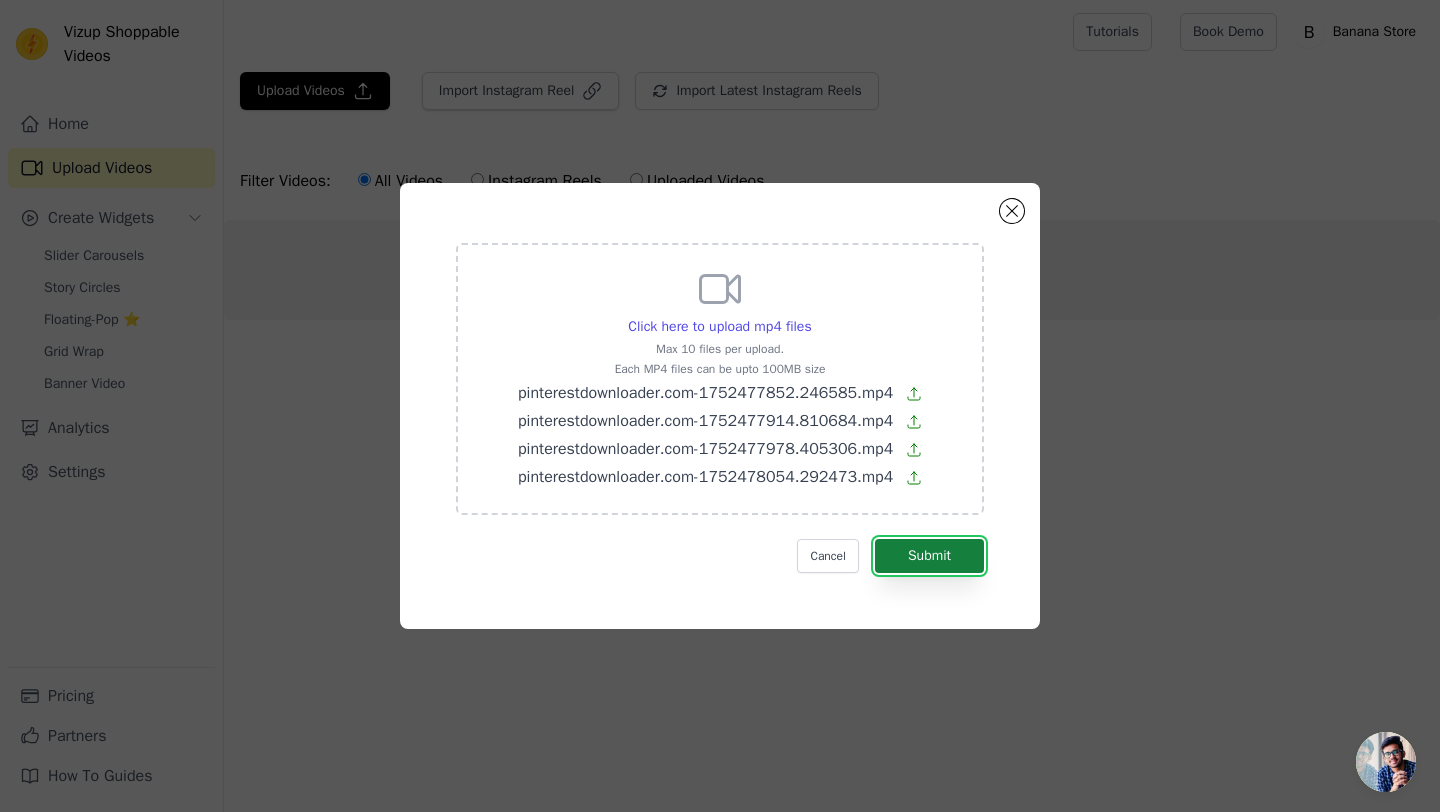 click on "Submit" at bounding box center [929, 556] 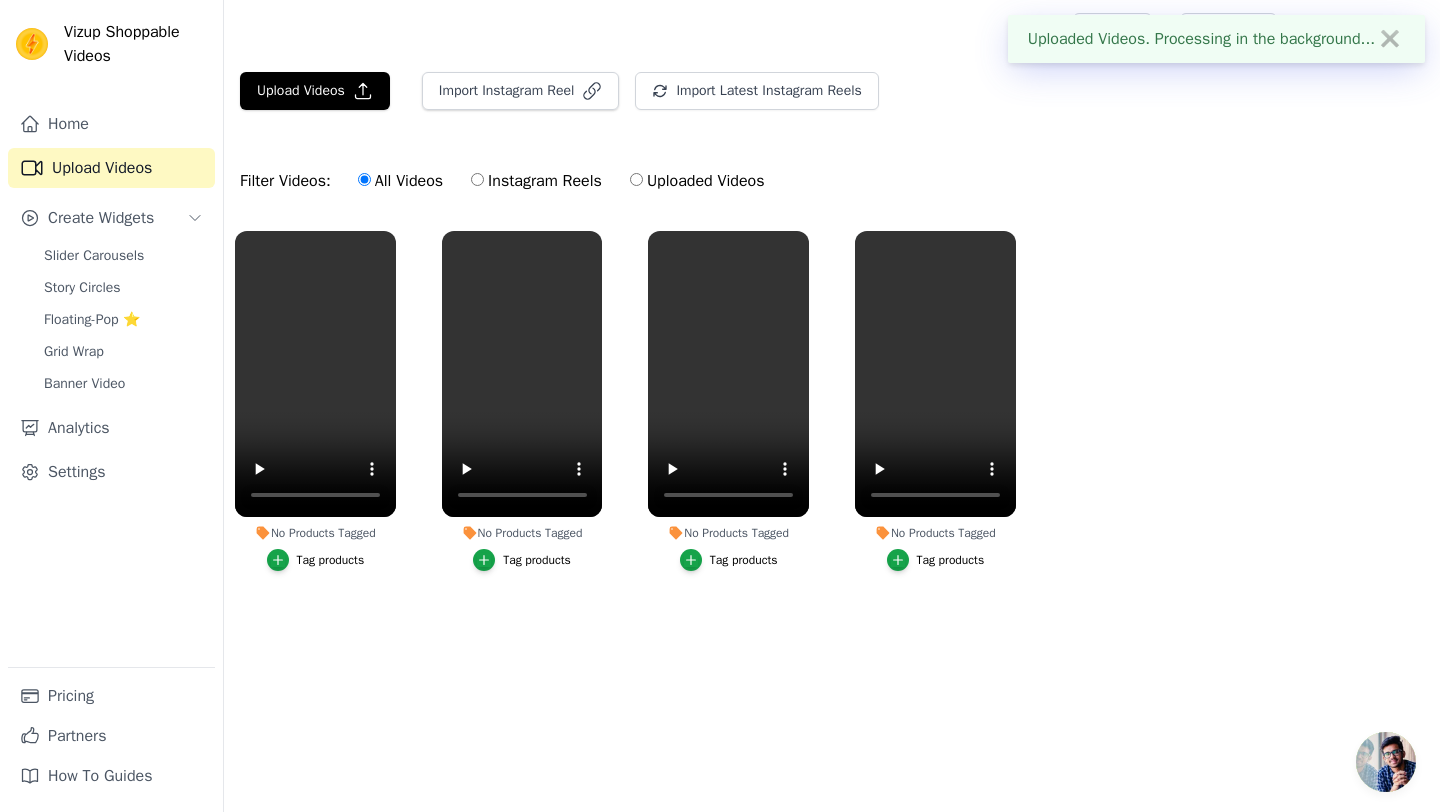 click on "Tag products" at bounding box center [331, 560] 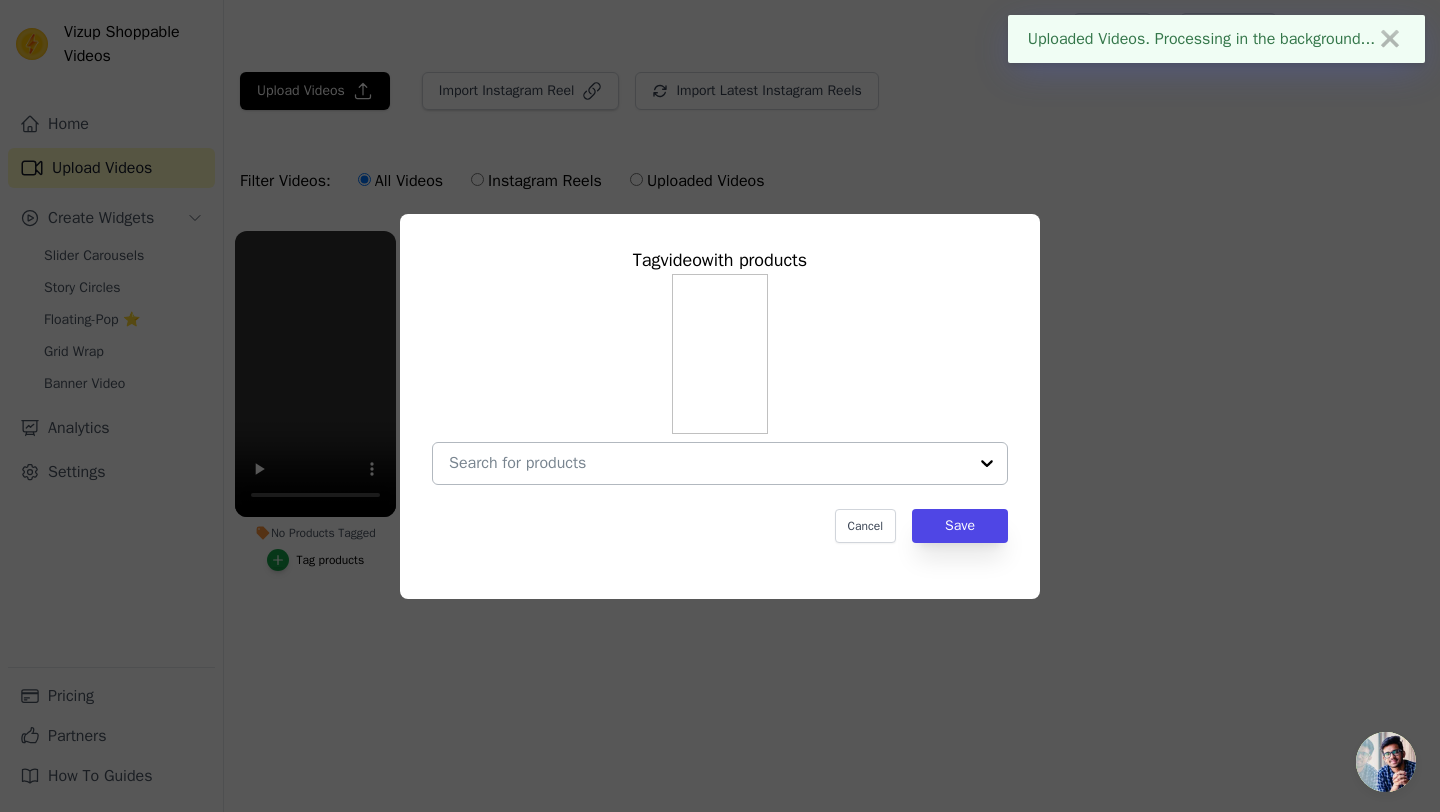click on "No Products Tagged     Tag  video  with products                         Cancel   Save     Tag products" at bounding box center (708, 463) 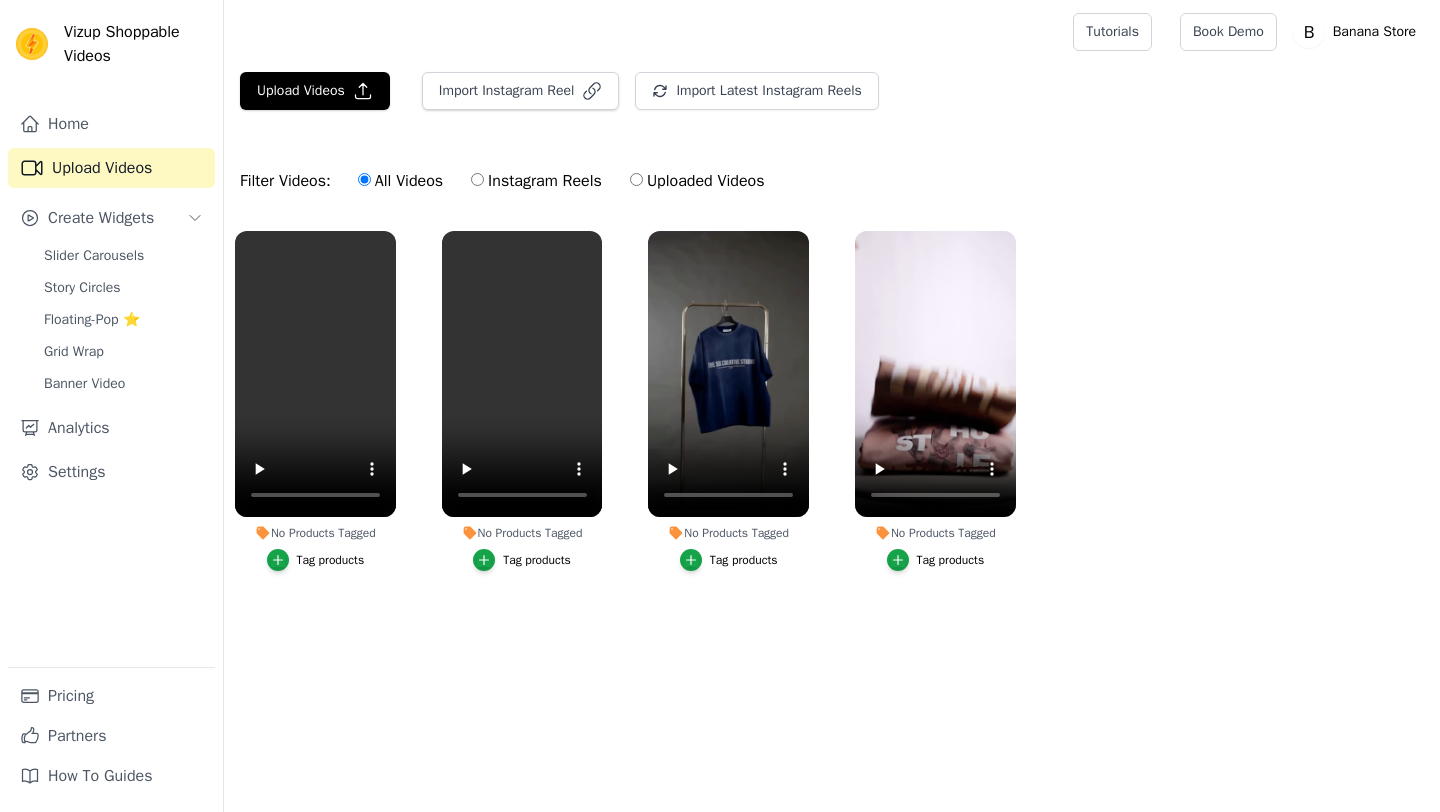 scroll, scrollTop: 0, scrollLeft: 0, axis: both 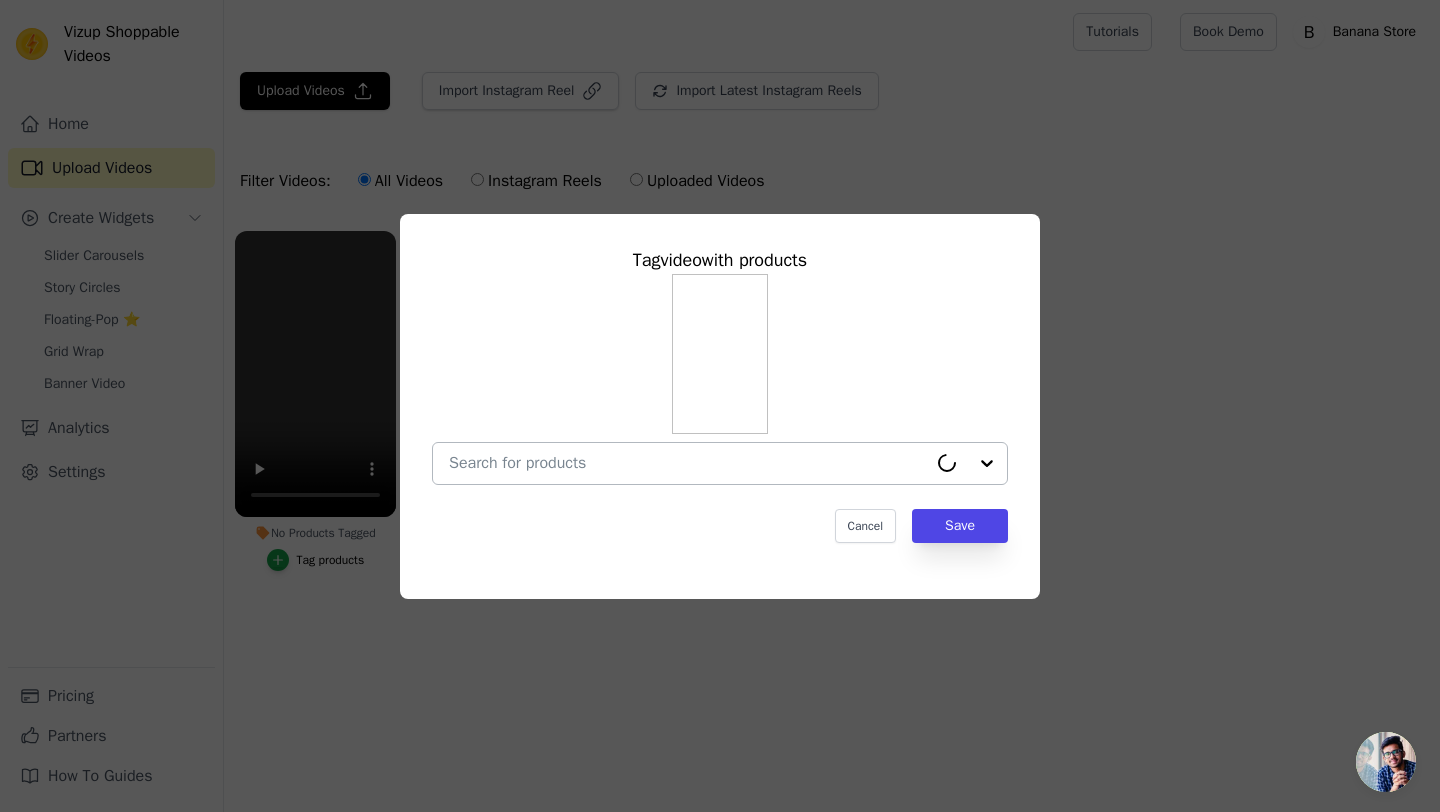 click at bounding box center [688, 463] 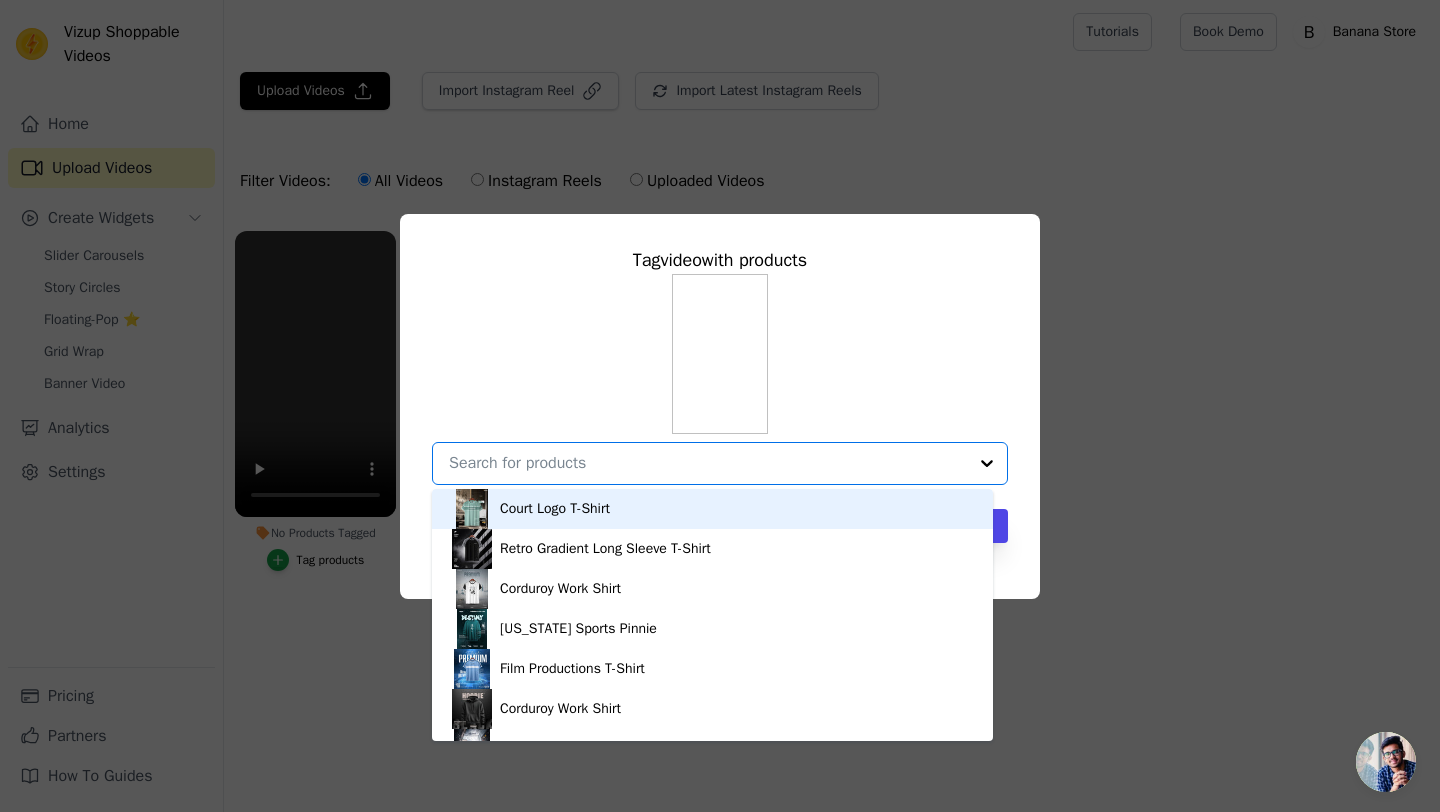 click on "Court Logo T-Shirt" at bounding box center [555, 509] 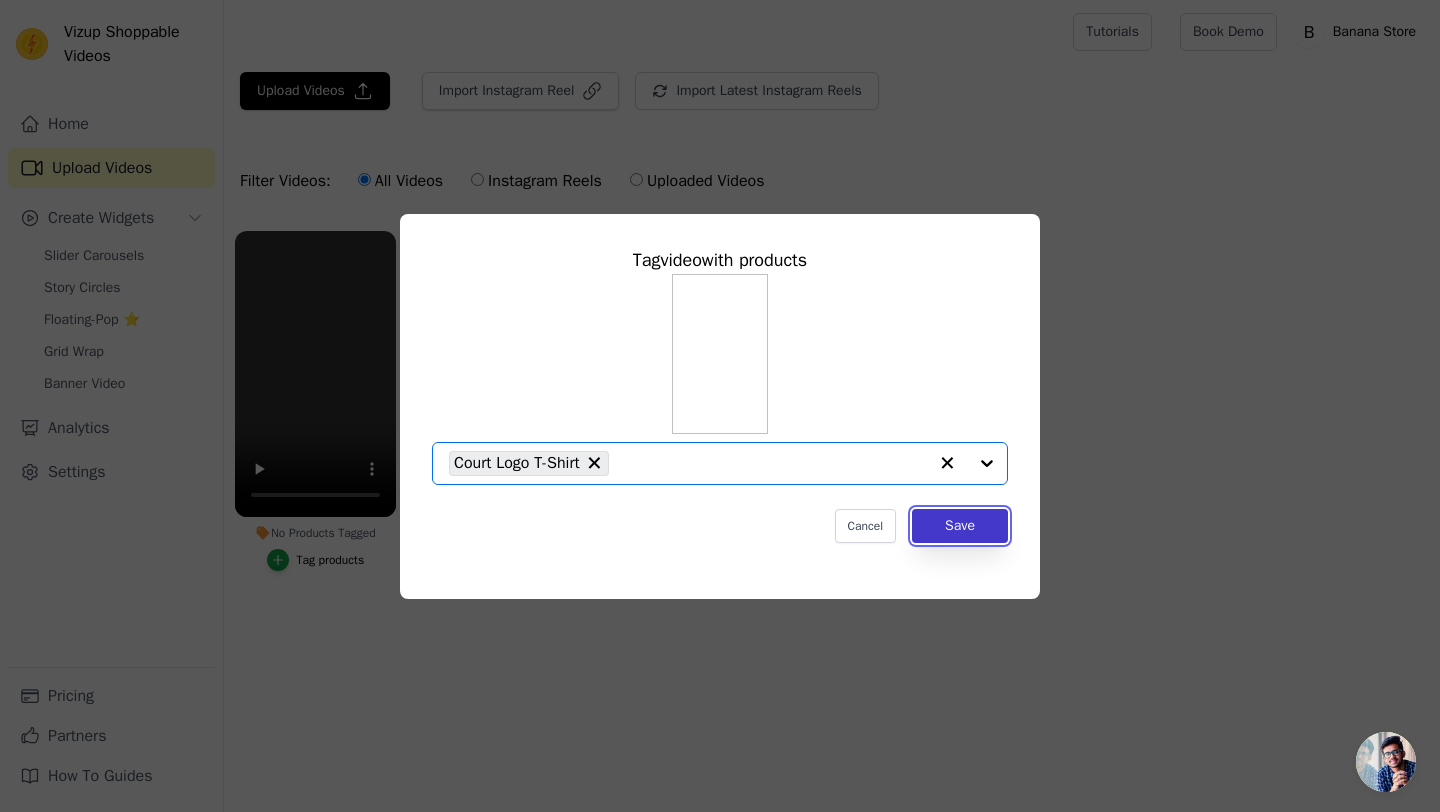 click on "Save" at bounding box center (960, 526) 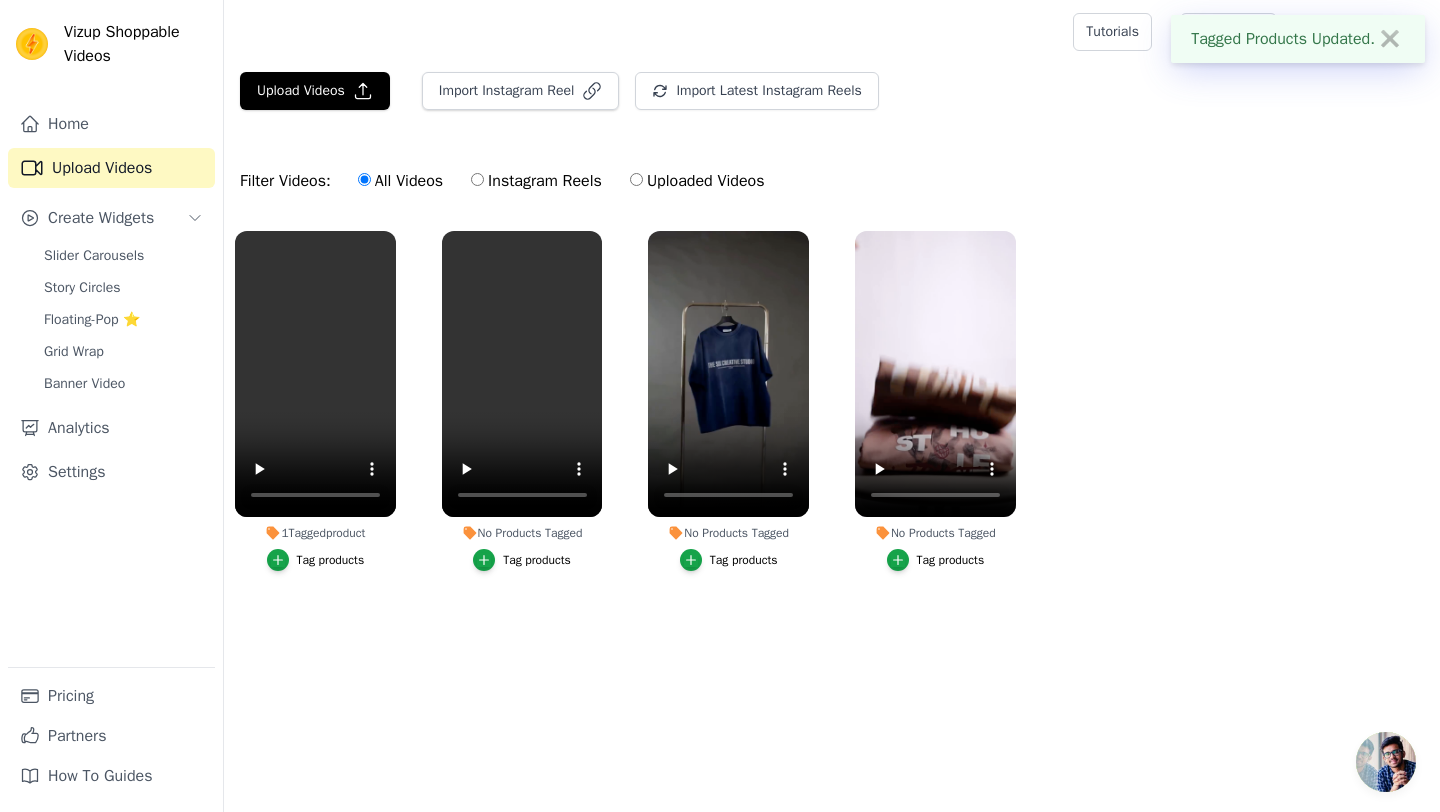 click on "Tag products" at bounding box center (537, 560) 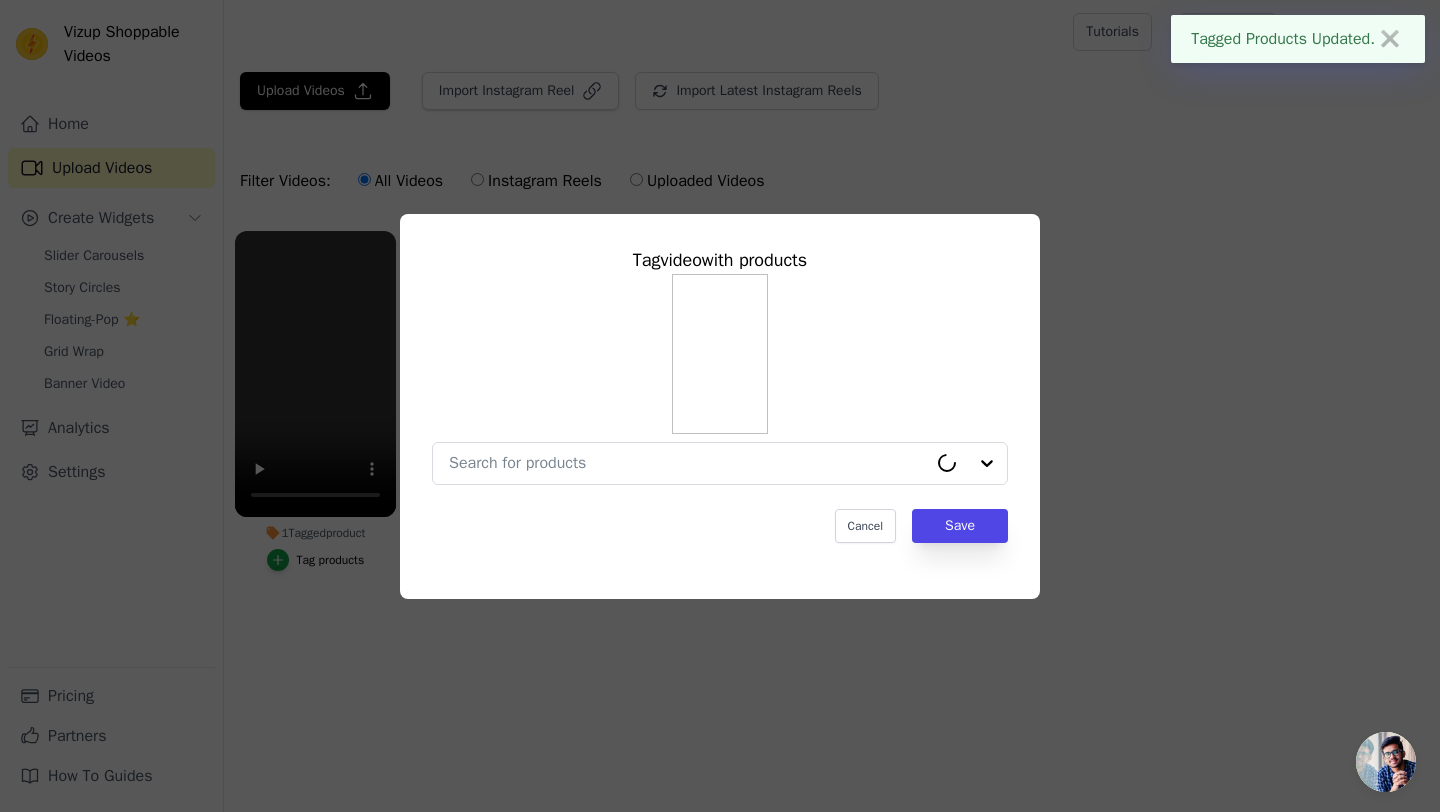 click on "Tag  video  with products                         Cancel   Save" at bounding box center [720, 394] 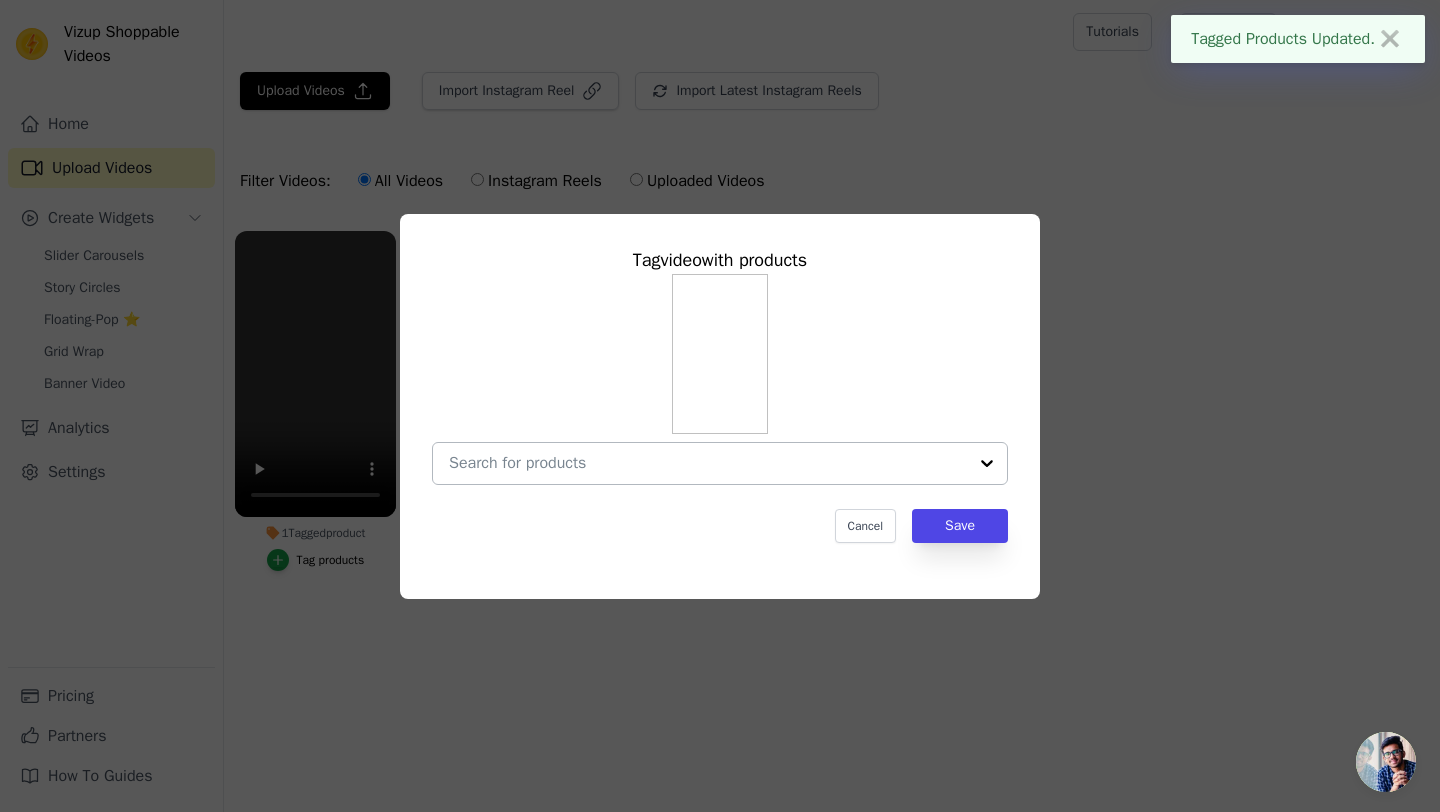 click at bounding box center [708, 463] 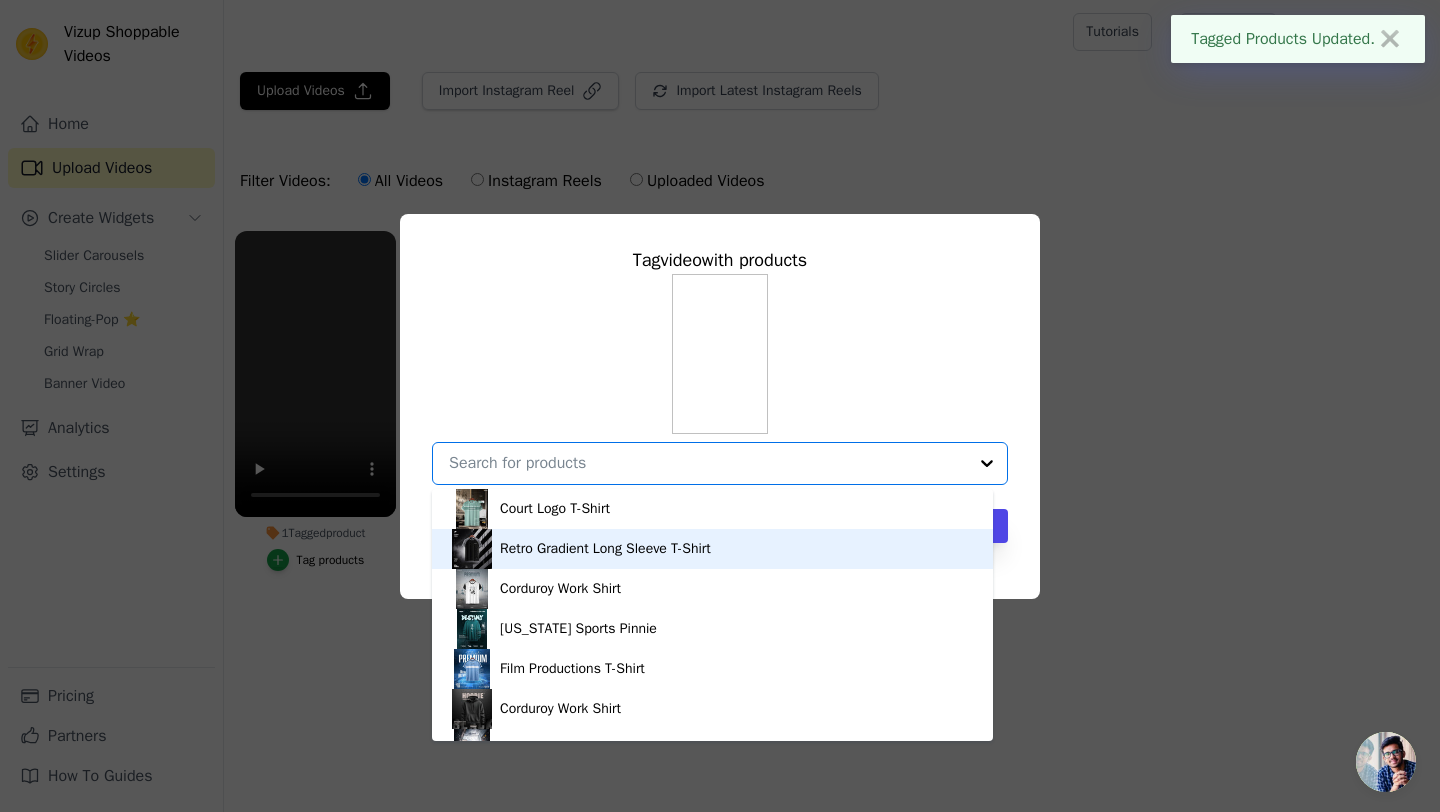 click on "Retro Gradient Long Sleeve T-Shirt" at bounding box center (605, 549) 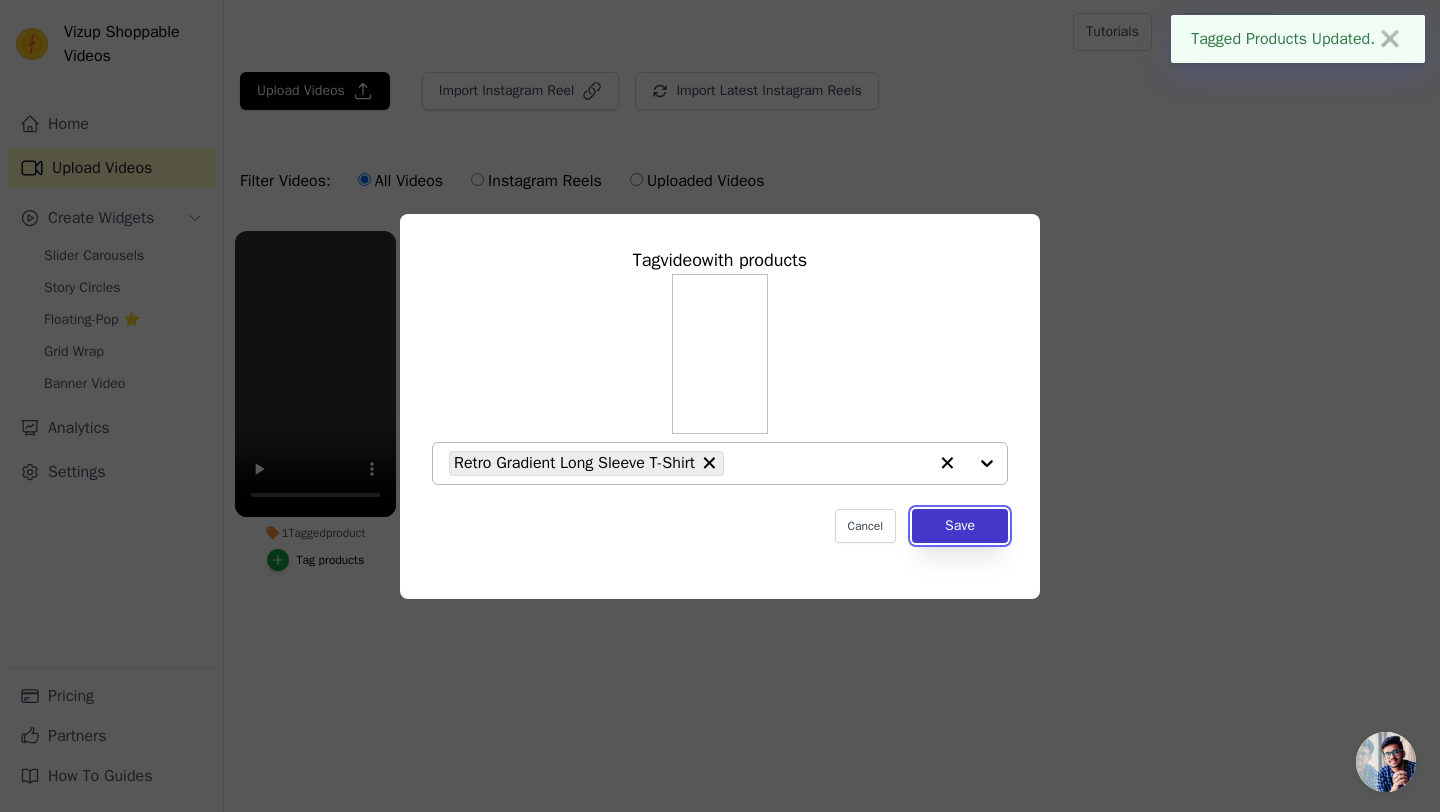 click on "Save" at bounding box center [960, 526] 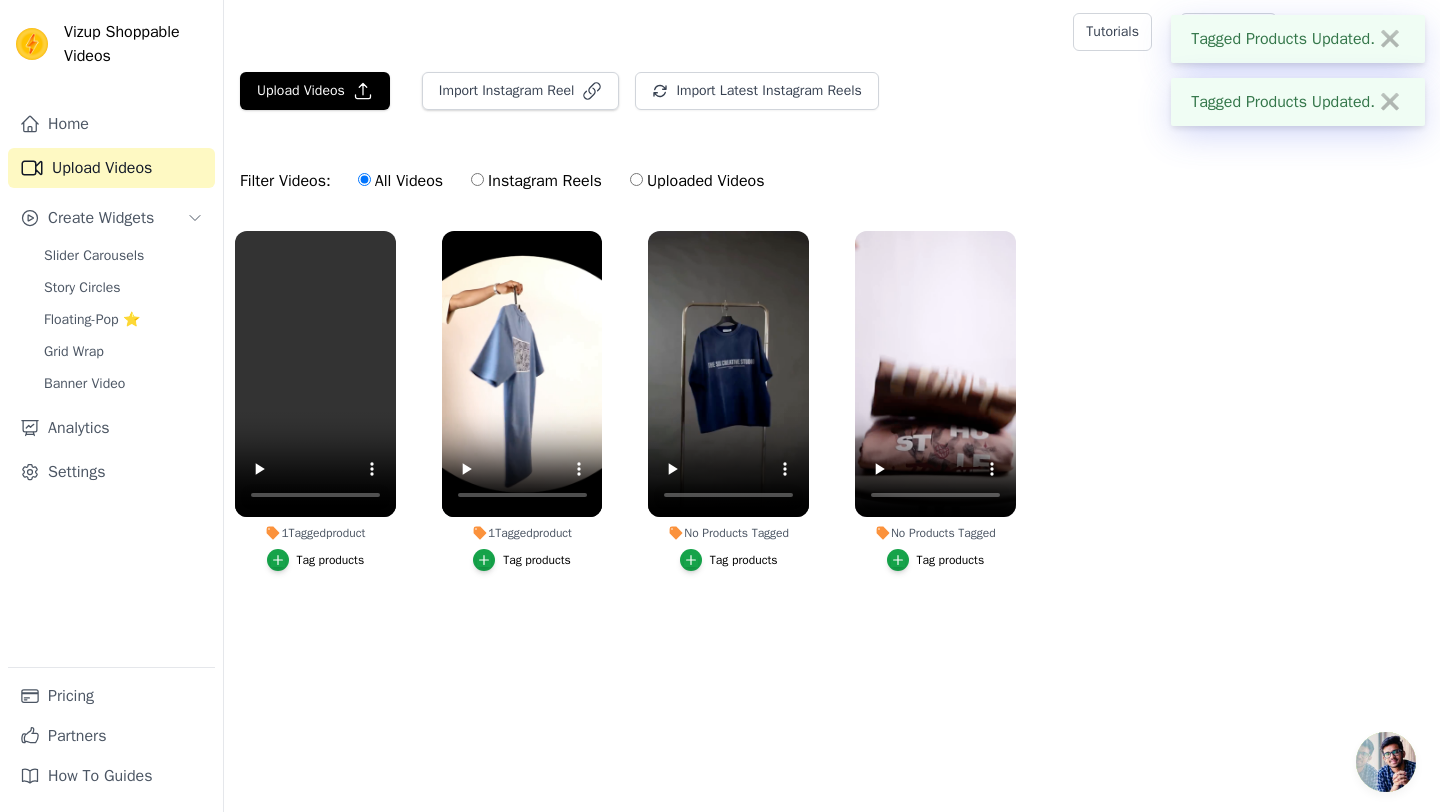 click on "Tag products" at bounding box center [744, 560] 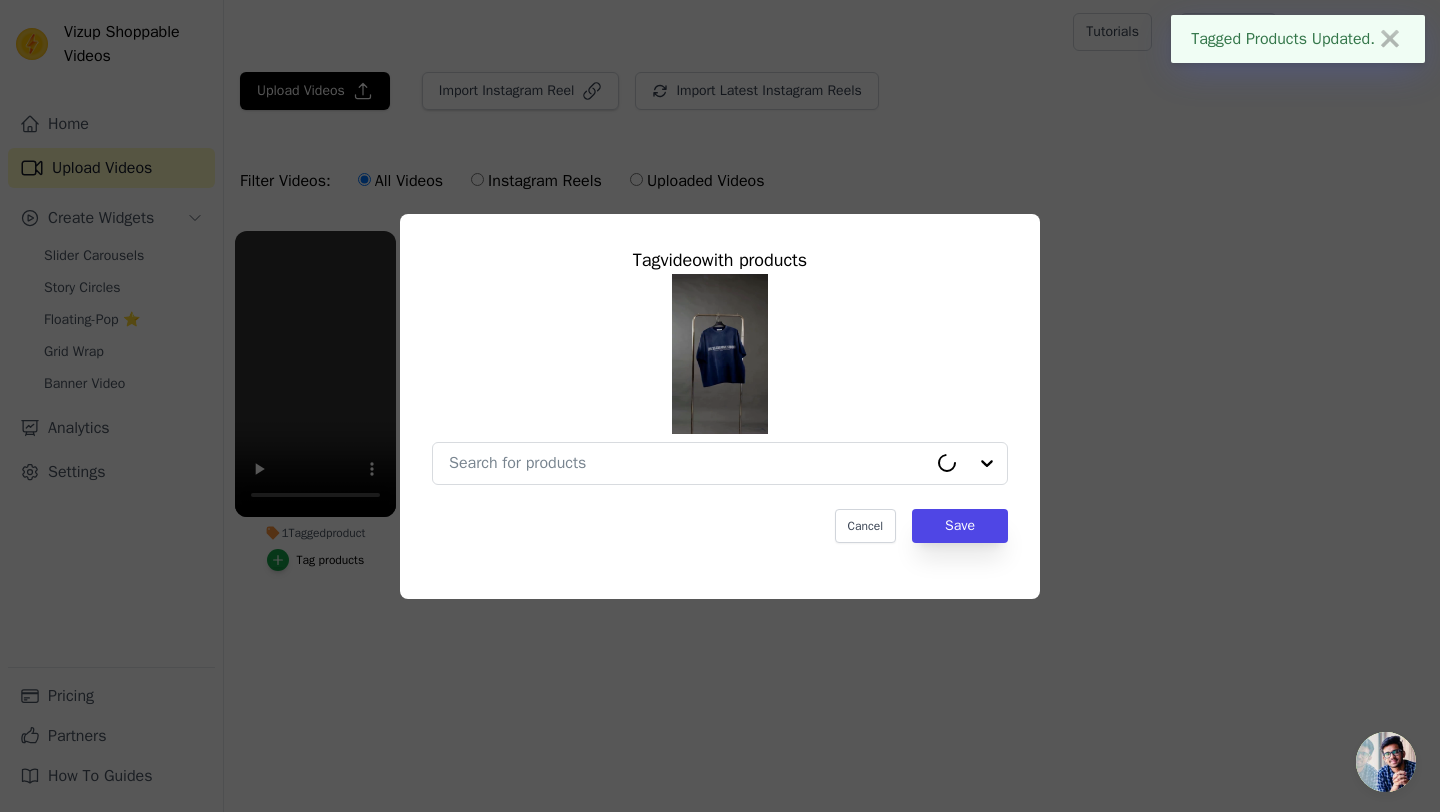 click on "Tag  video  with products                         Cancel   Save" at bounding box center (720, 394) 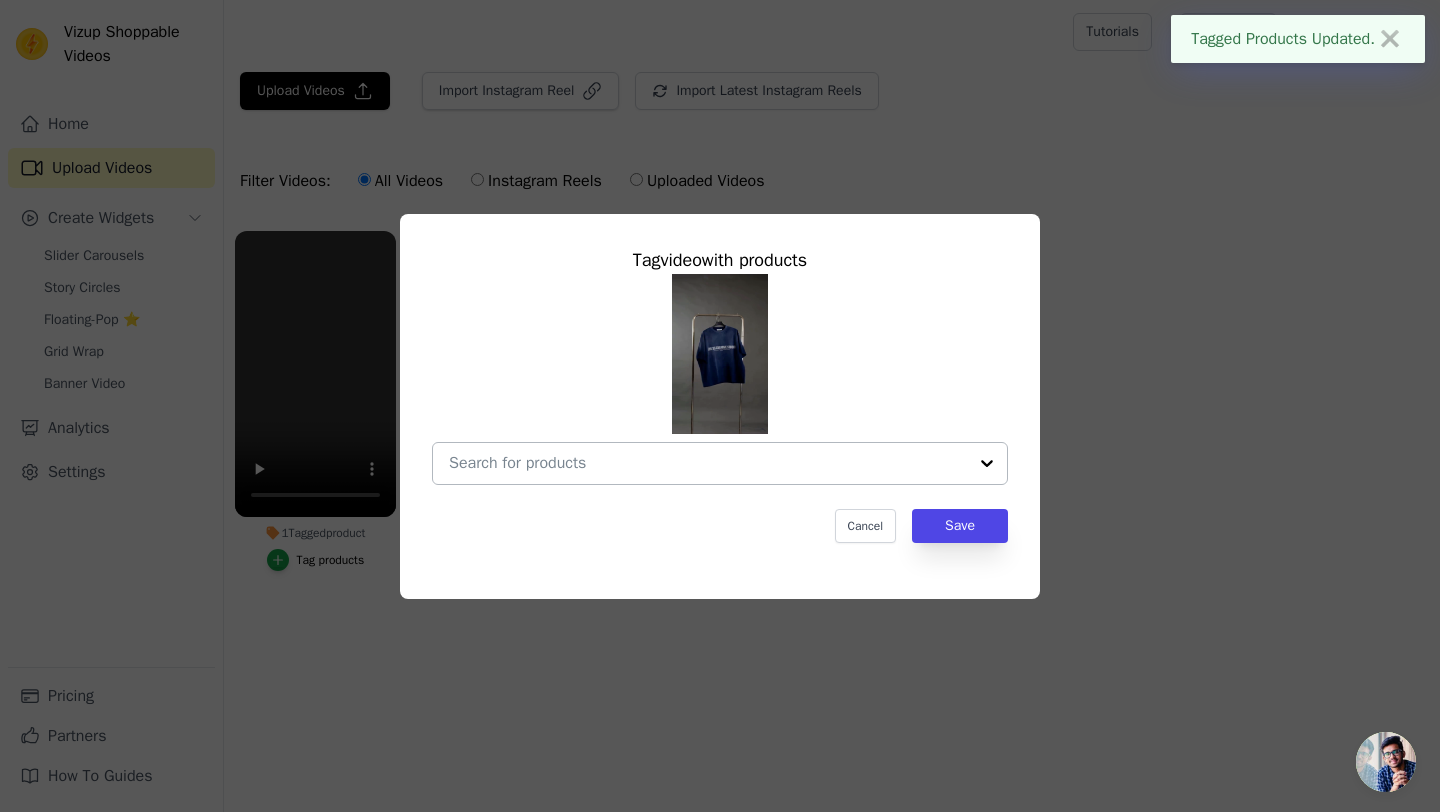 click at bounding box center (708, 463) 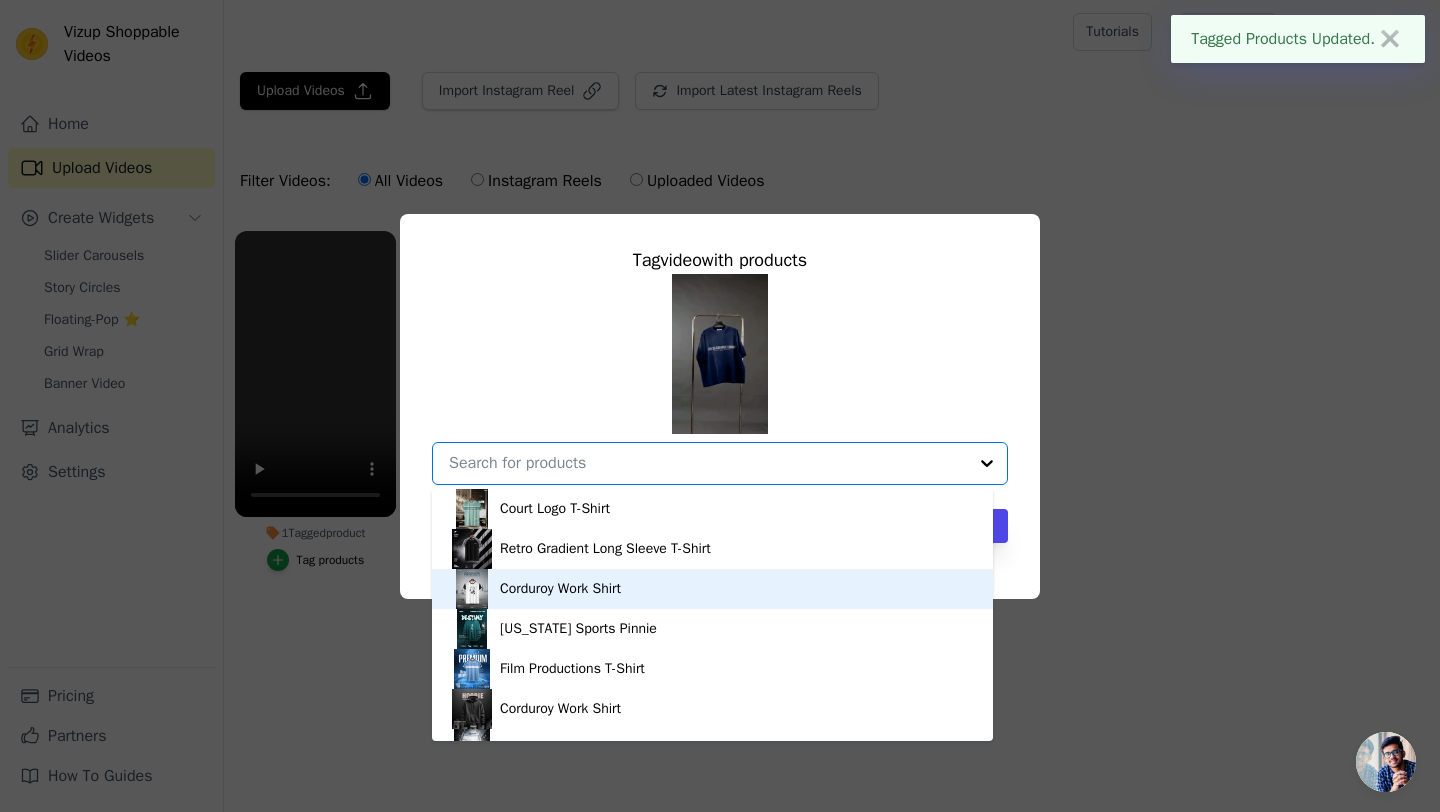 click on "Corduroy Work Shirt" at bounding box center (560, 589) 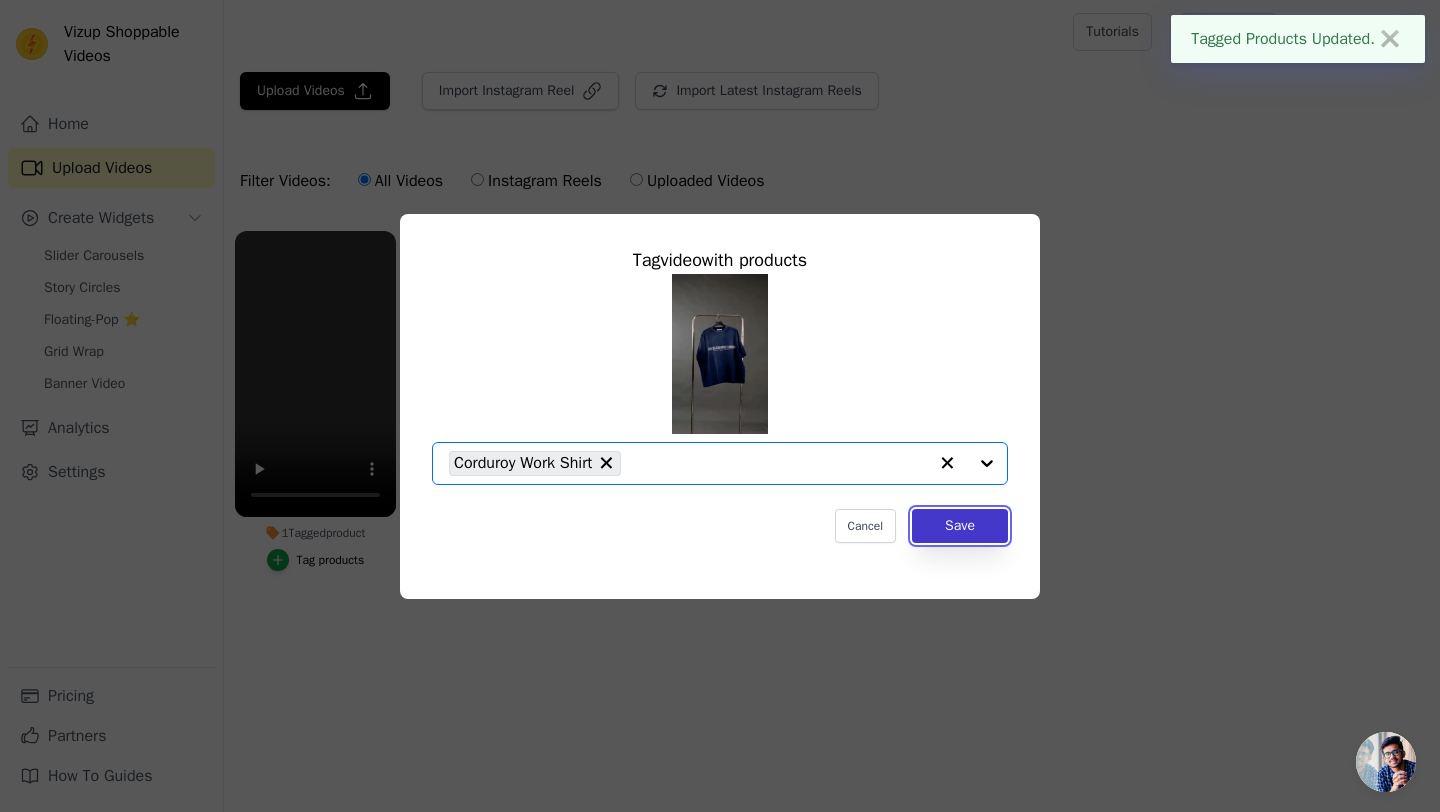 click on "Save" at bounding box center [960, 526] 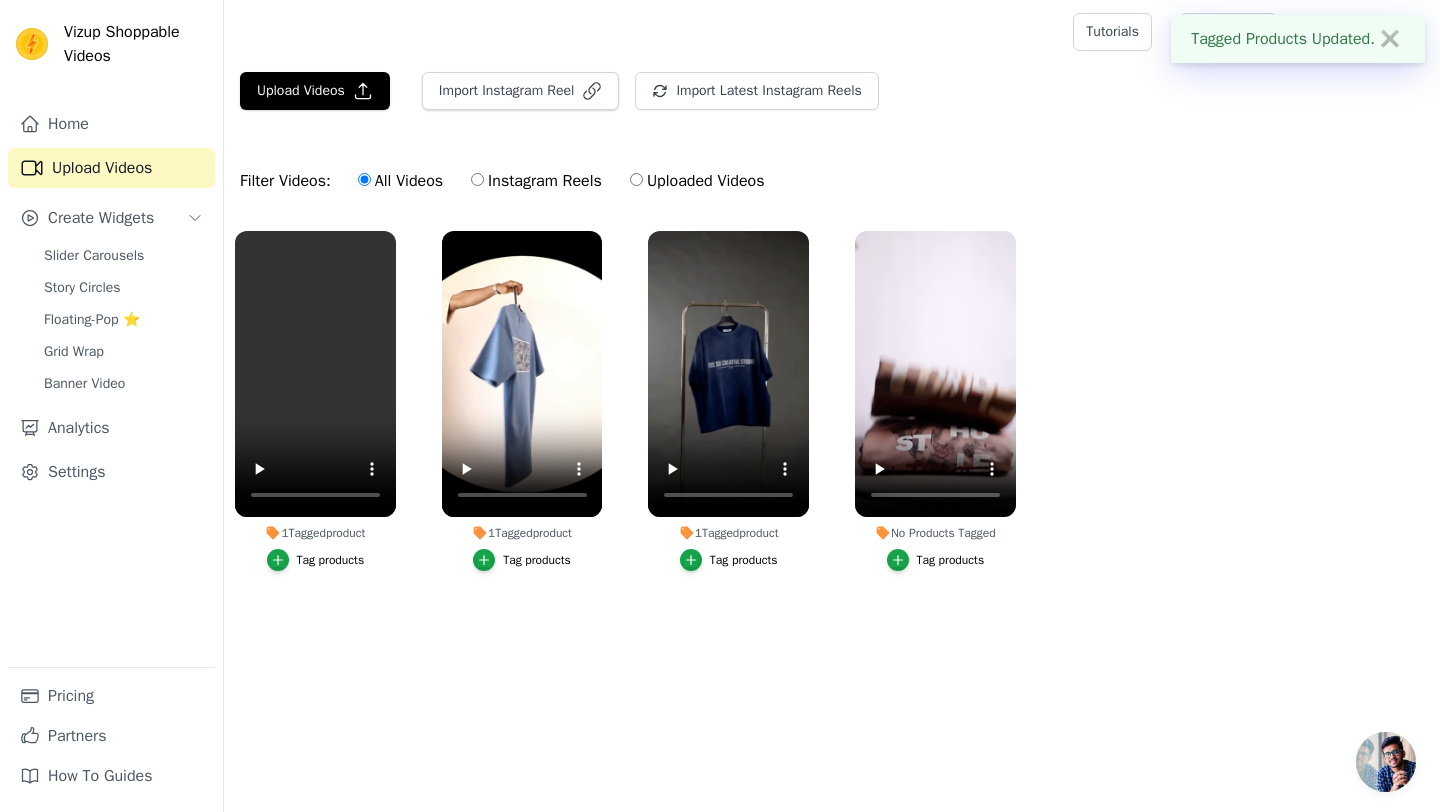 click on "Tag products" at bounding box center [951, 560] 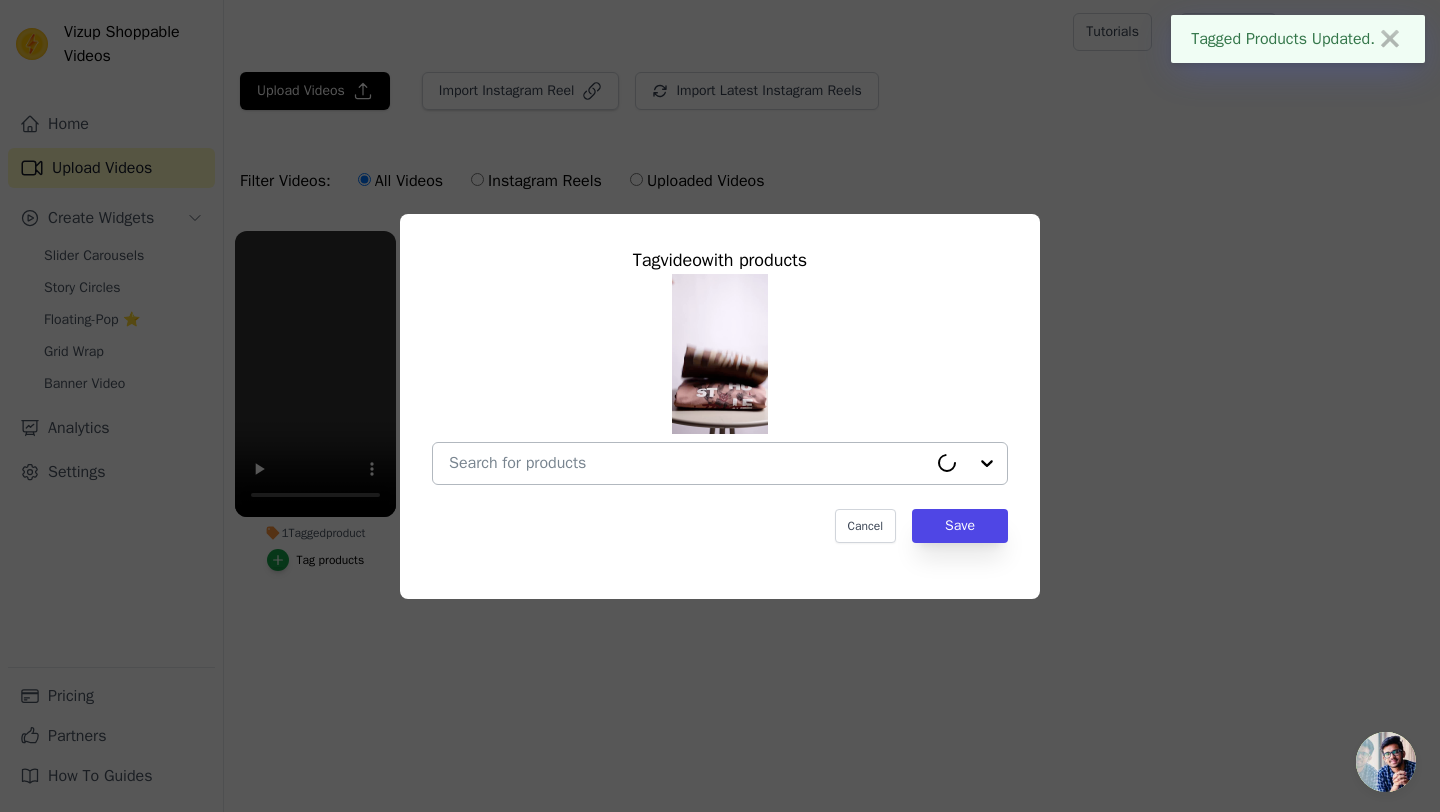 click on "No Products Tagged     Tag  video  with products                         Cancel   Save     Tag products" at bounding box center [688, 463] 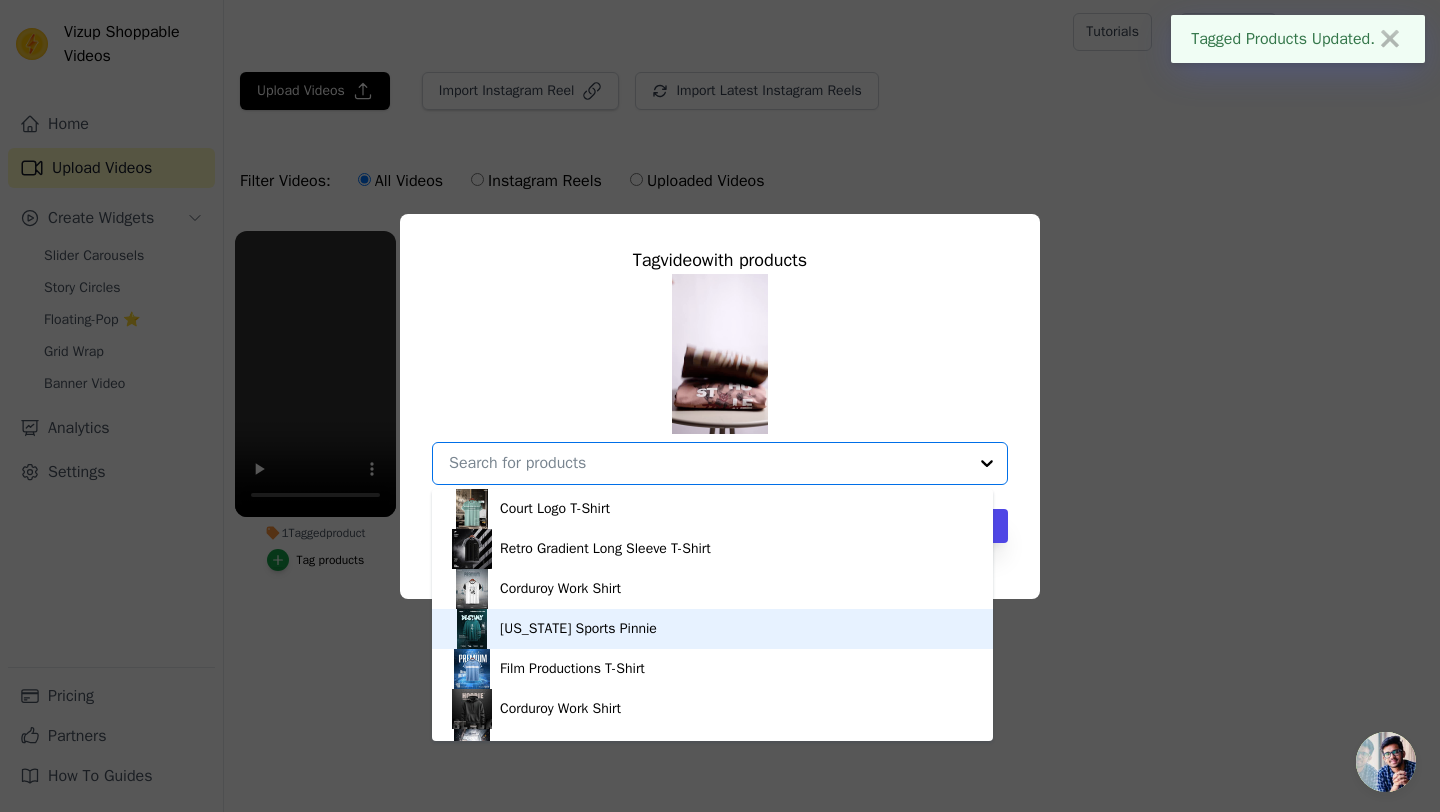 click on "New York Sports Pinnie" at bounding box center [578, 629] 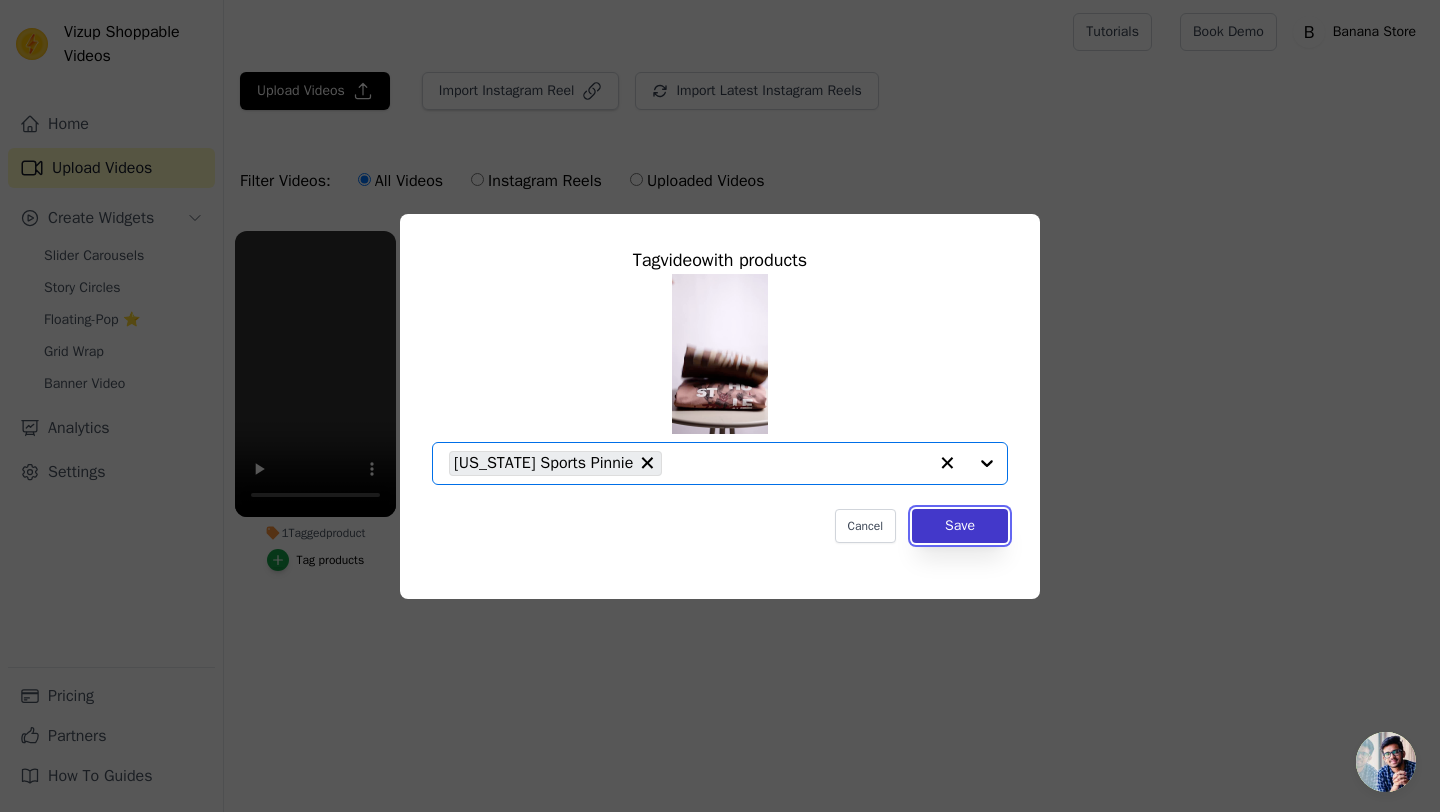click on "Save" at bounding box center (960, 526) 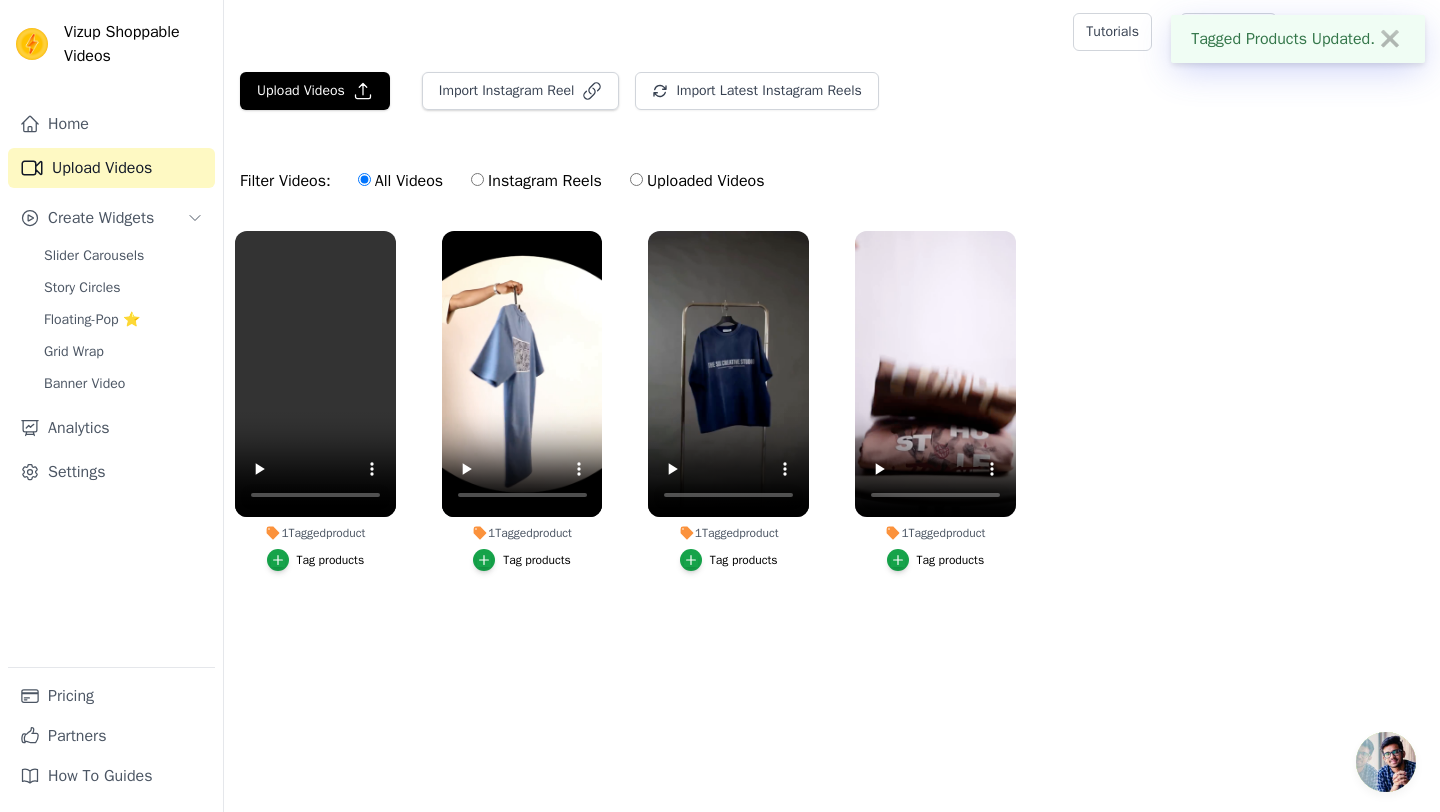 click on "✖" at bounding box center (1390, 39) 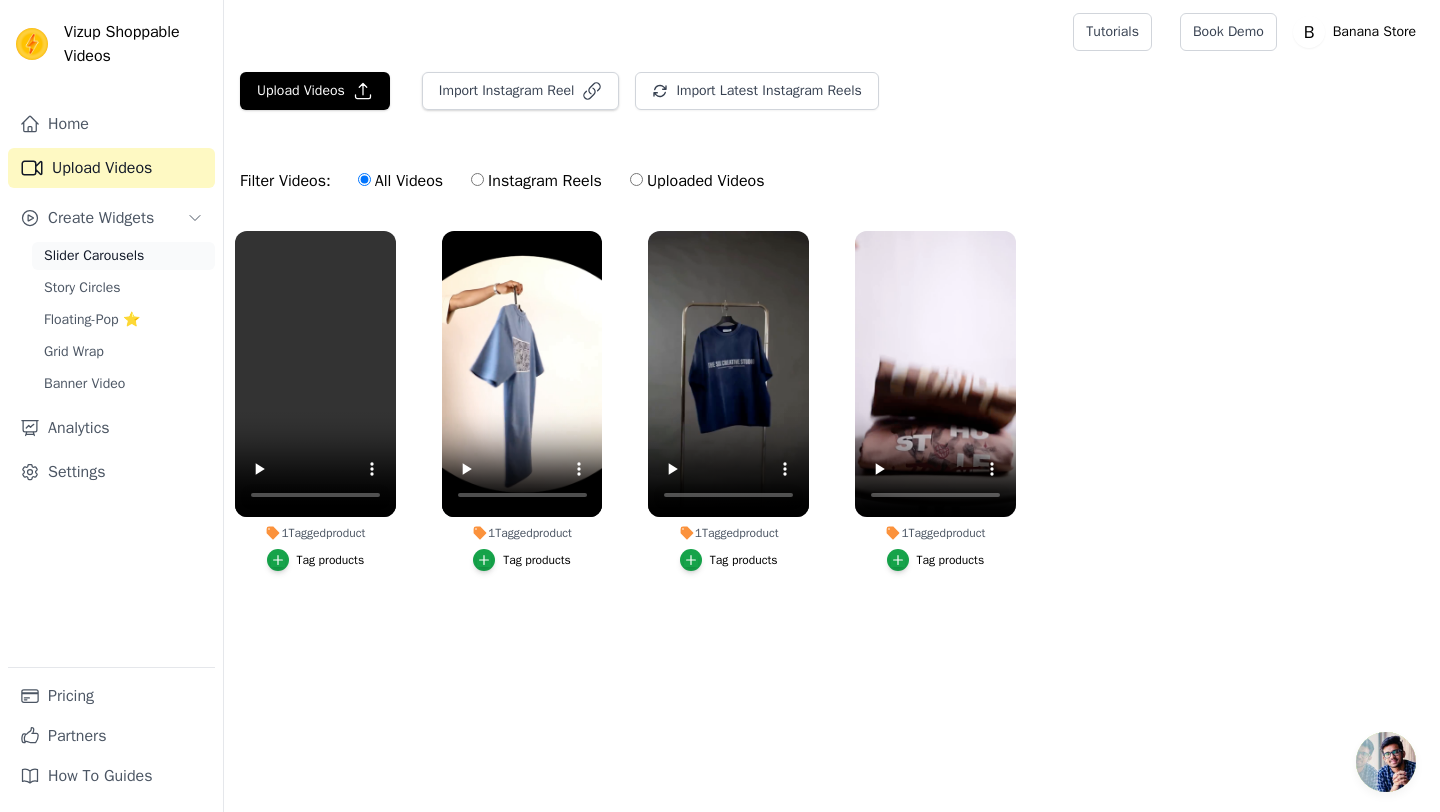 click on "Slider Carousels" at bounding box center [94, 256] 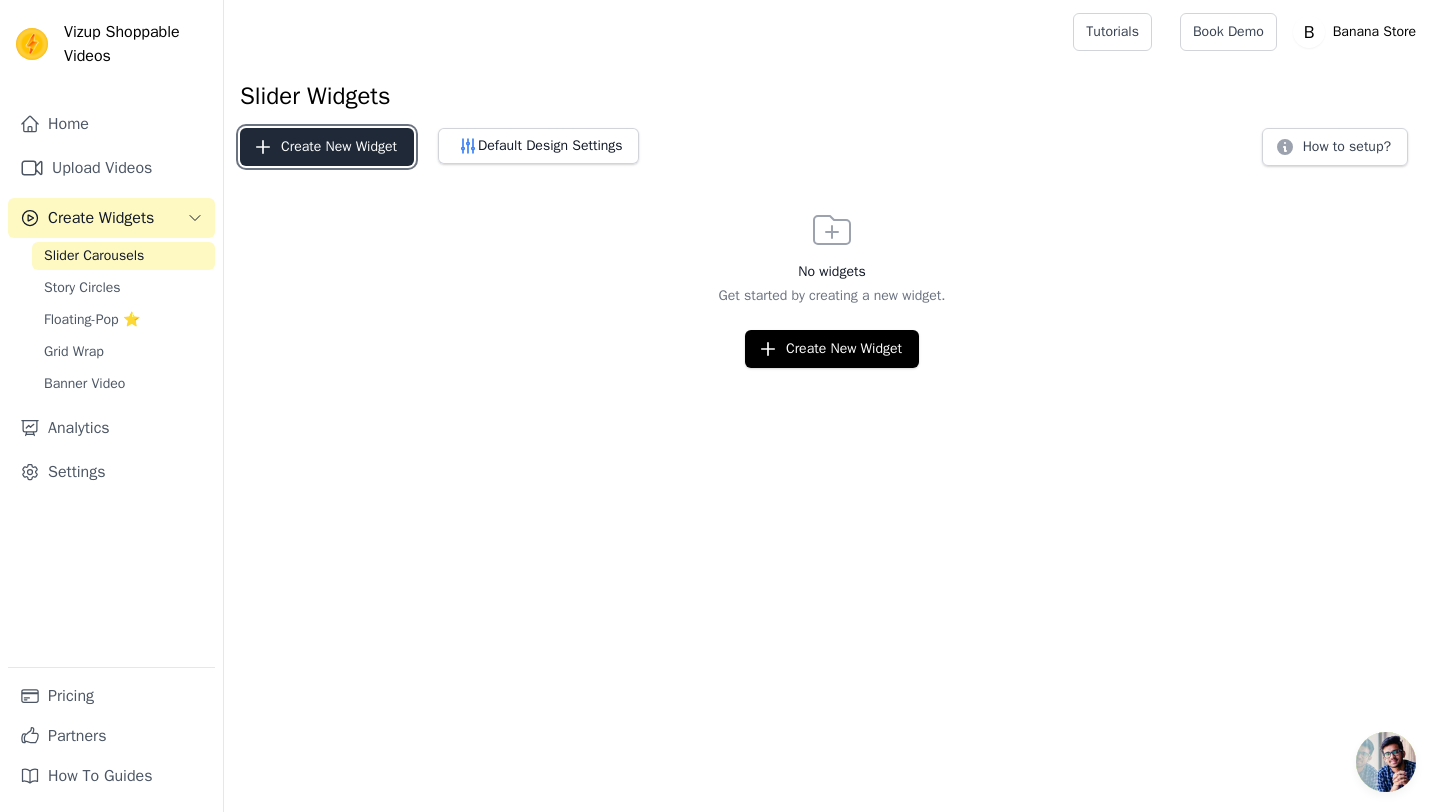 click on "Create New Widget" at bounding box center [327, 147] 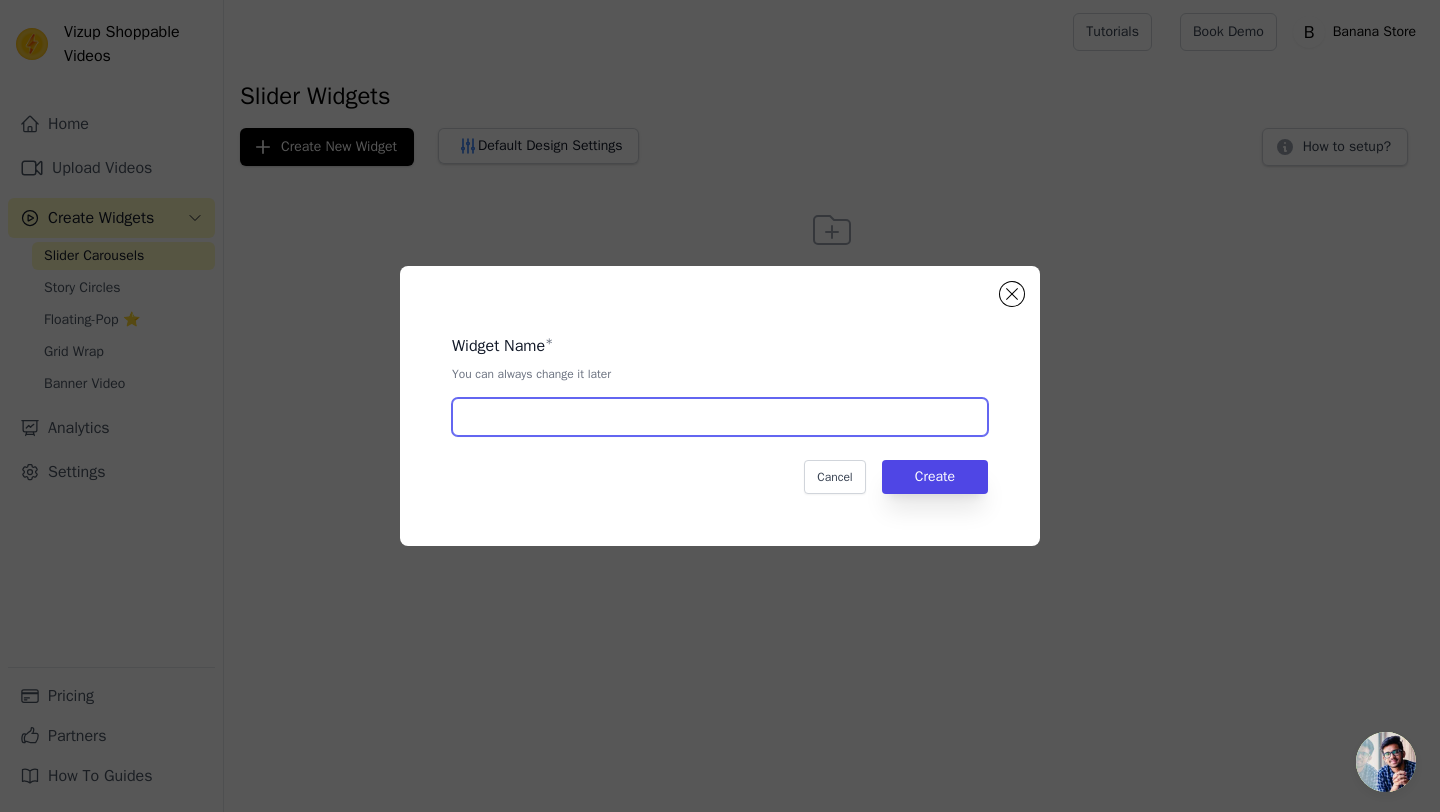 click at bounding box center [720, 417] 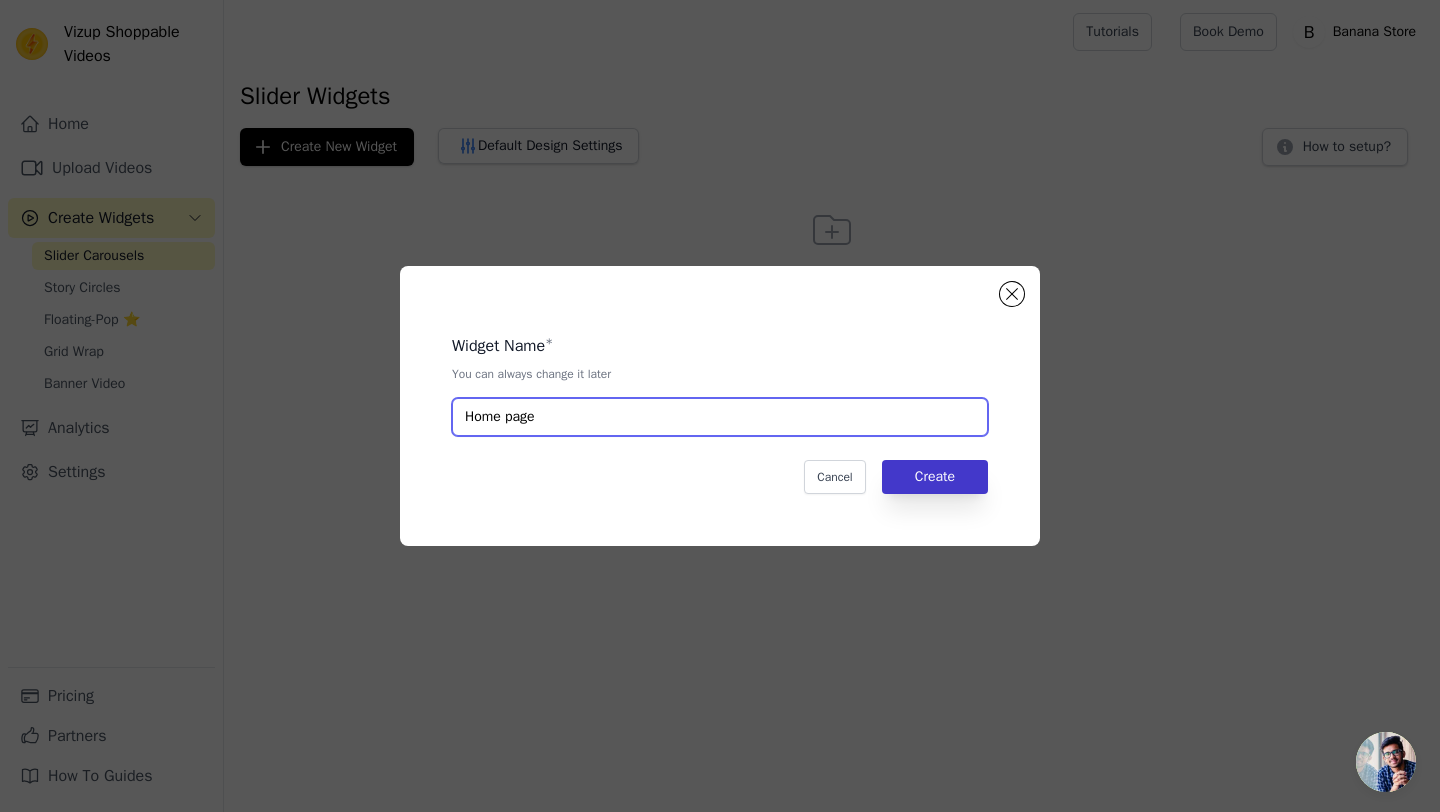 type on "Home page" 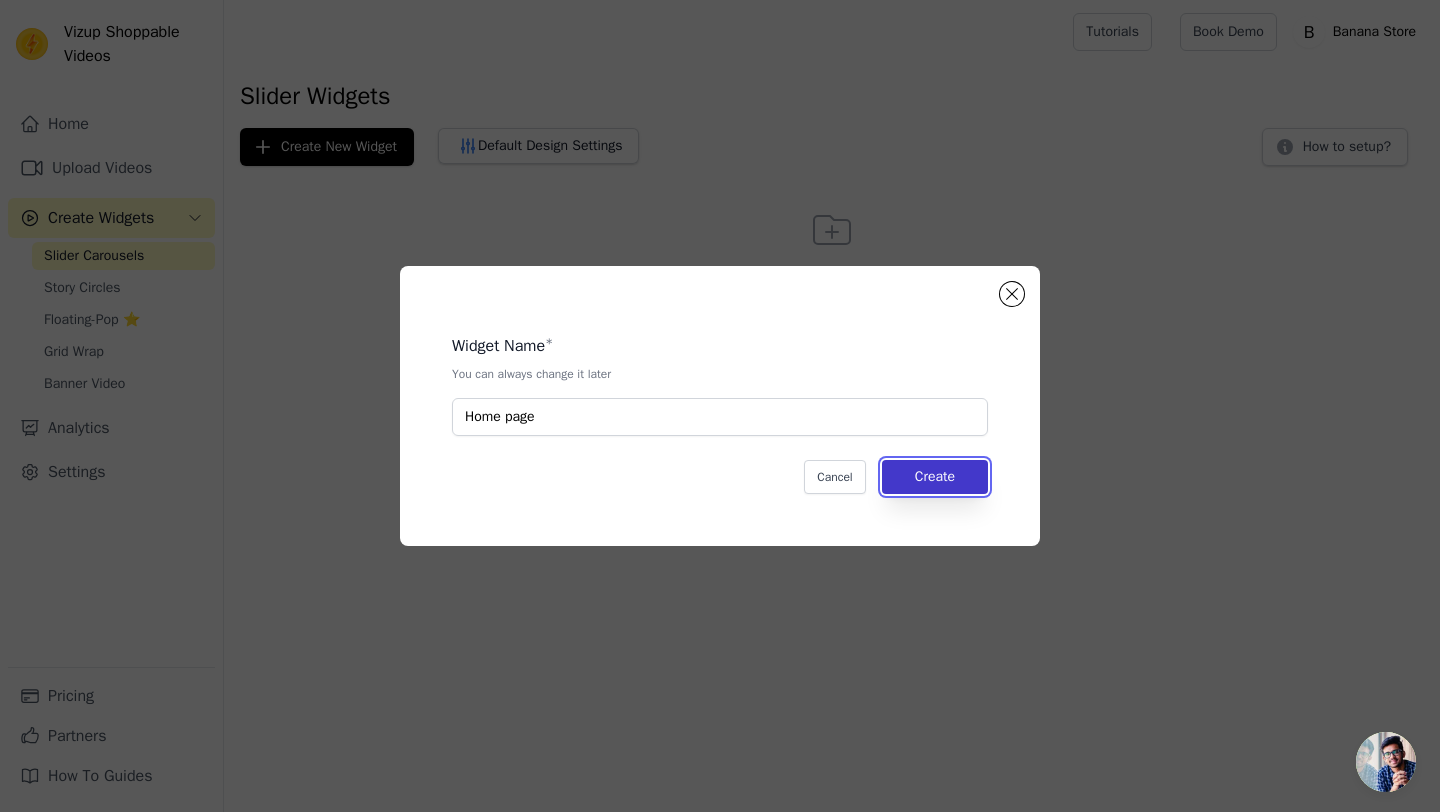 click on "Create" at bounding box center (935, 477) 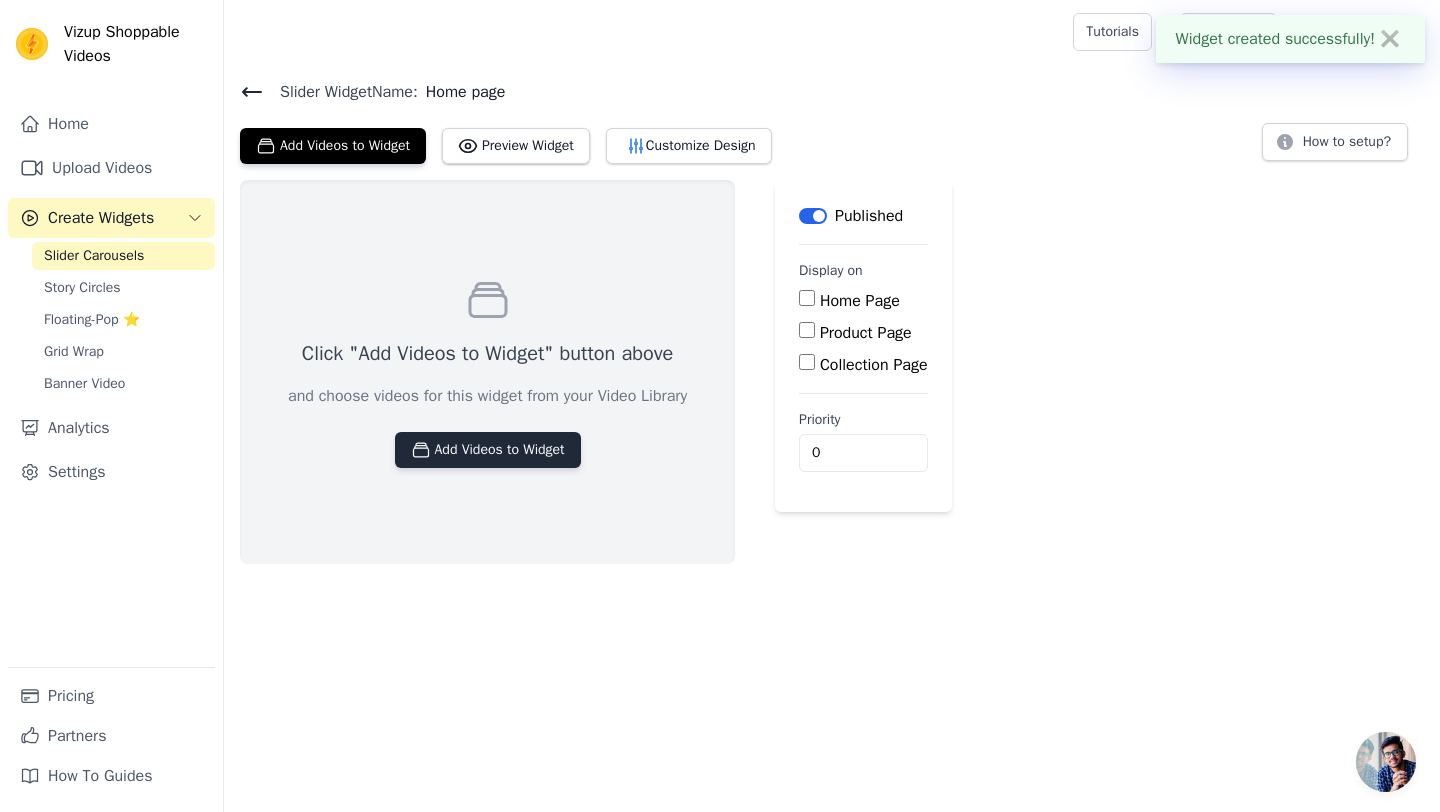 click on "Add Videos to Widget" at bounding box center [488, 450] 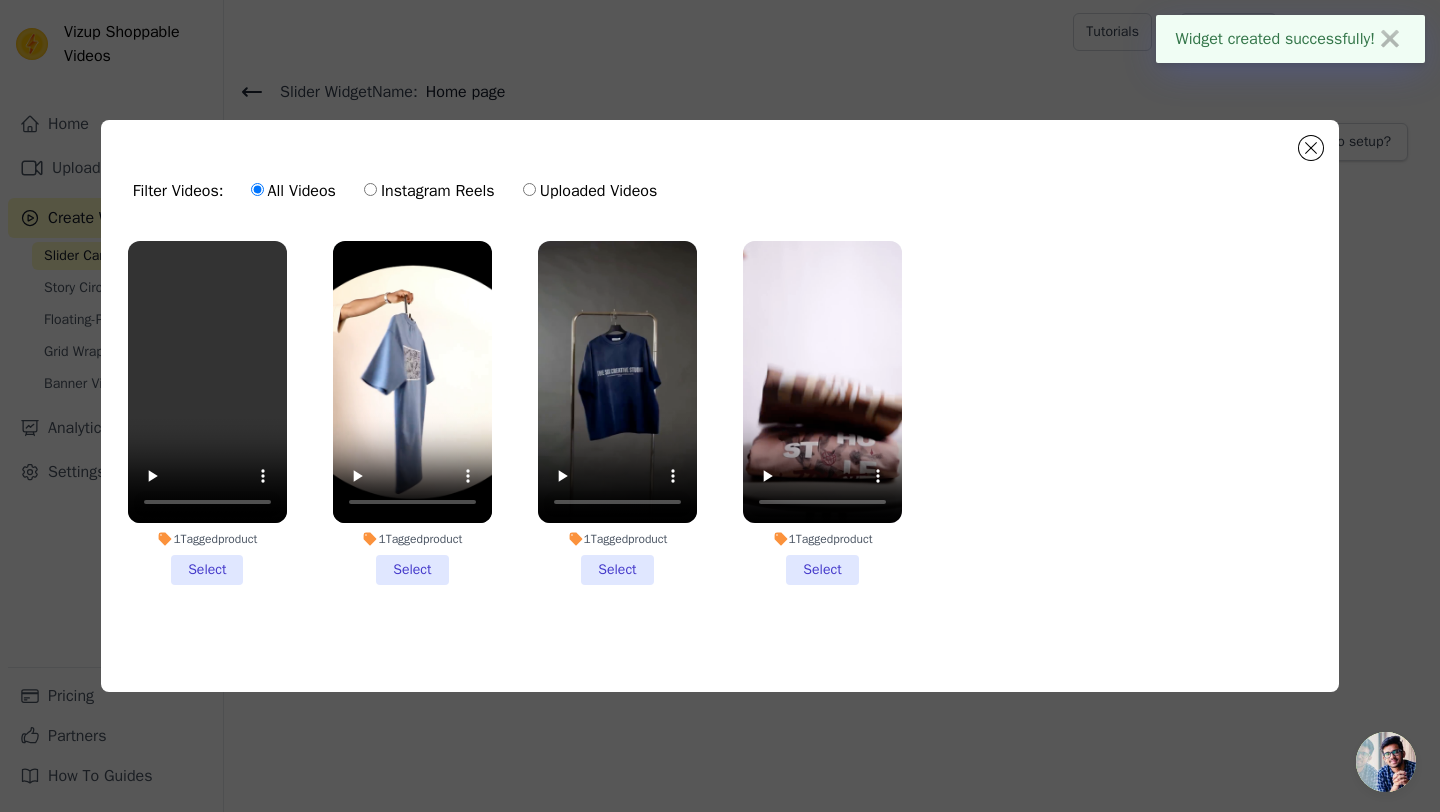click on "1  Tagged  product     Select" at bounding box center (207, 413) 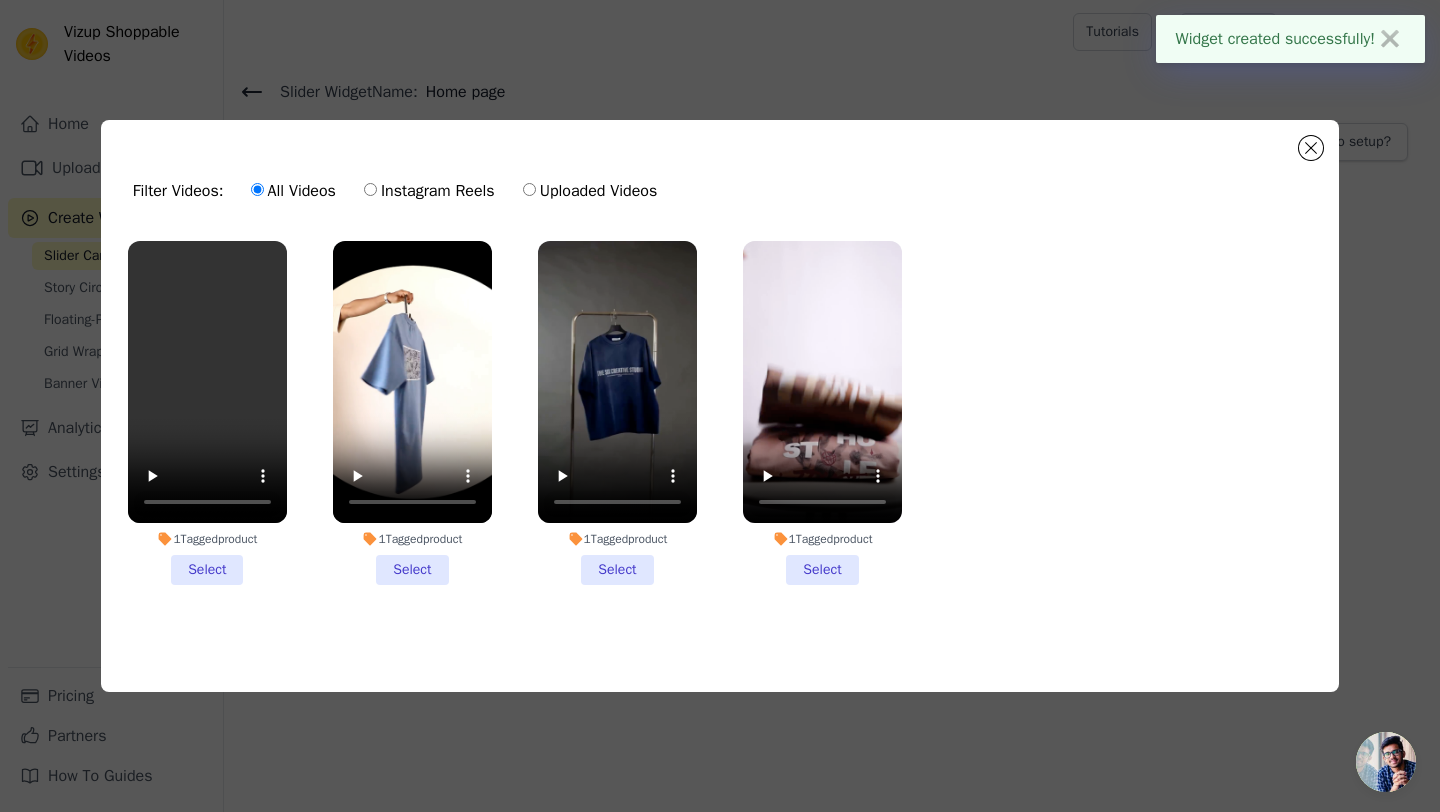 click on "1  Tagged  product     Select" at bounding box center [0, 0] 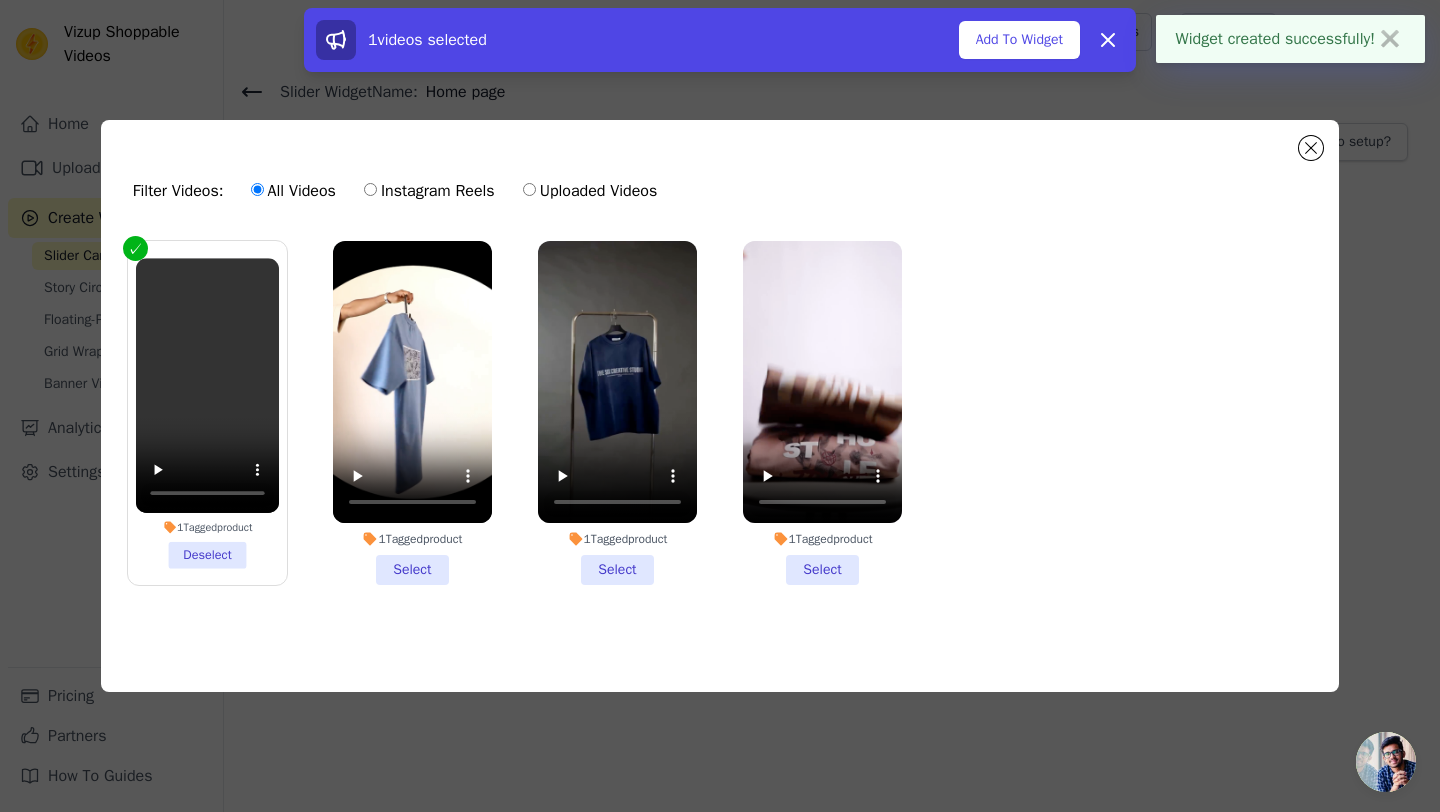 click on "1  Tagged  product     Select" at bounding box center (412, 413) 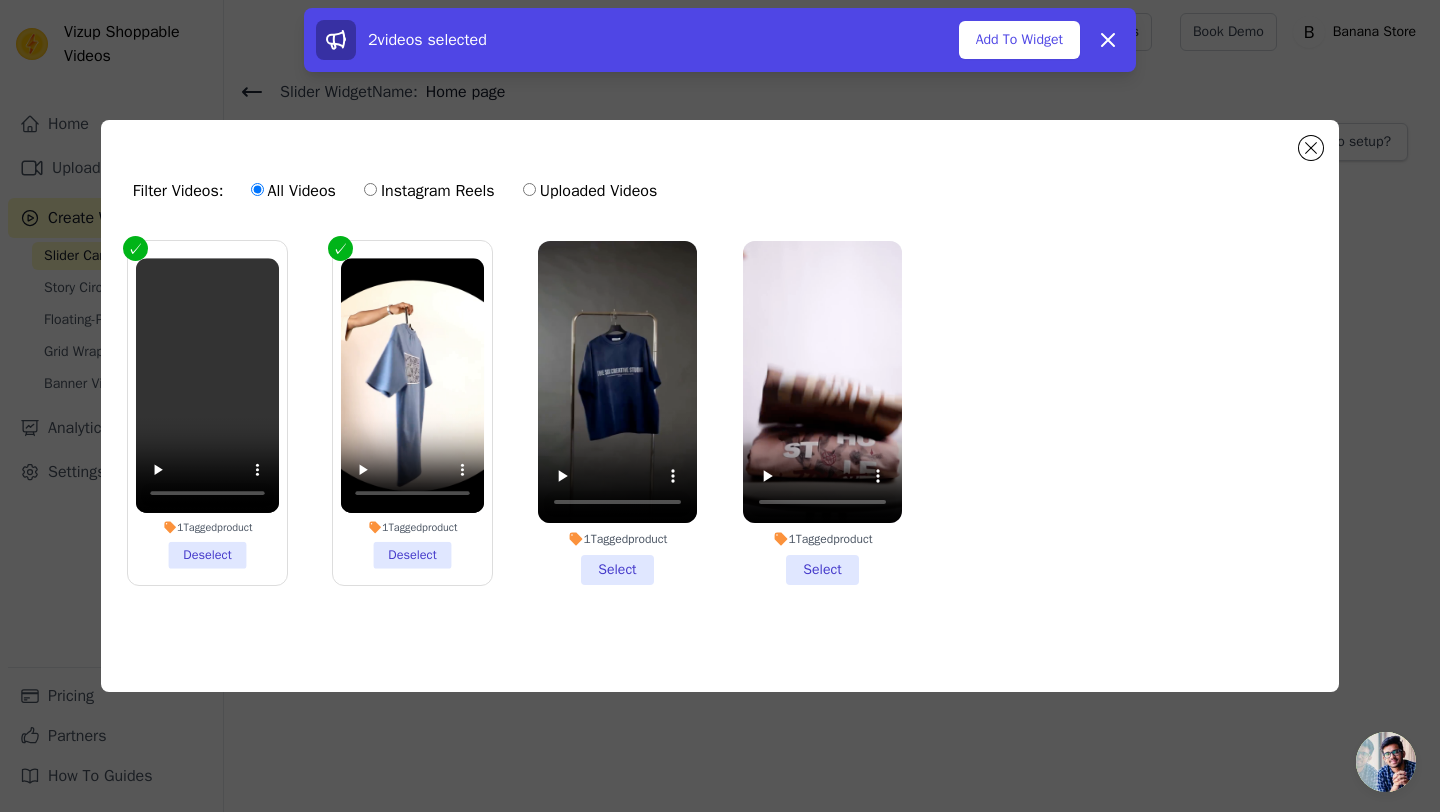 drag, startPoint x: 594, startPoint y: 564, endPoint x: 857, endPoint y: 561, distance: 263.01712 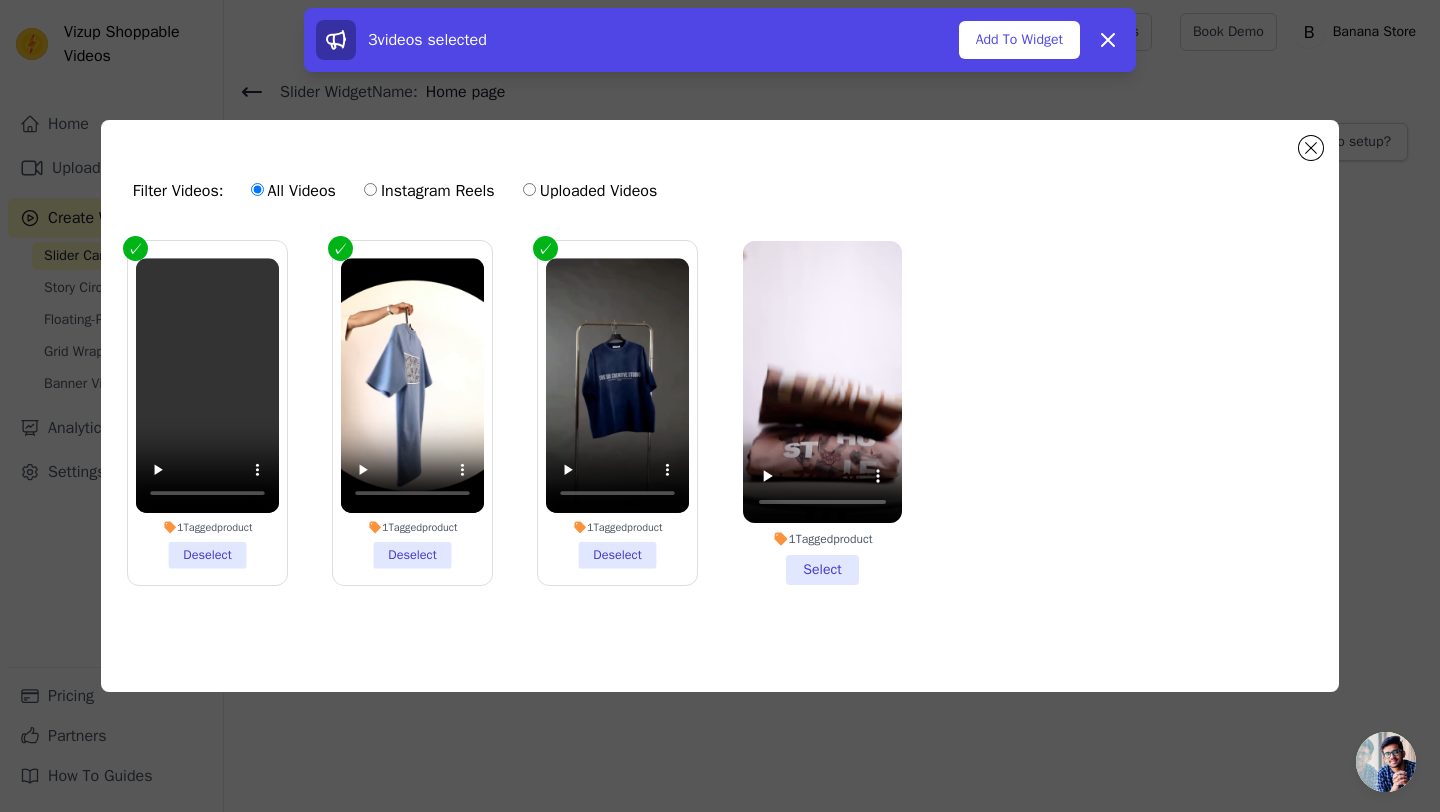 click on "1  Tagged  product     Select" at bounding box center (822, 413) 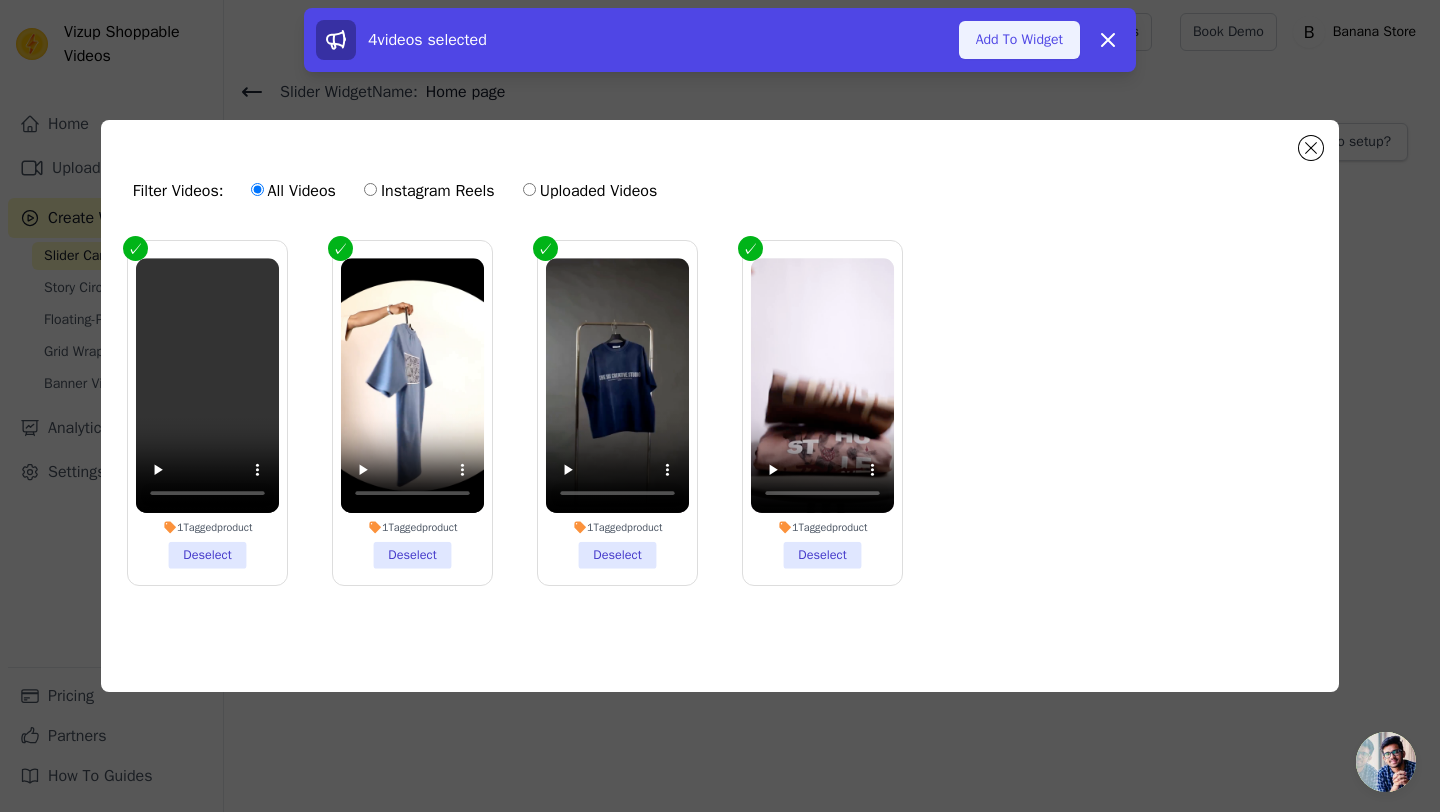 click on "Add To Widget" at bounding box center (1019, 40) 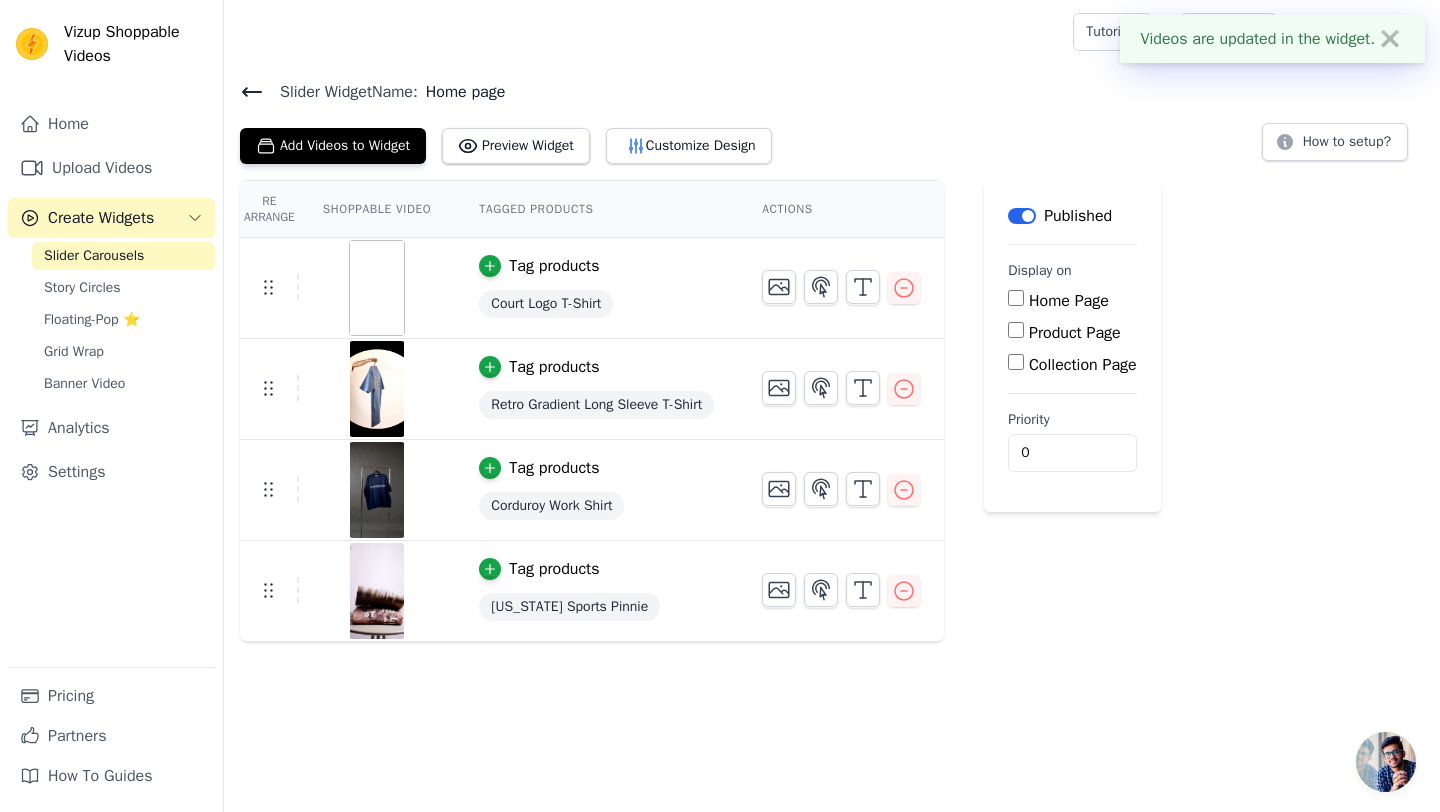 click on "Home Page" at bounding box center [1016, 298] 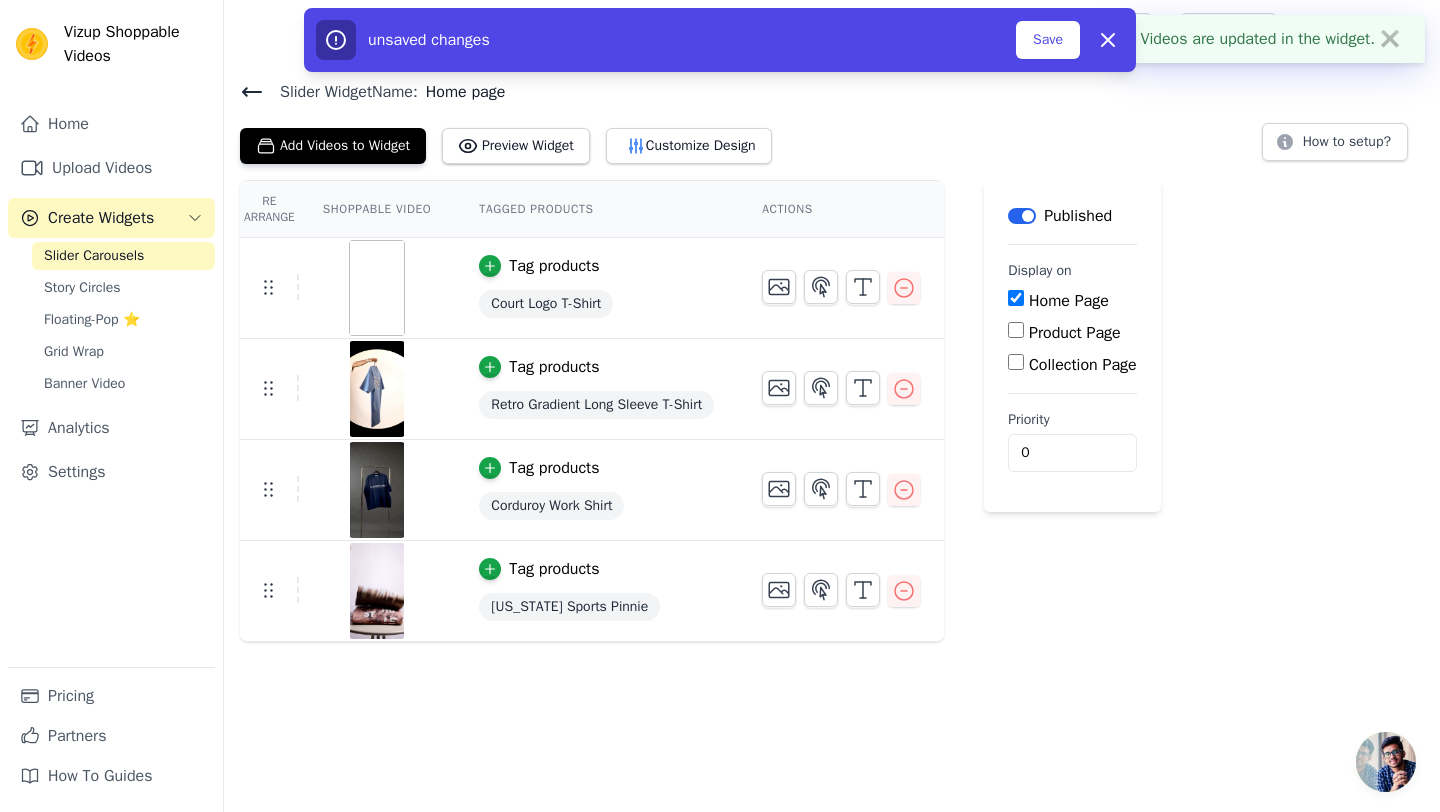 click on "Product Page" at bounding box center [1016, 330] 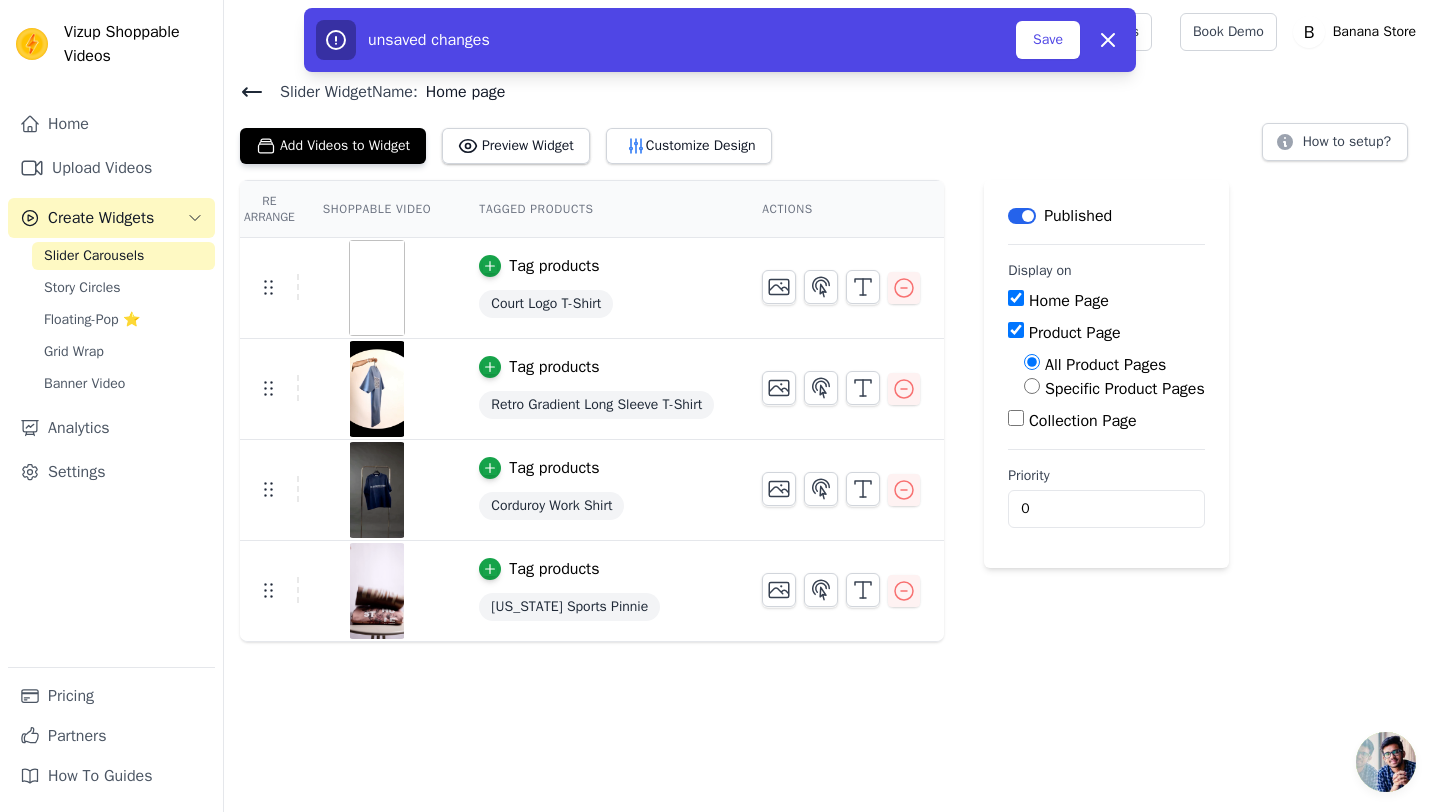 click on "Product Page" at bounding box center (1016, 330) 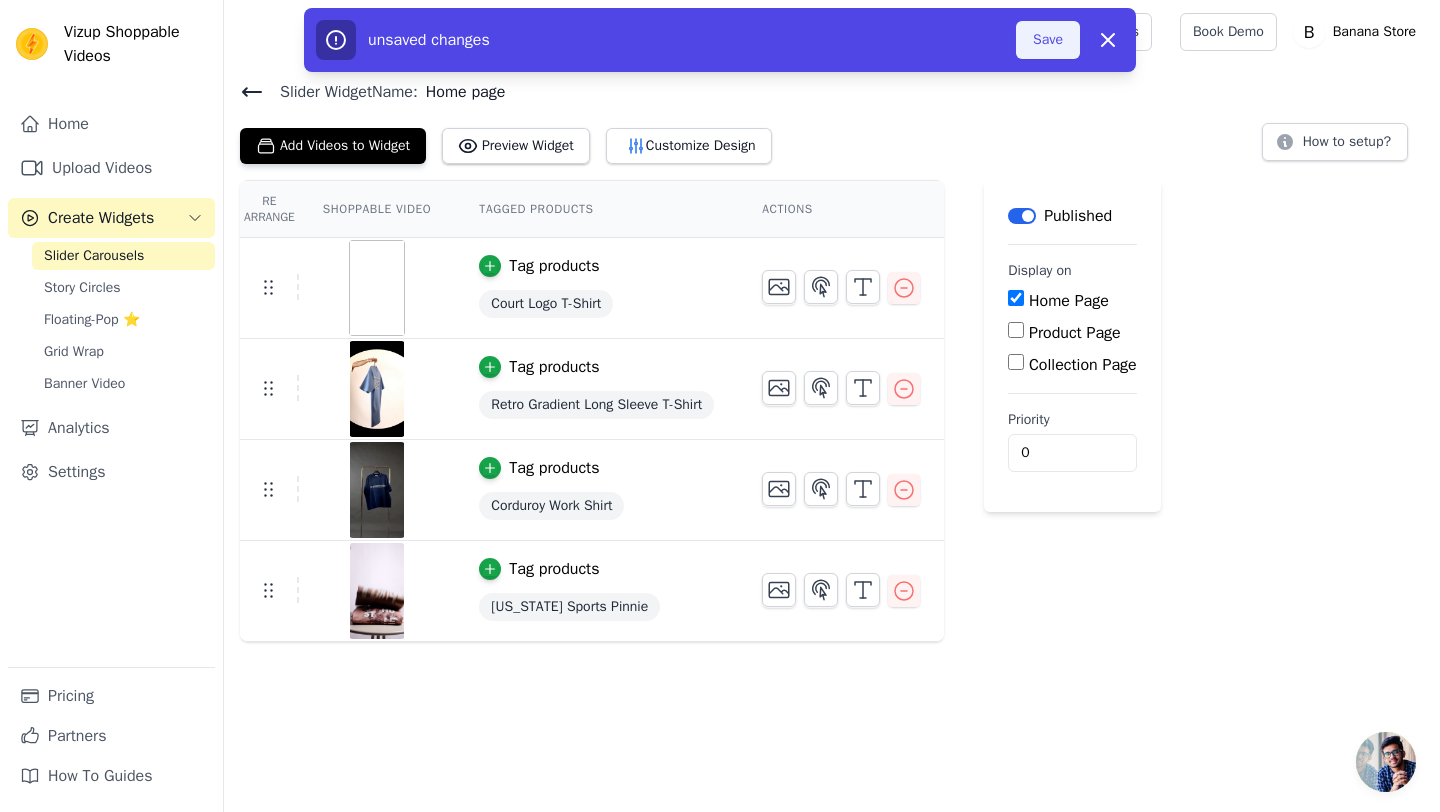 click on "Save" at bounding box center (1048, 40) 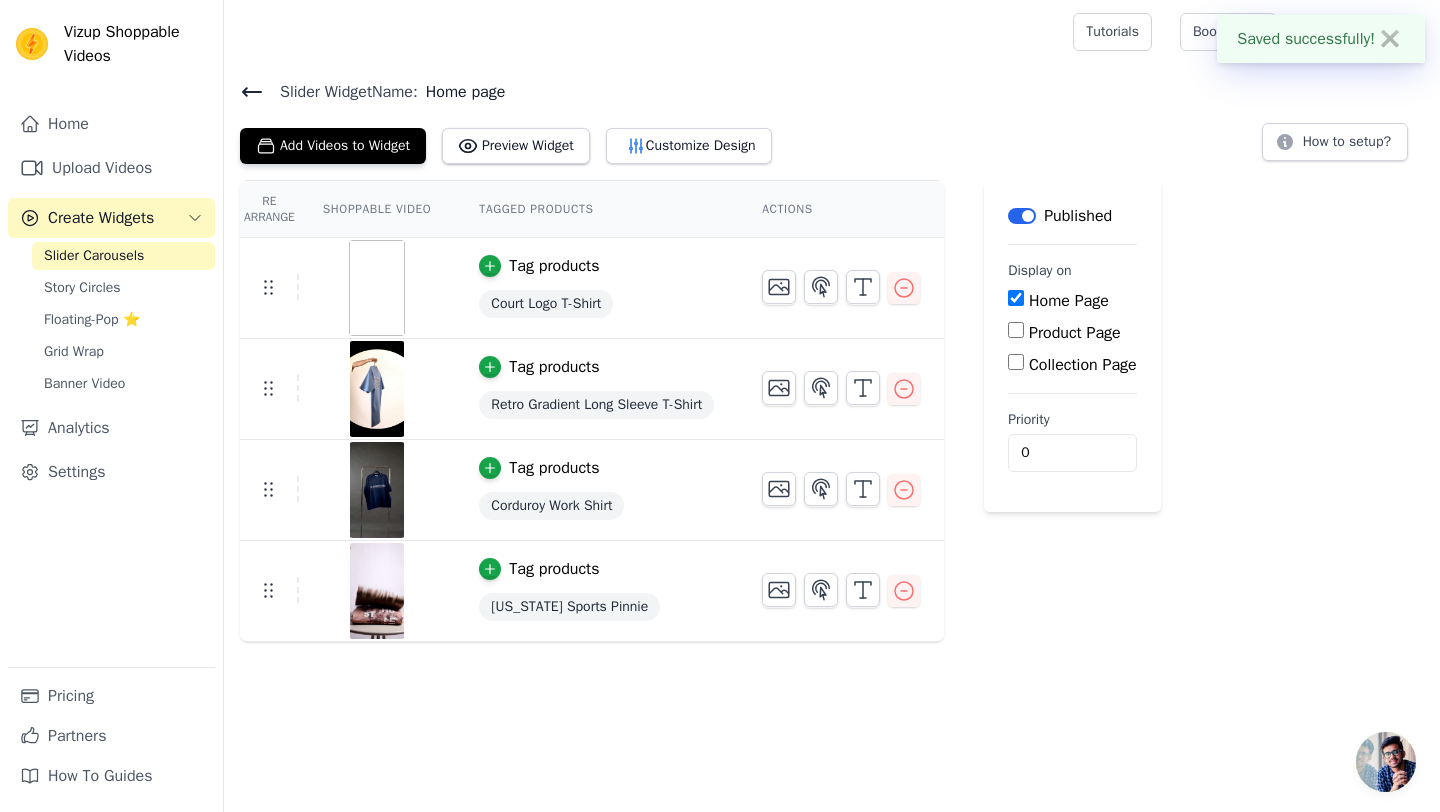 click 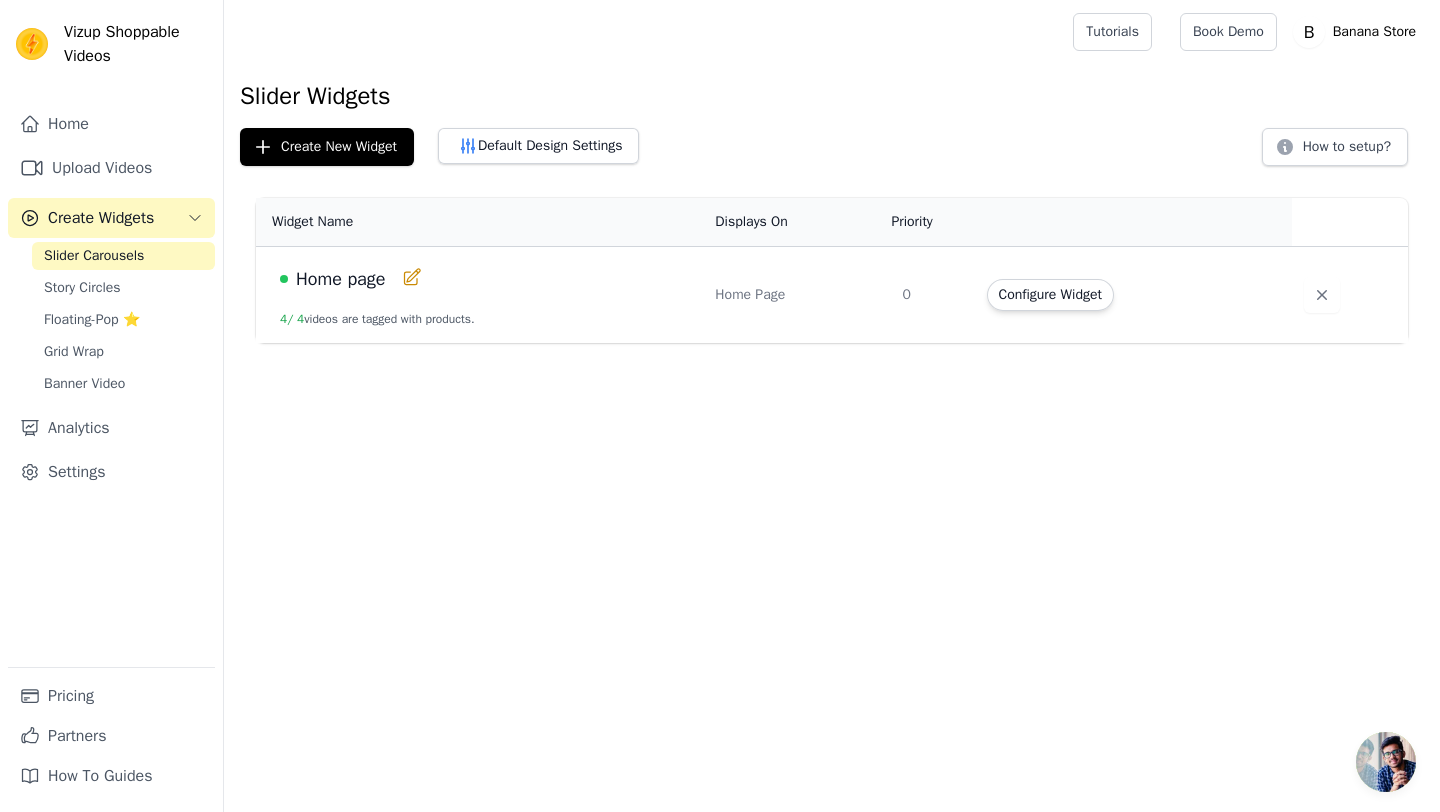 click 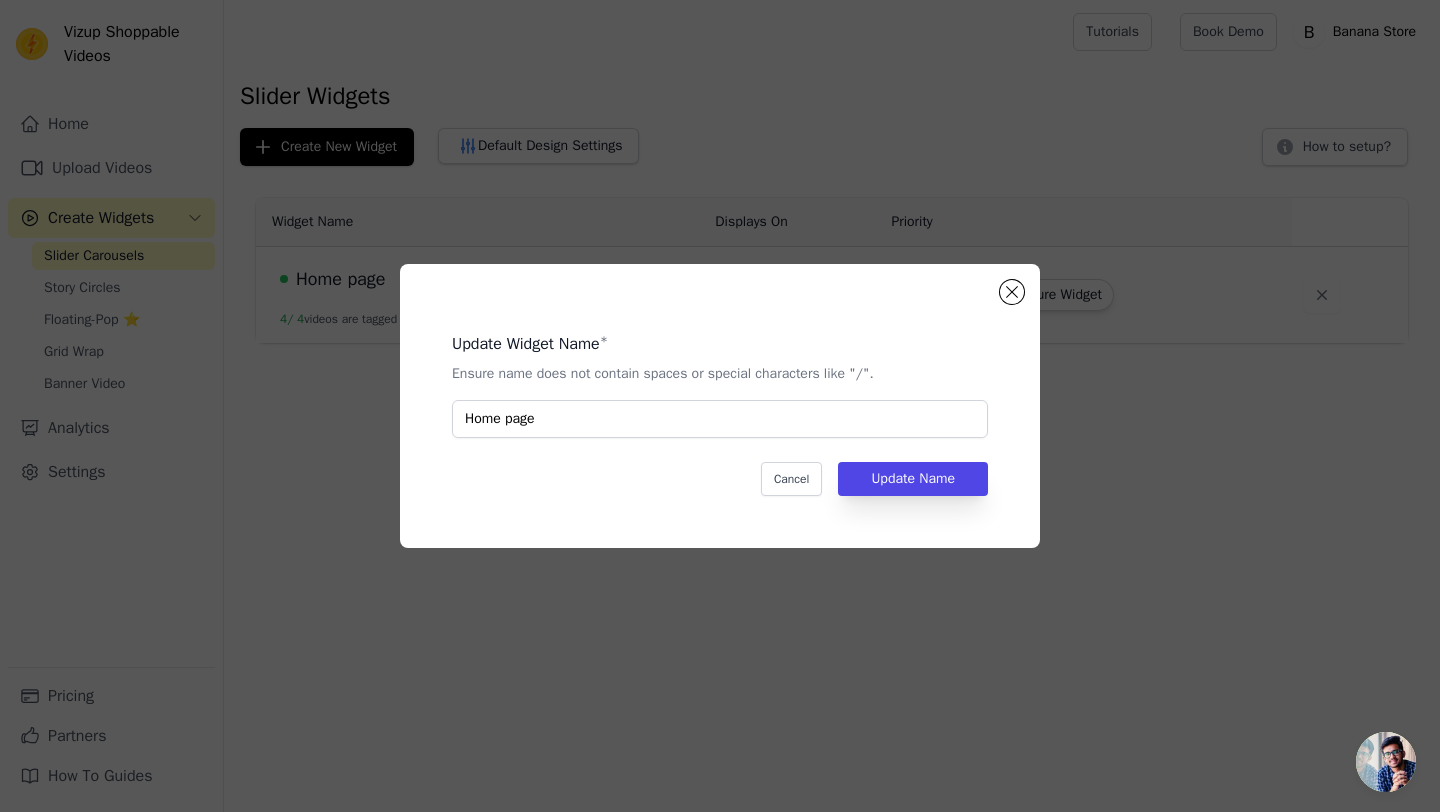 click on "Update Widget Name   *   Ensure name does not contain spaces or special characters like "/".   Home page   Cancel   Update Name" 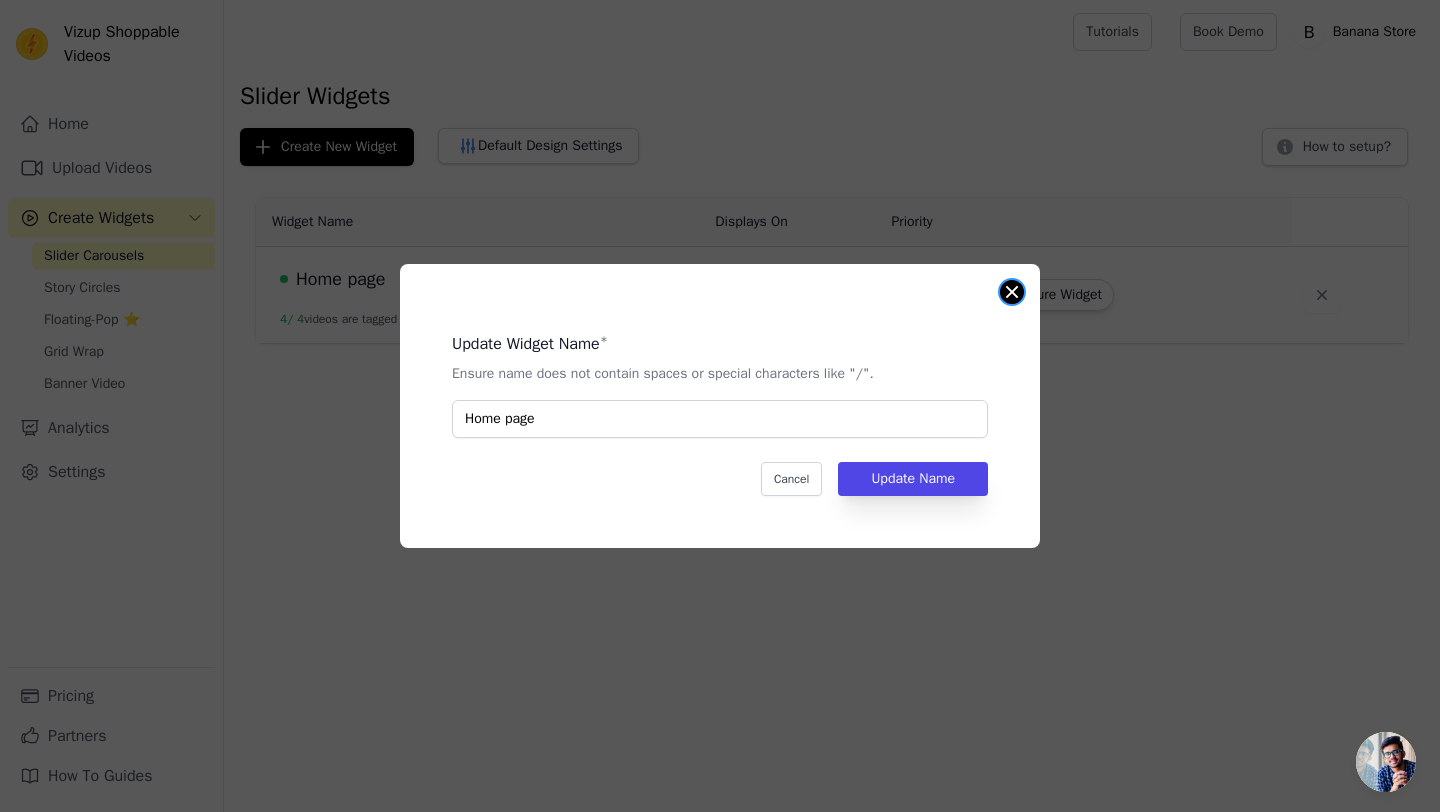 click at bounding box center [1012, 292] 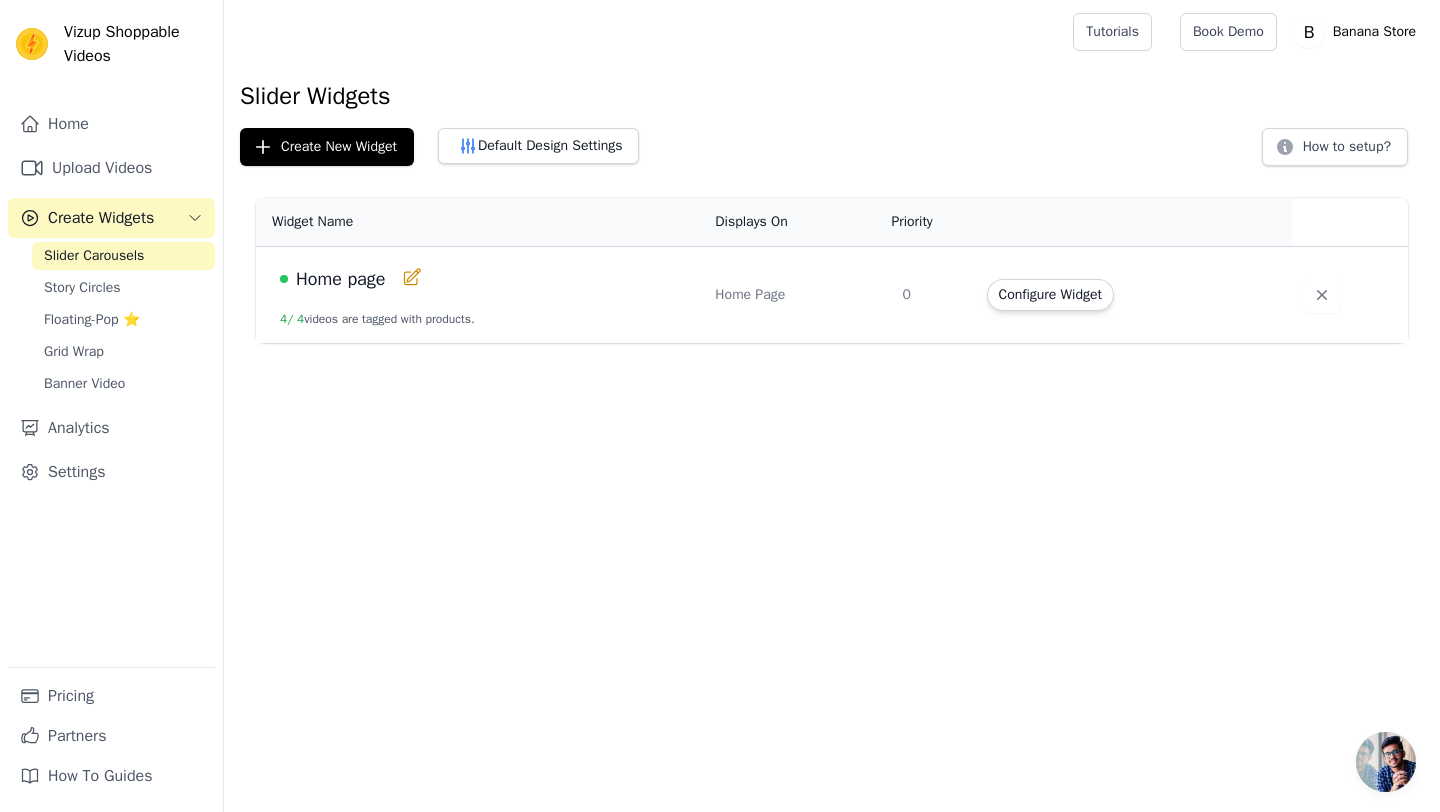 click on "Configure Widget" at bounding box center (1050, 295) 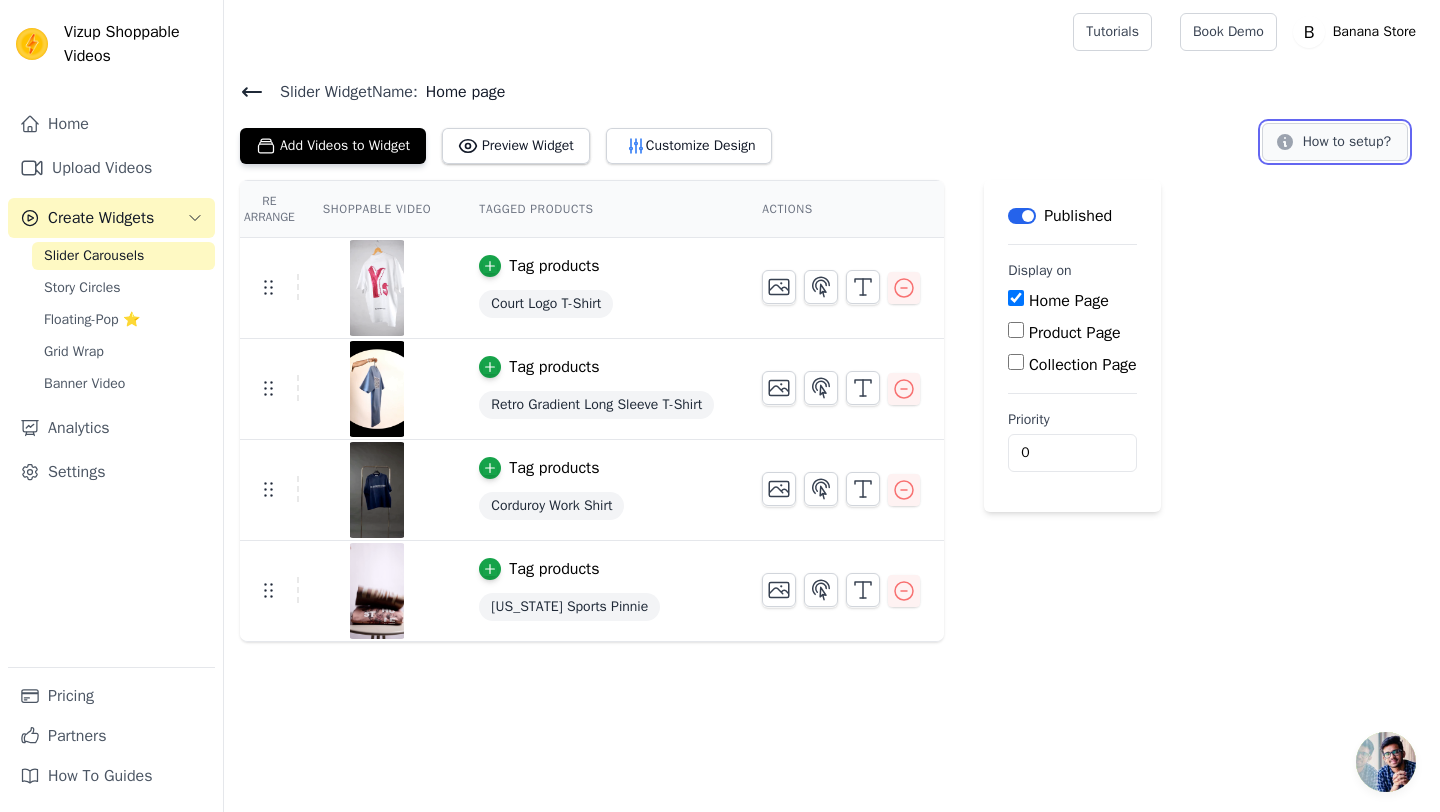 click on "How to setup?" at bounding box center (1335, 142) 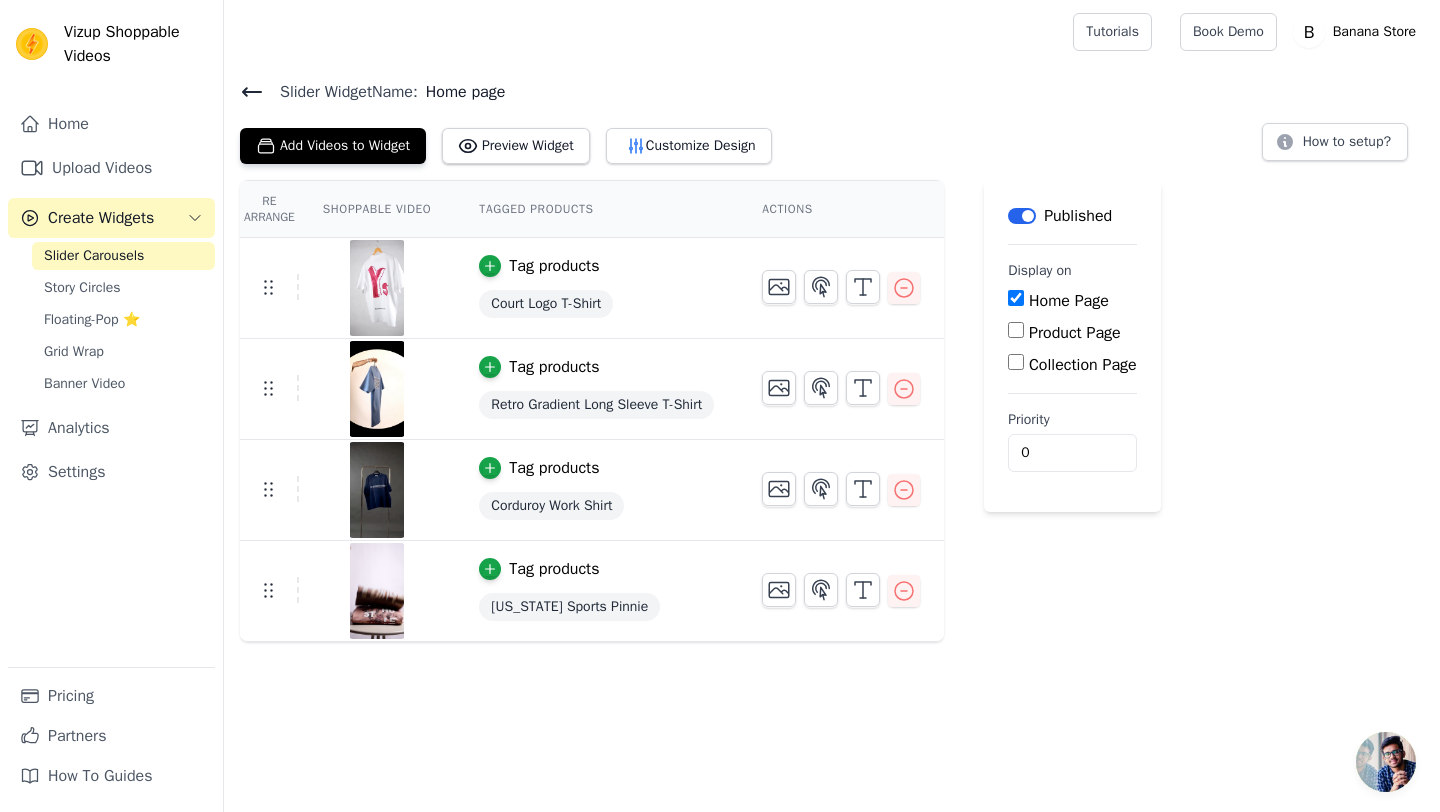 click 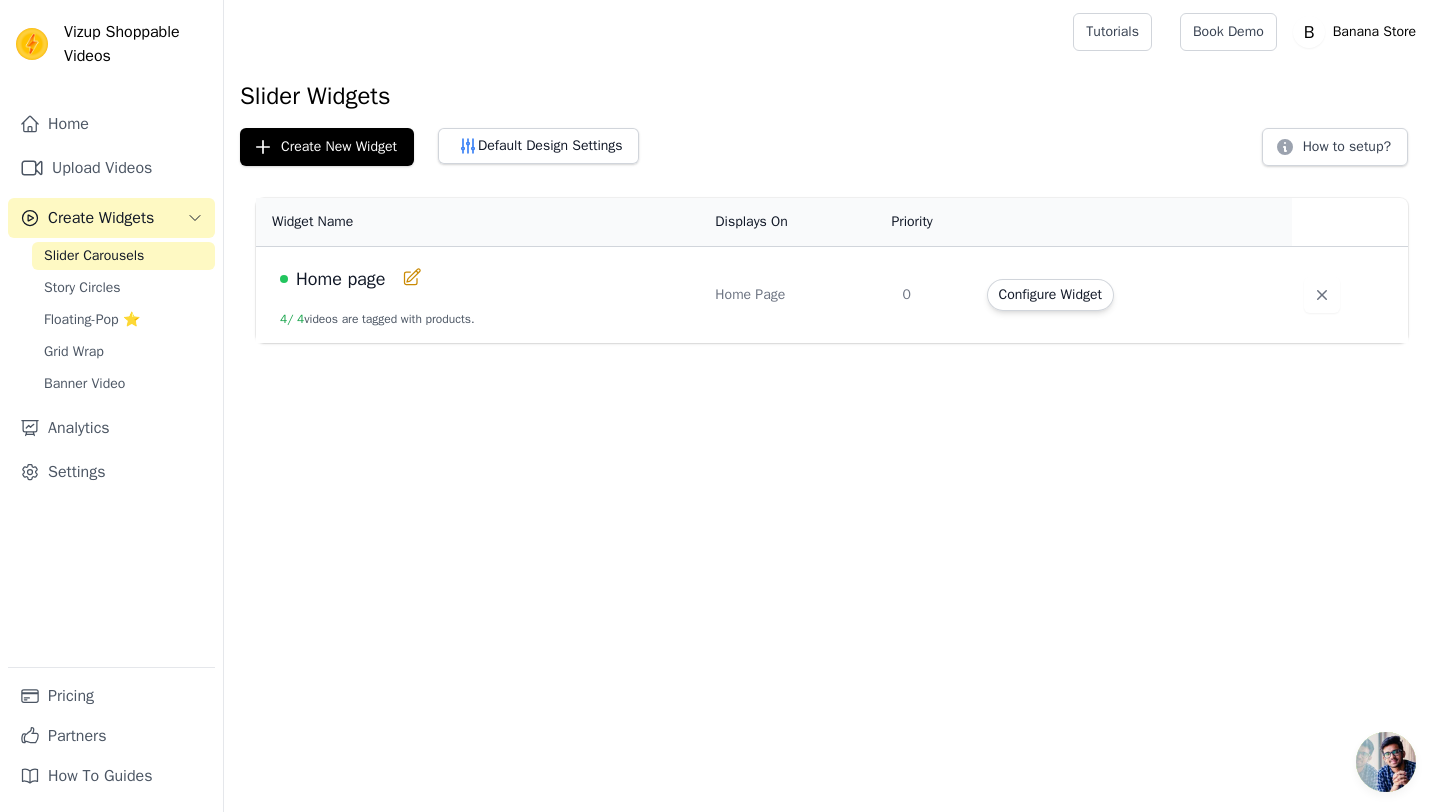 click on "Home page" at bounding box center (341, 279) 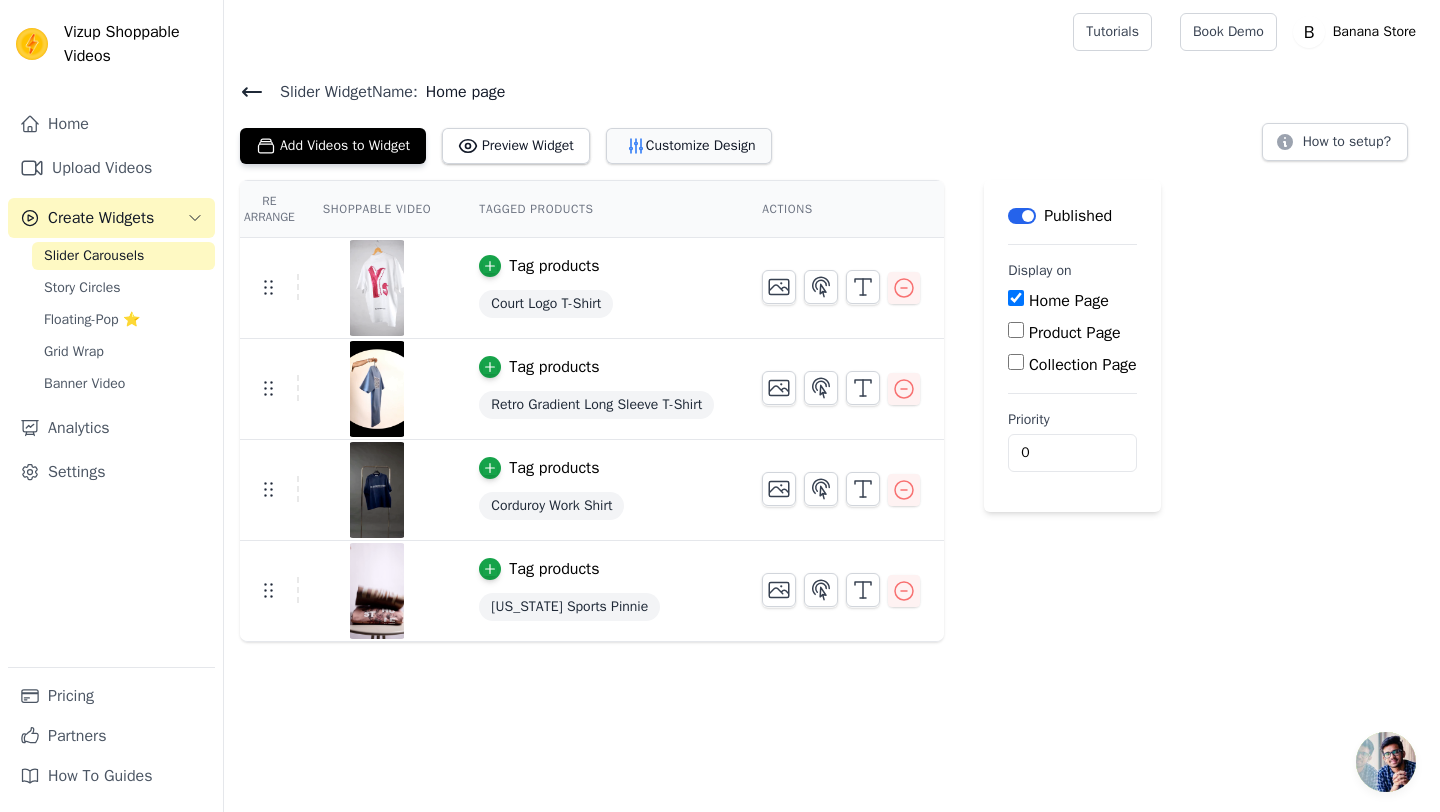 click on "Customize Design" at bounding box center (689, 146) 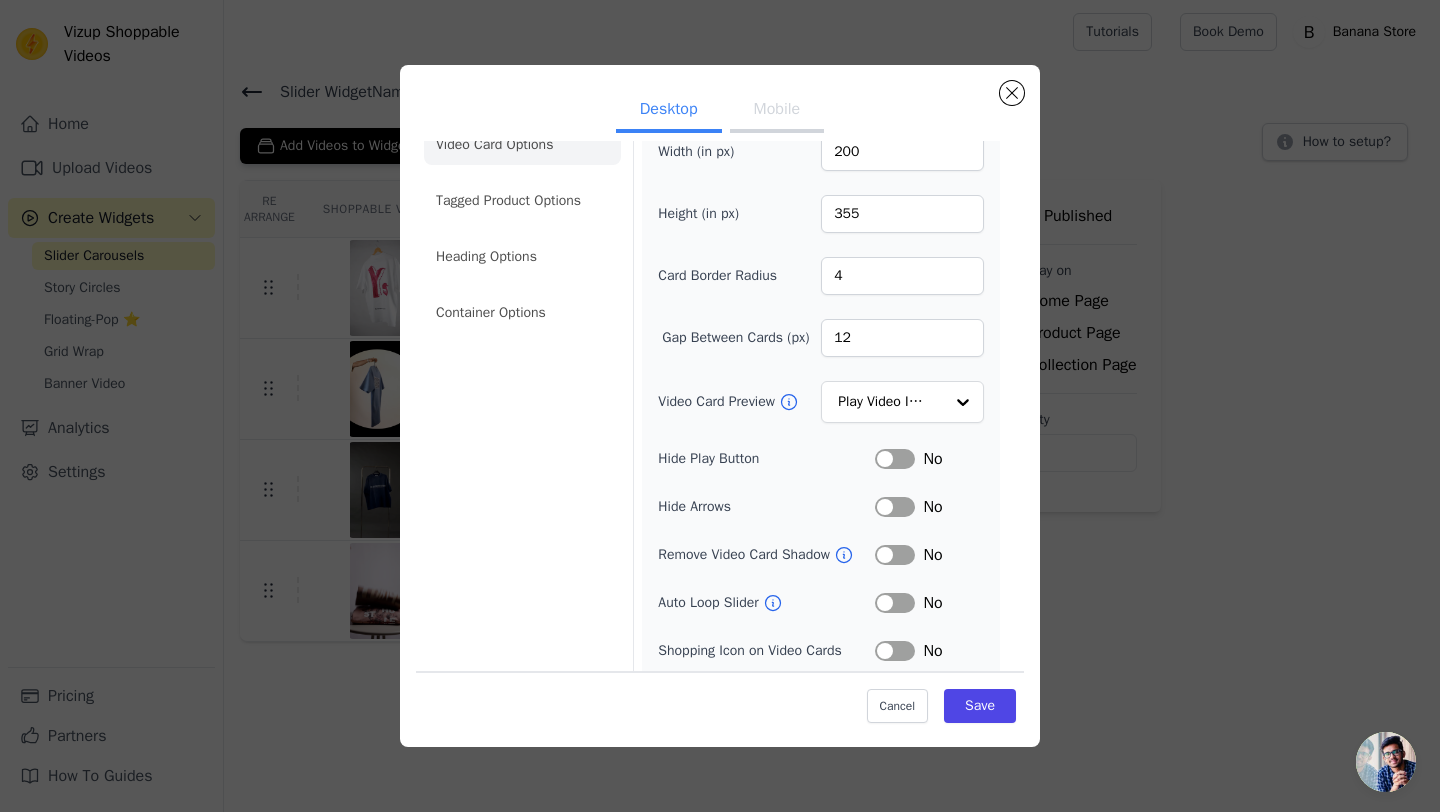 click on "Label" at bounding box center [895, 459] 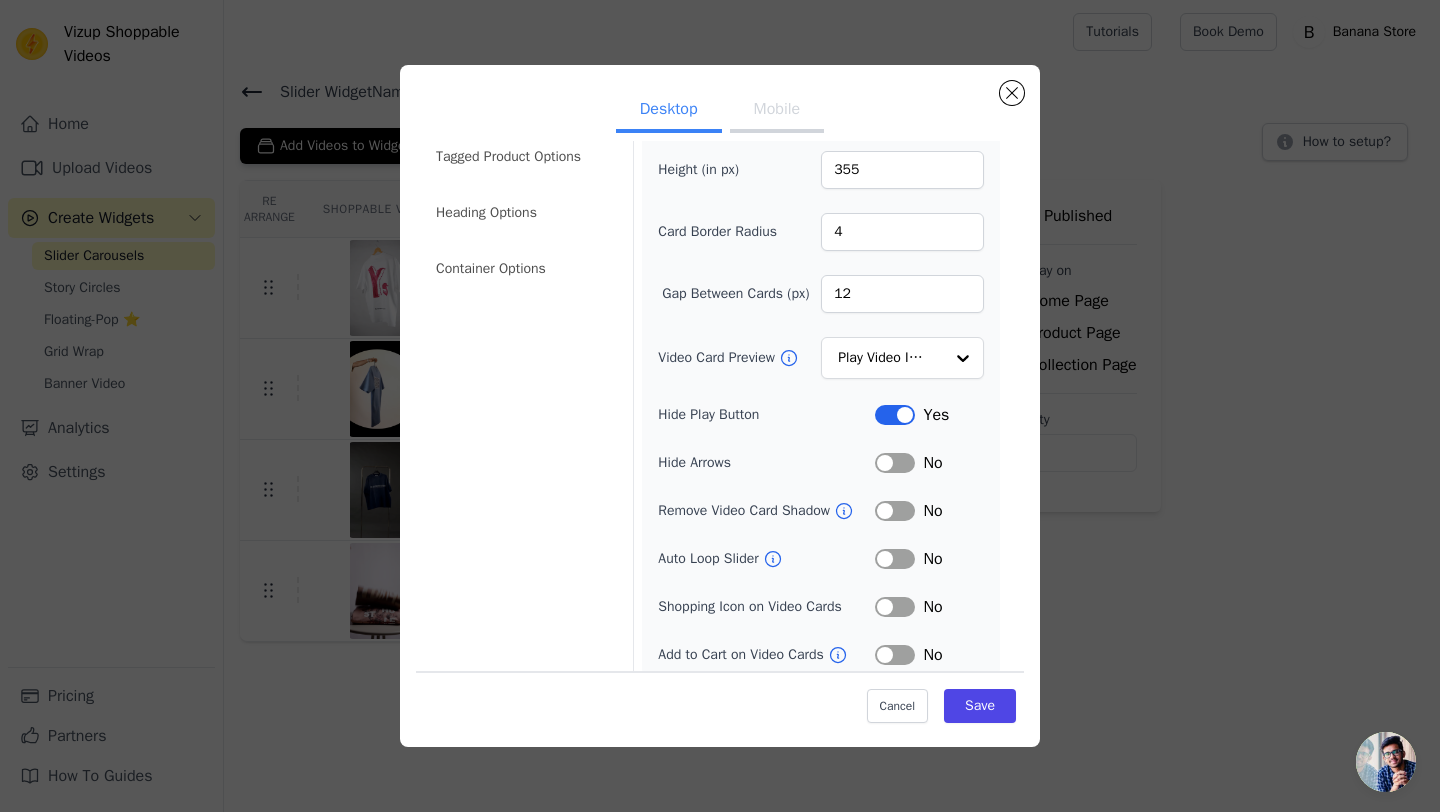 scroll, scrollTop: 95, scrollLeft: 0, axis: vertical 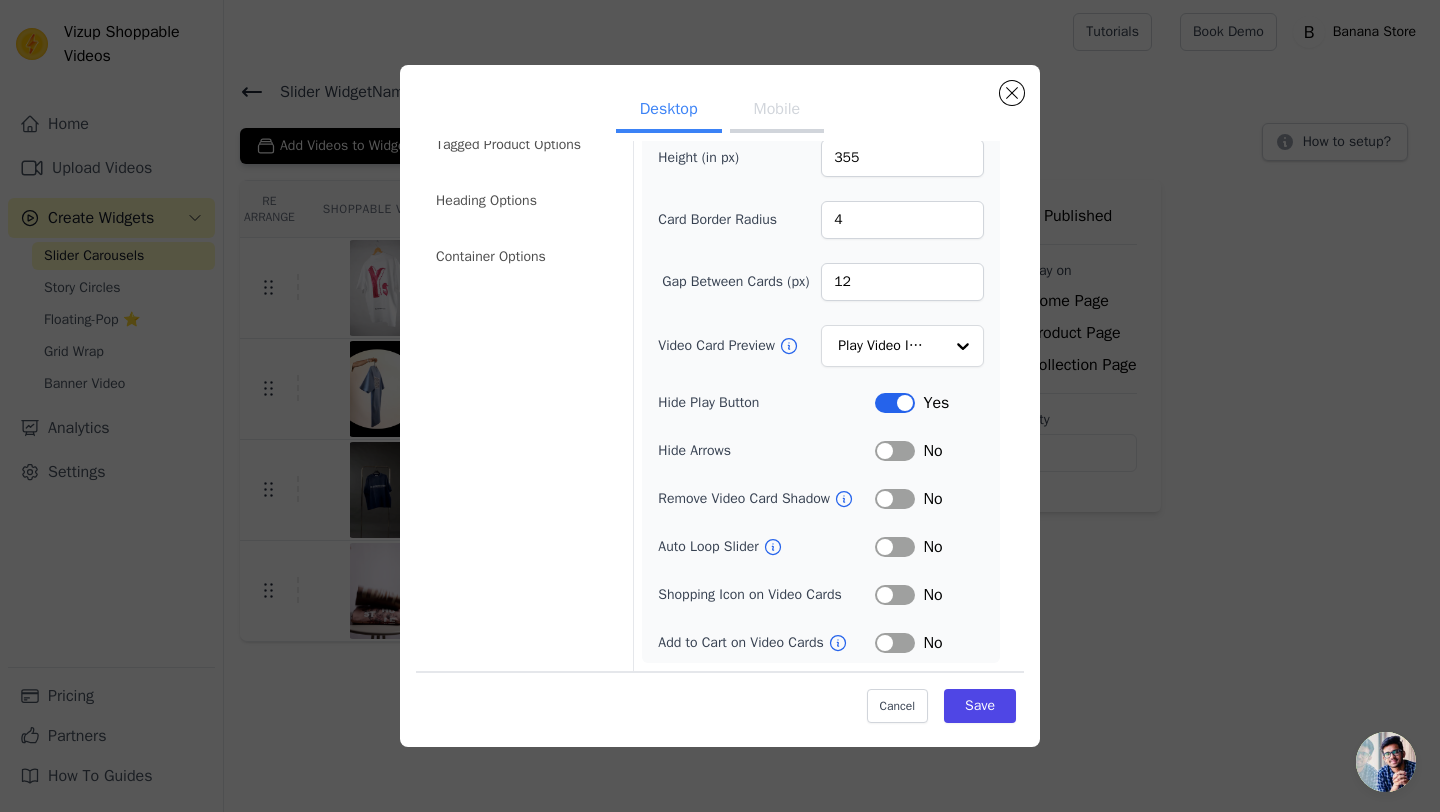 click on "Label" at bounding box center (895, 547) 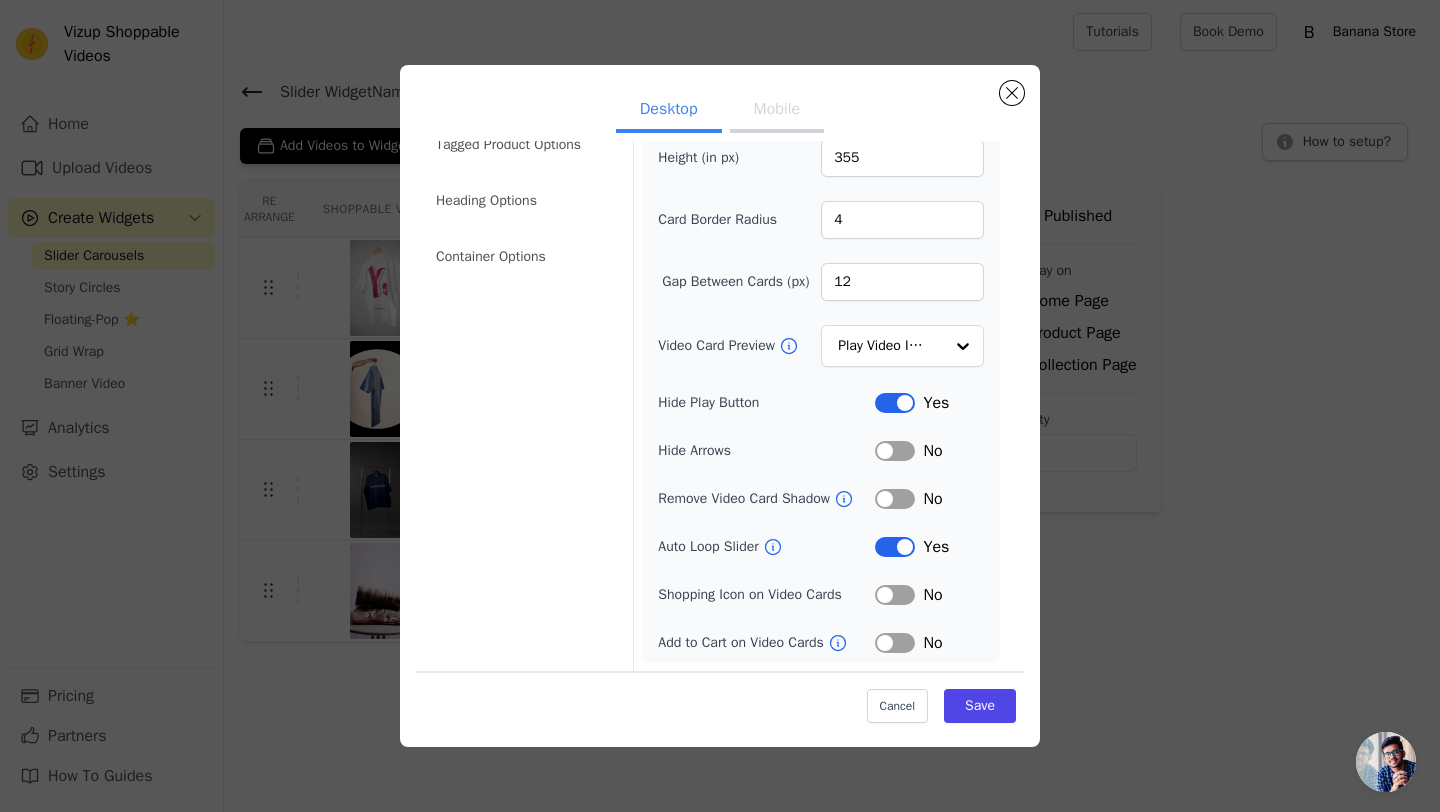 click on "Label" at bounding box center [895, 595] 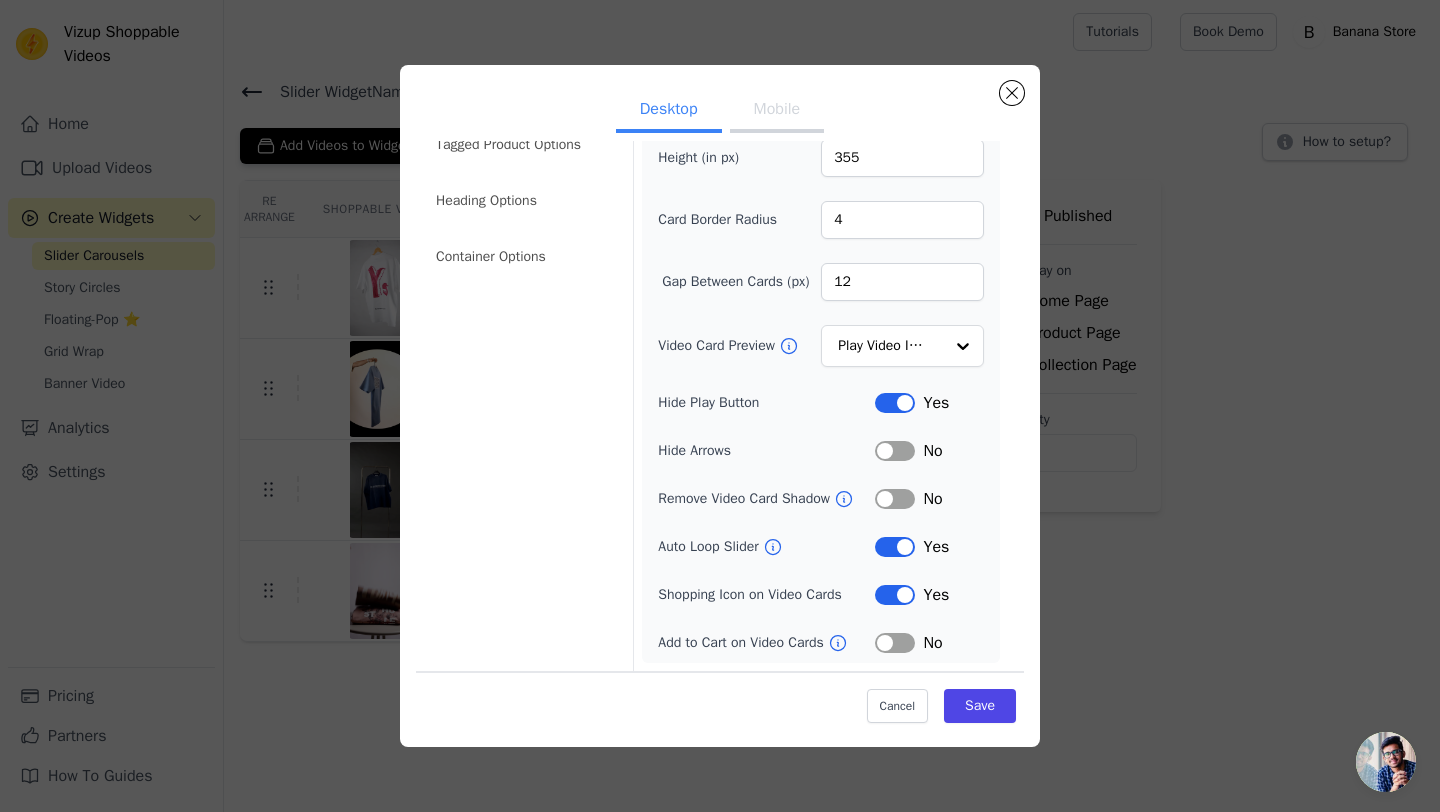 click on "Label" at bounding box center [895, 643] 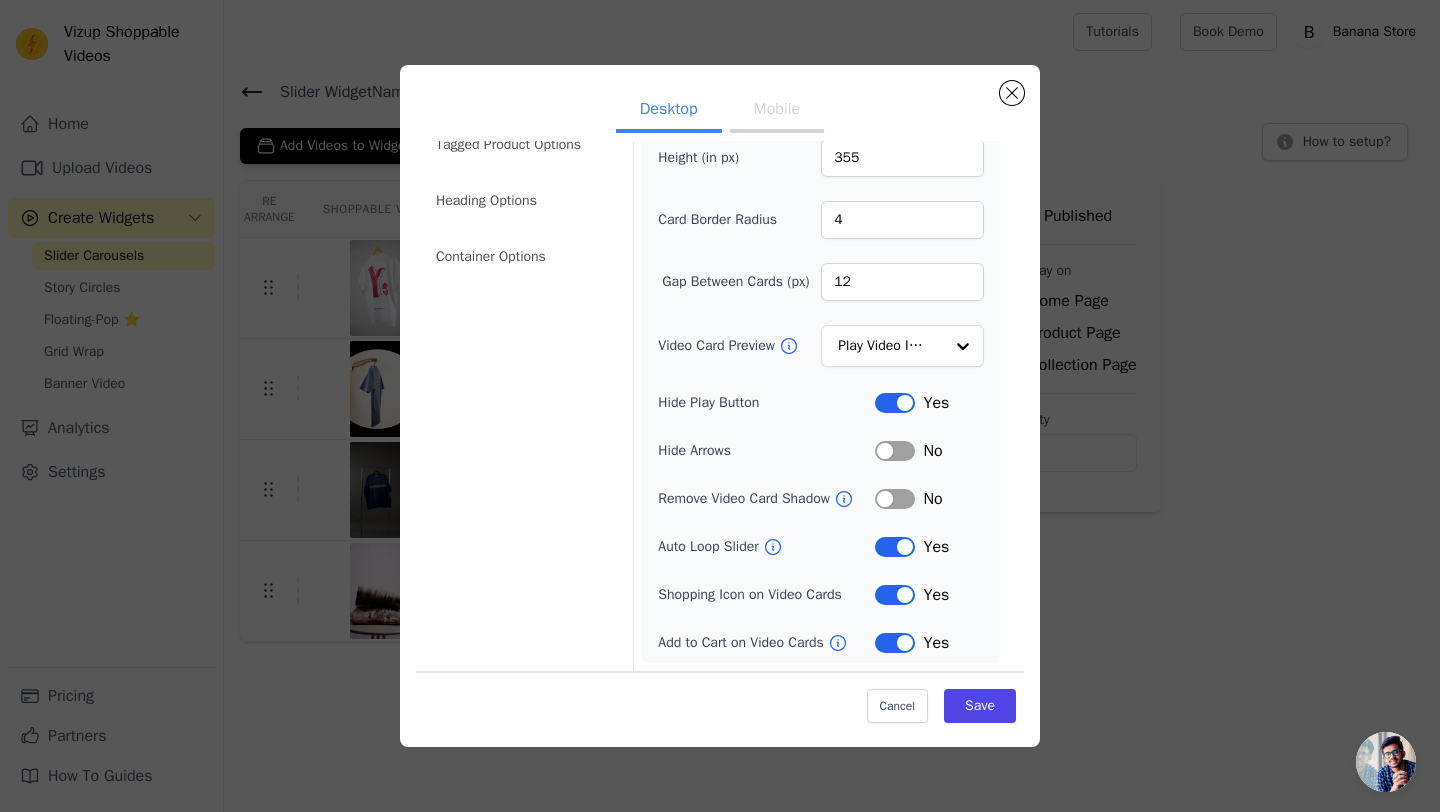 scroll, scrollTop: 0, scrollLeft: 0, axis: both 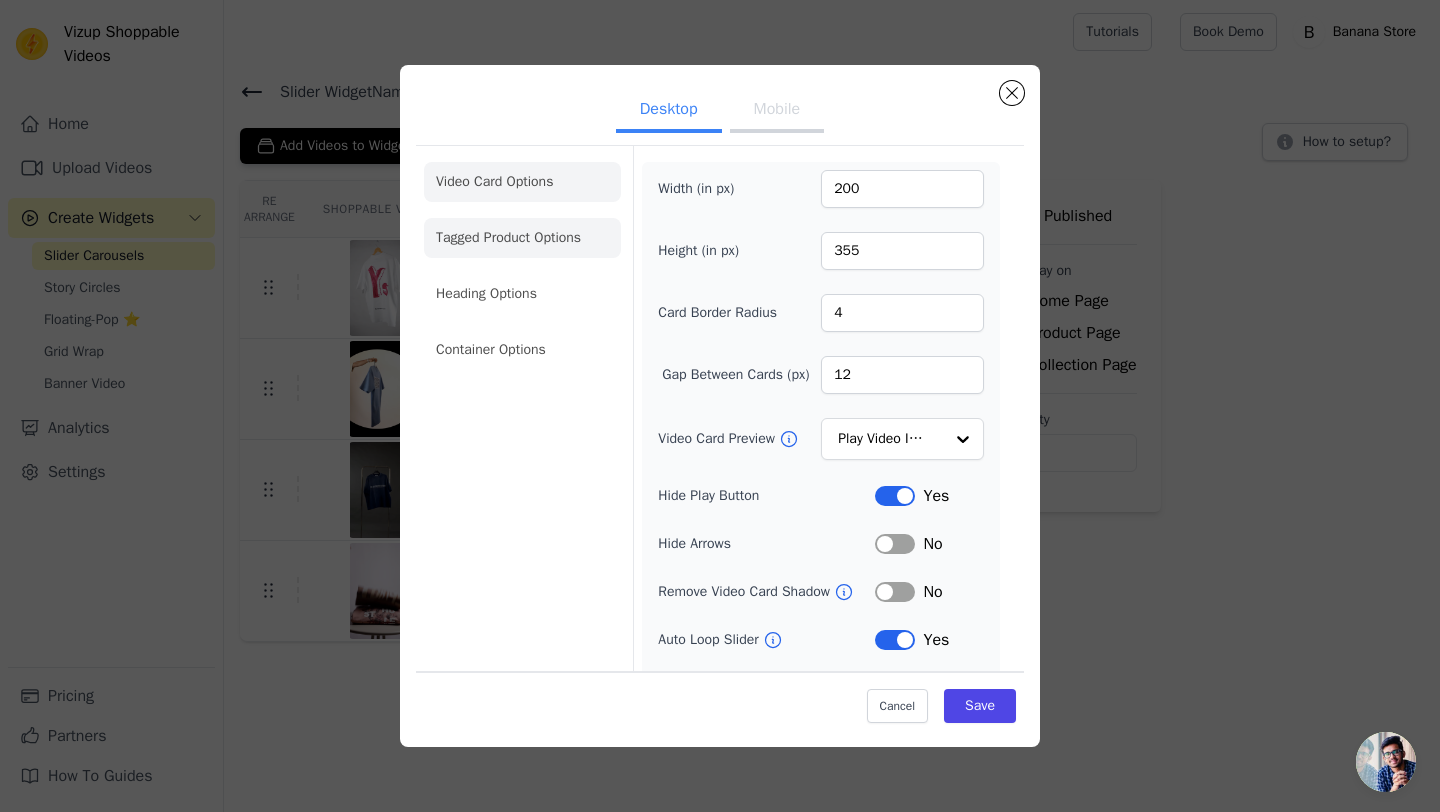 click on "Tagged Product Options" 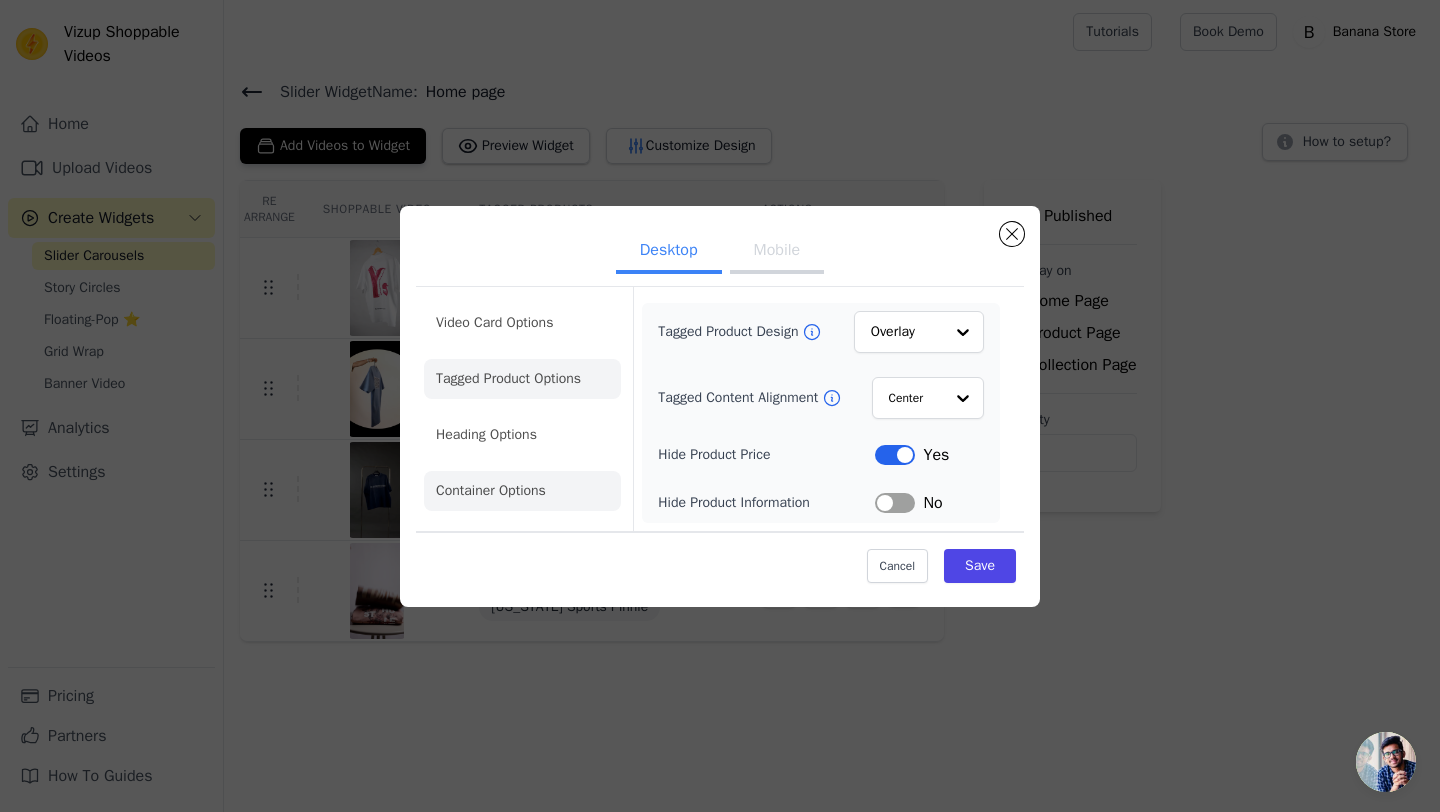 click on "Container Options" 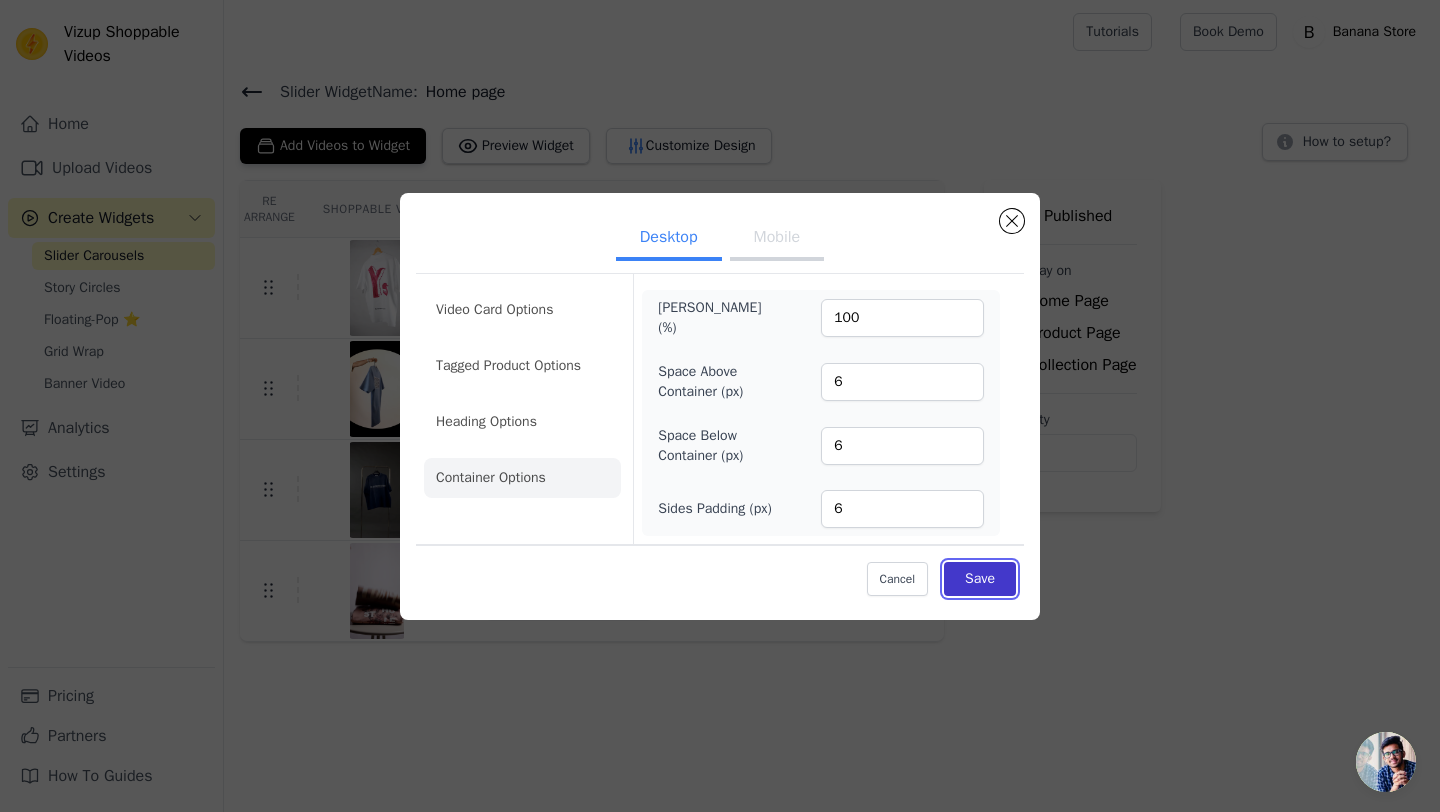 click on "Save" at bounding box center (980, 579) 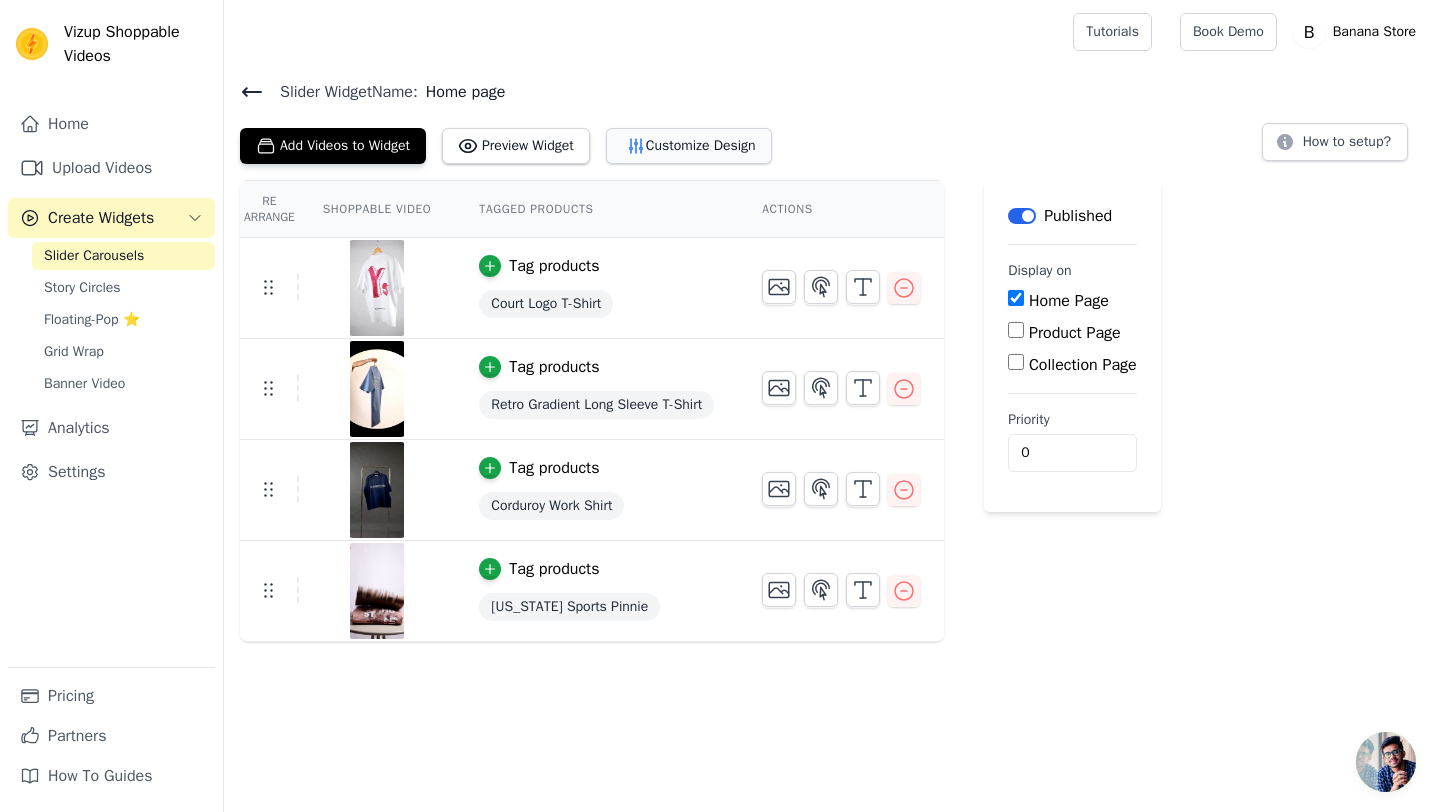 click on "Customize Design" at bounding box center (689, 146) 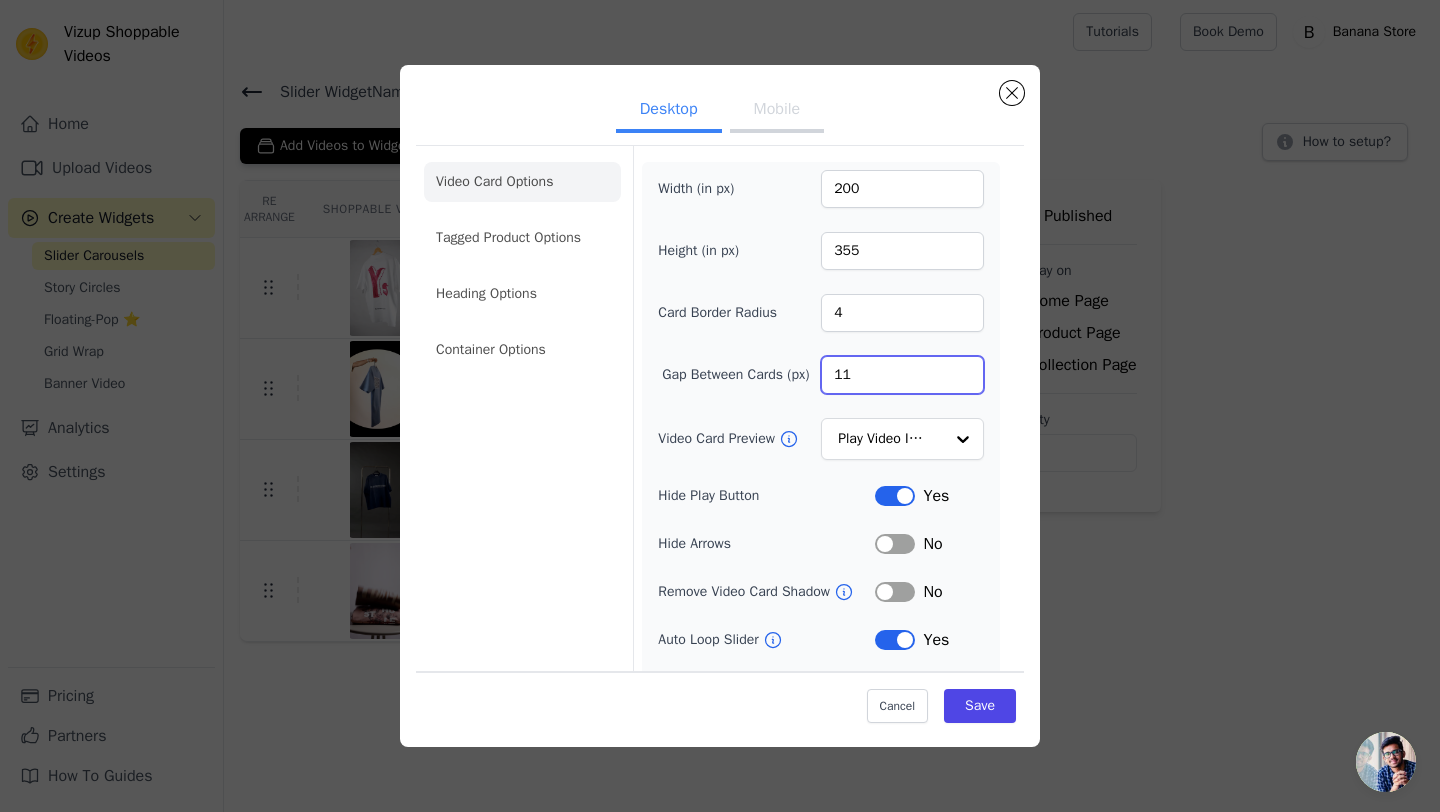 click on "11" at bounding box center (902, 375) 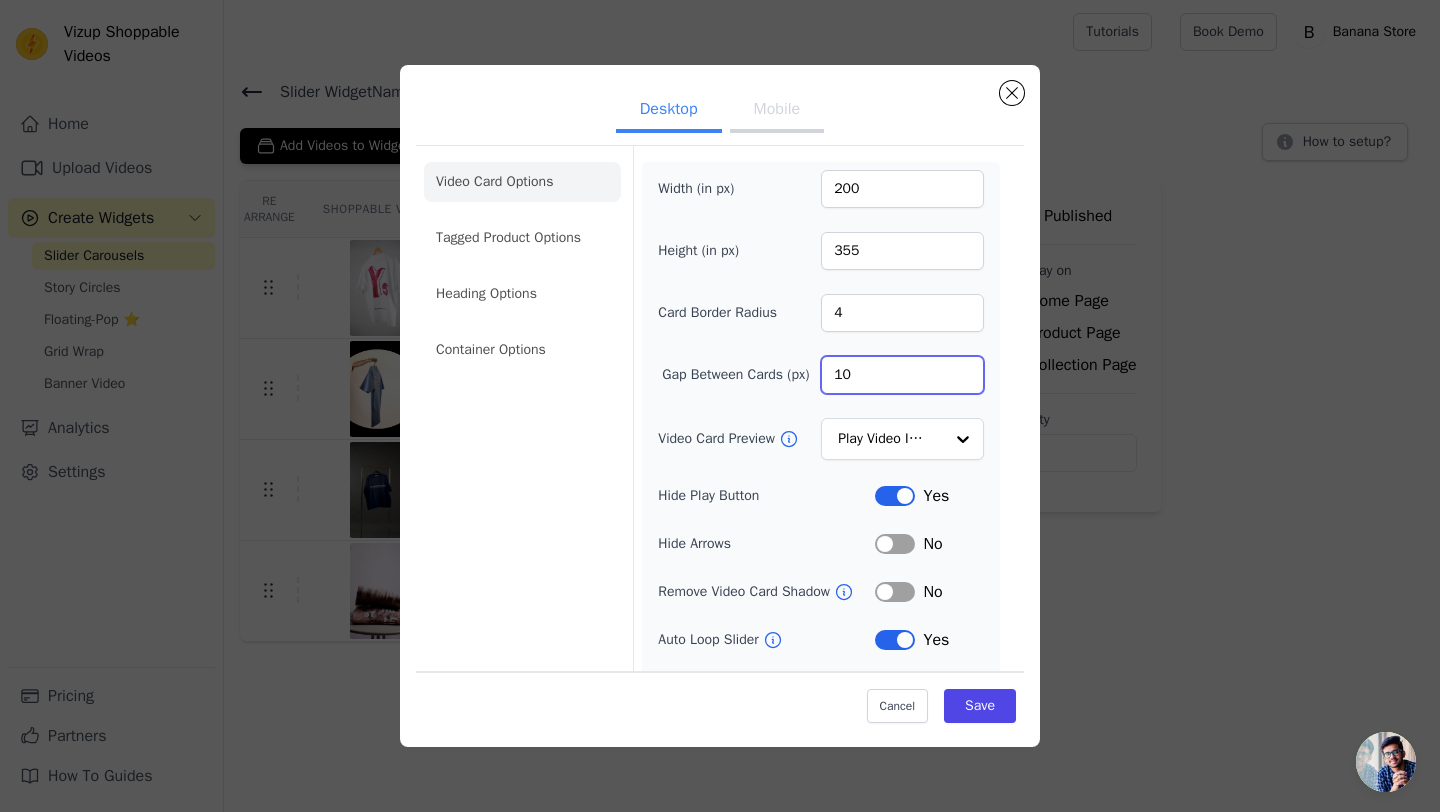 type on "10" 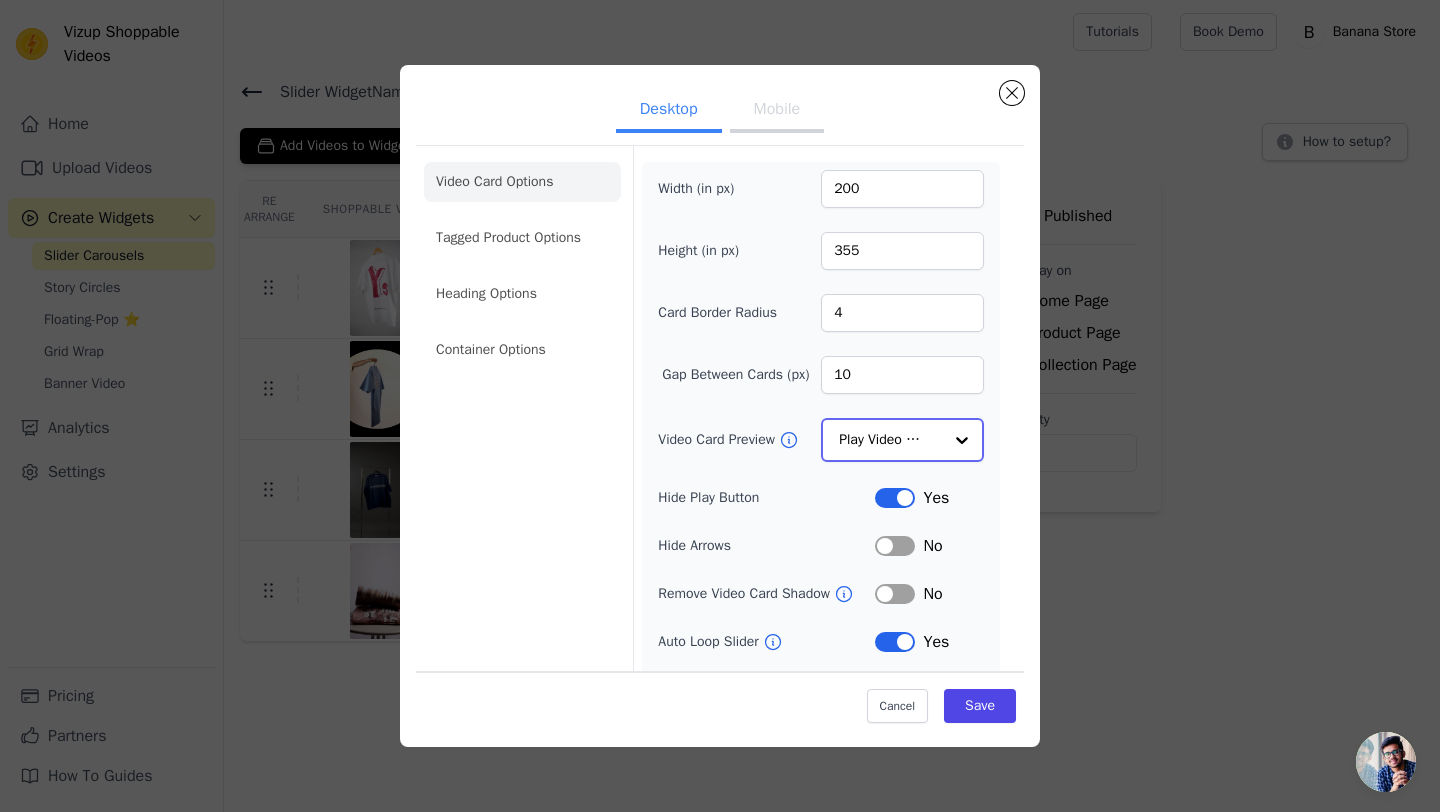 click on "Video Card Preview" 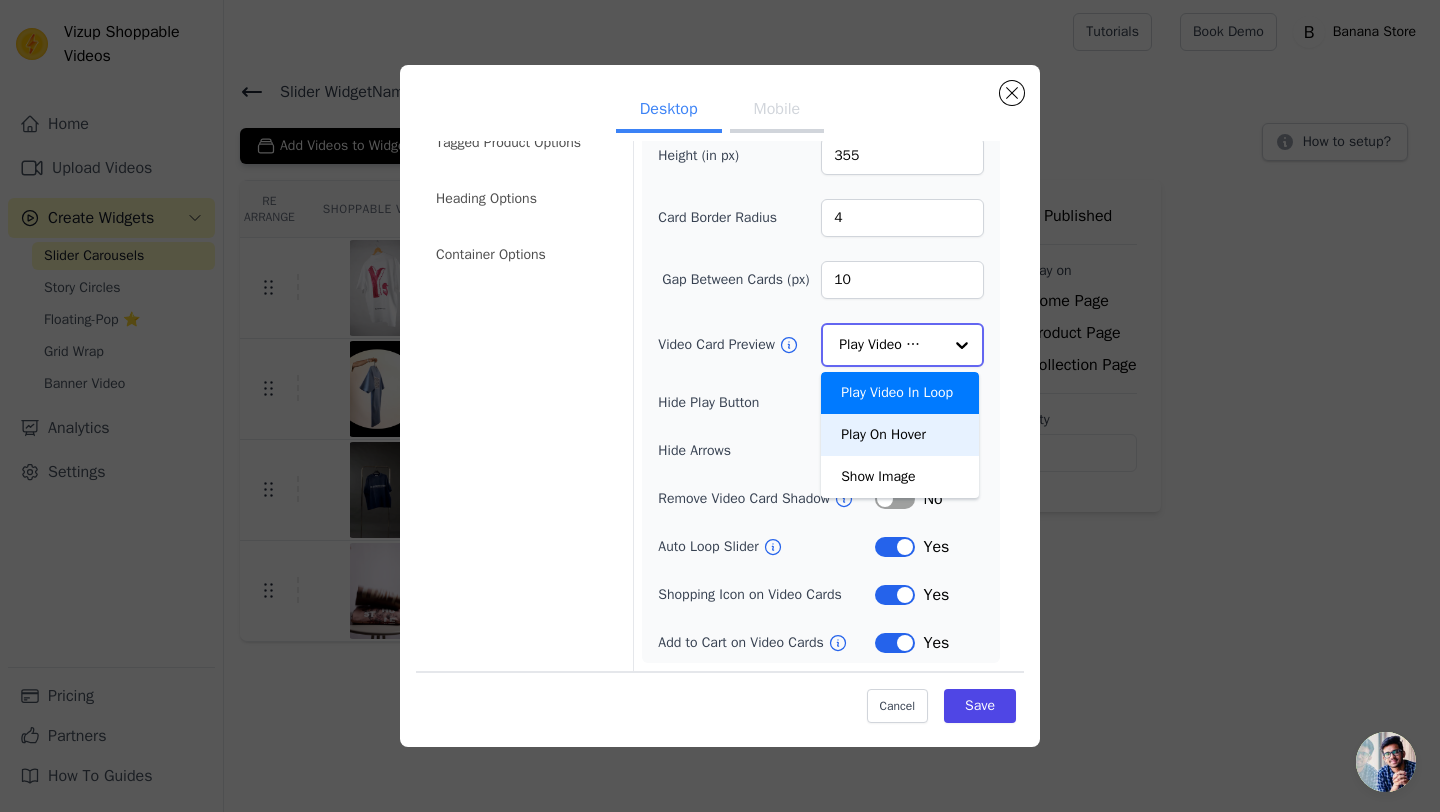 scroll, scrollTop: 97, scrollLeft: 0, axis: vertical 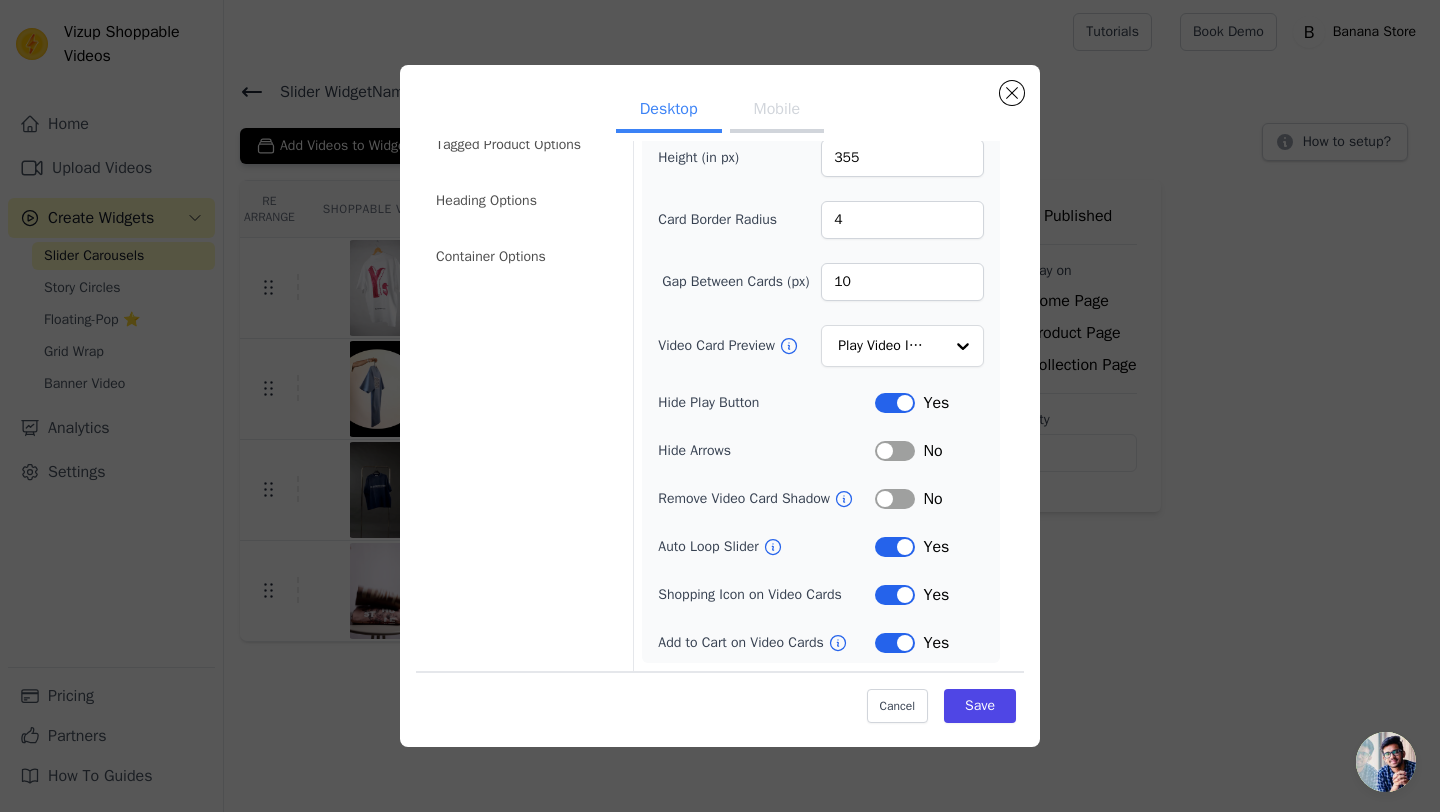 click on "Video Card Preview           Play Video In Loop" at bounding box center (821, 346) 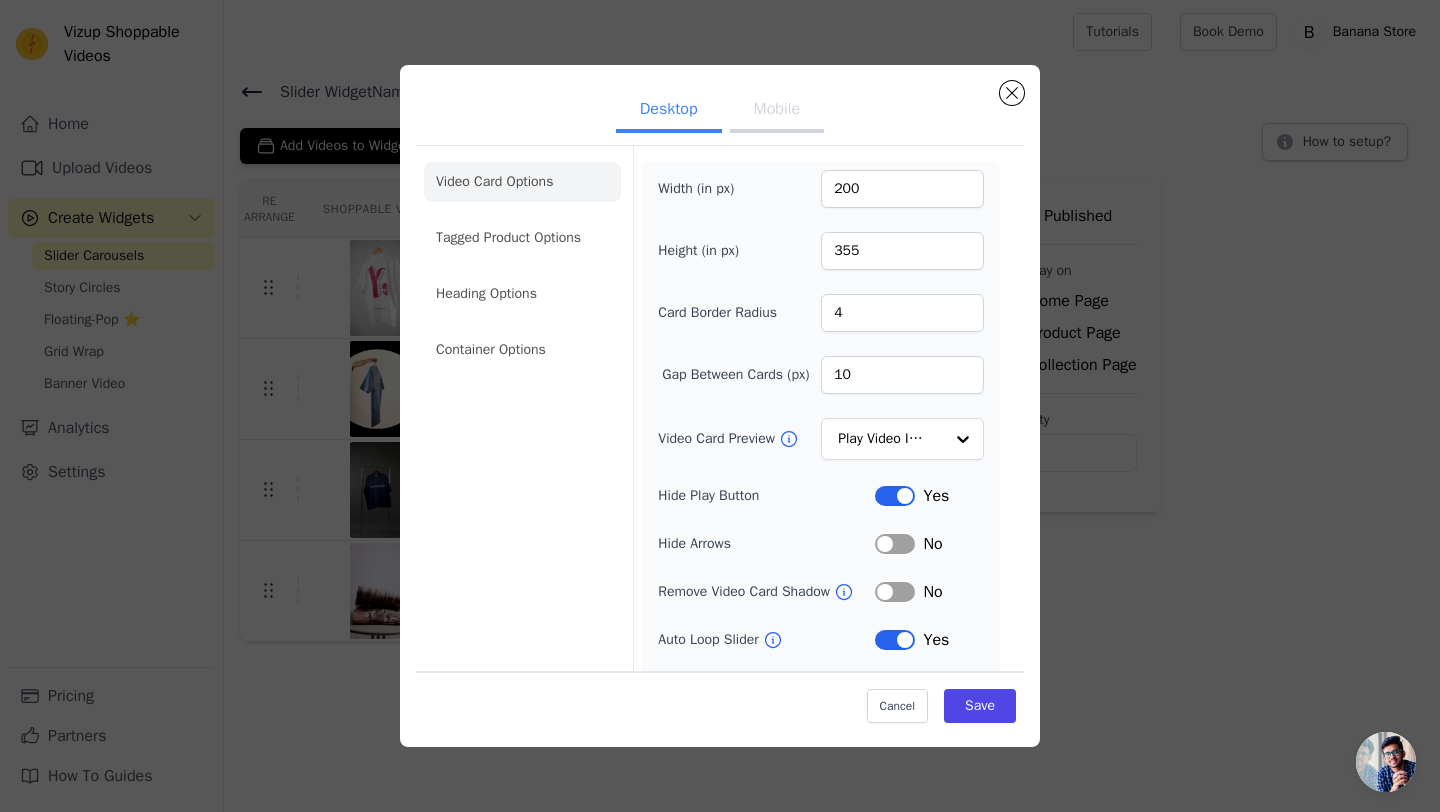 click on "Container Options" 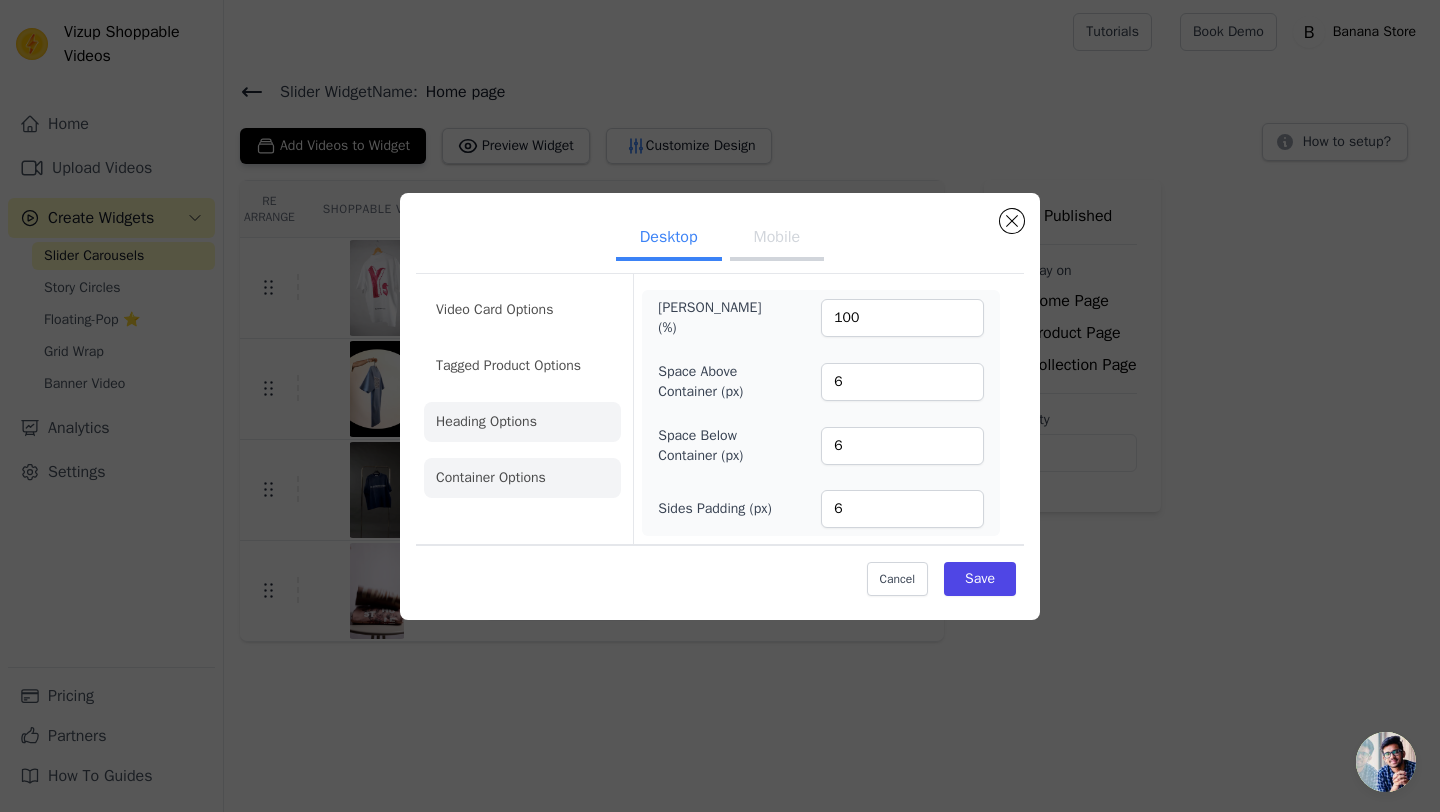 click on "Heading Options" 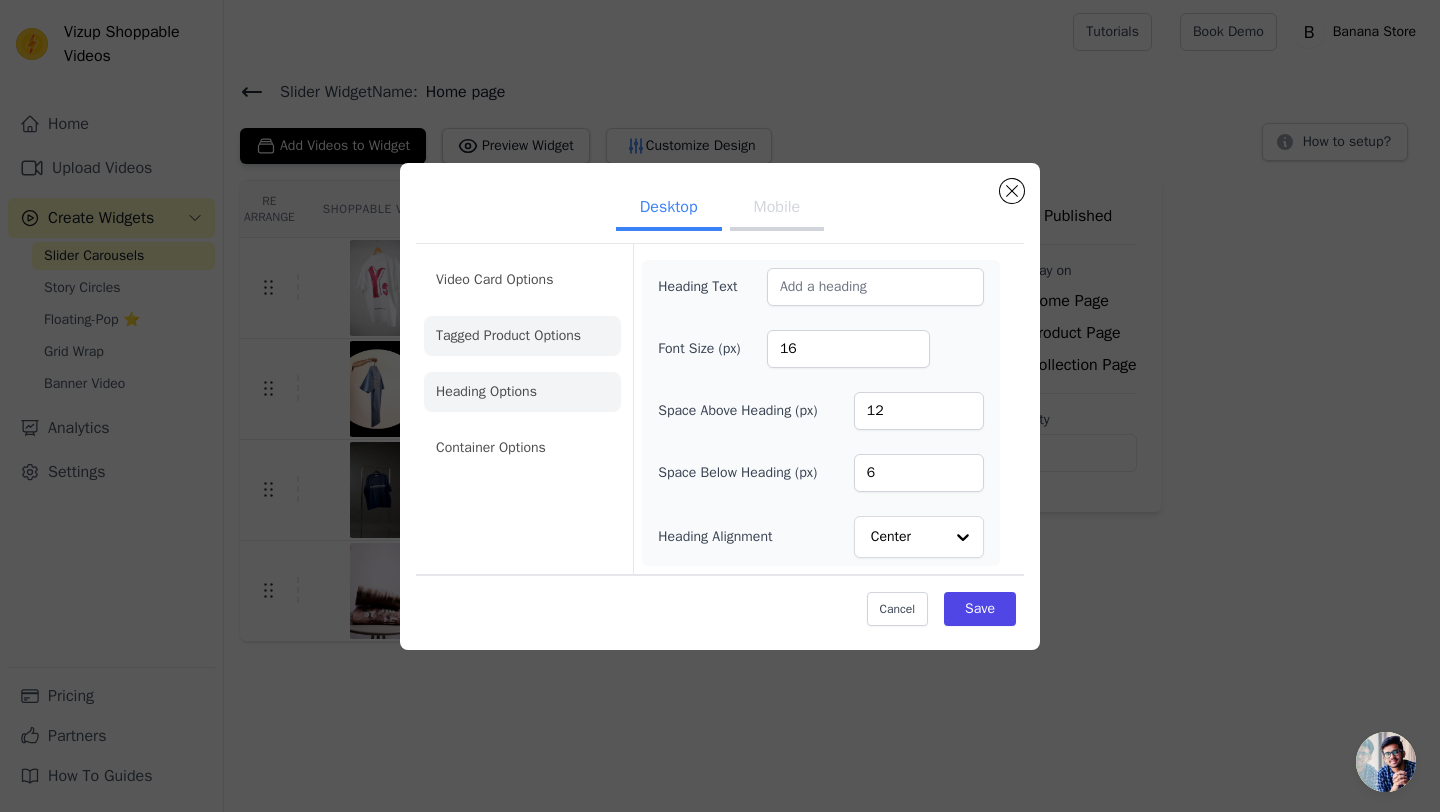 click on "Tagged Product Options" 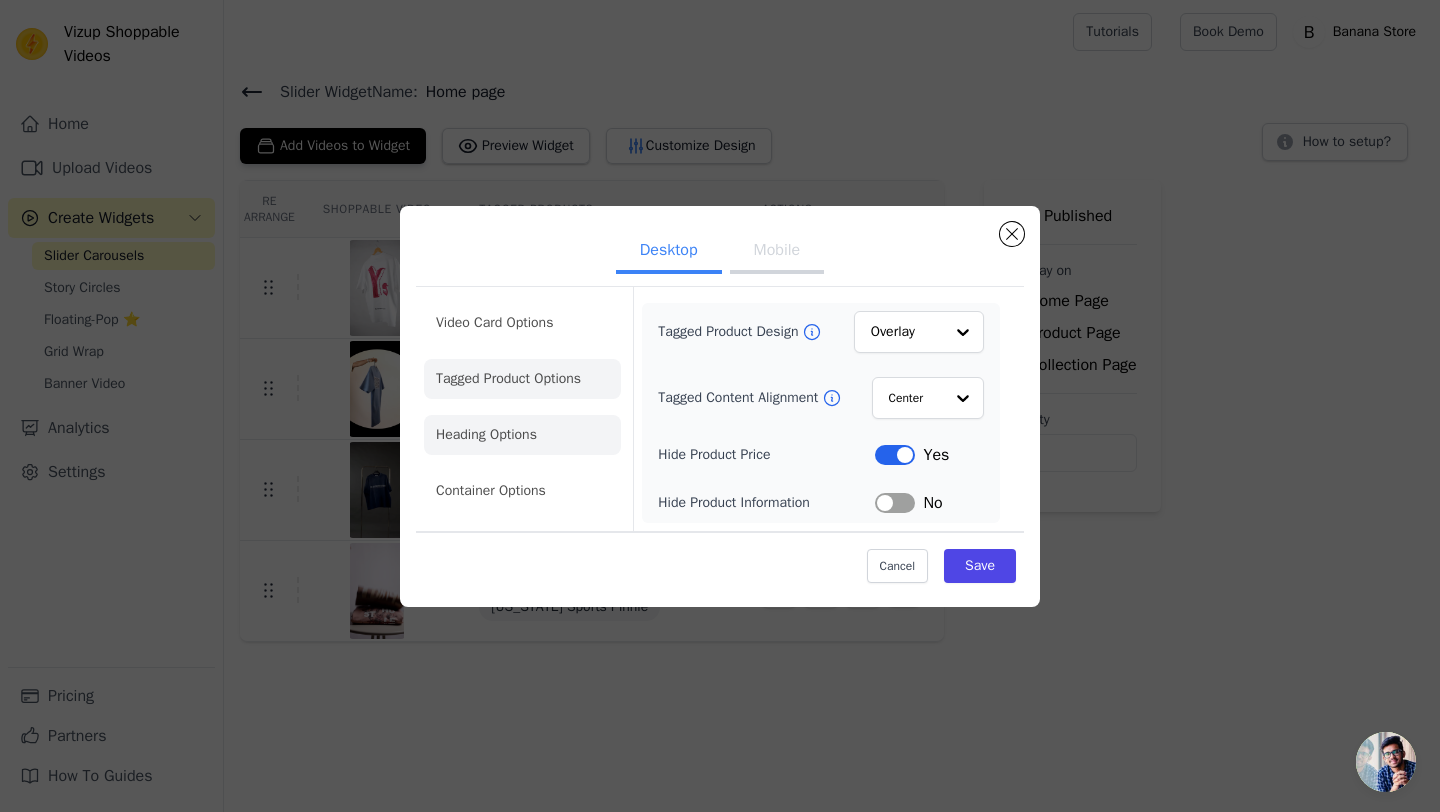 click on "Heading Options" 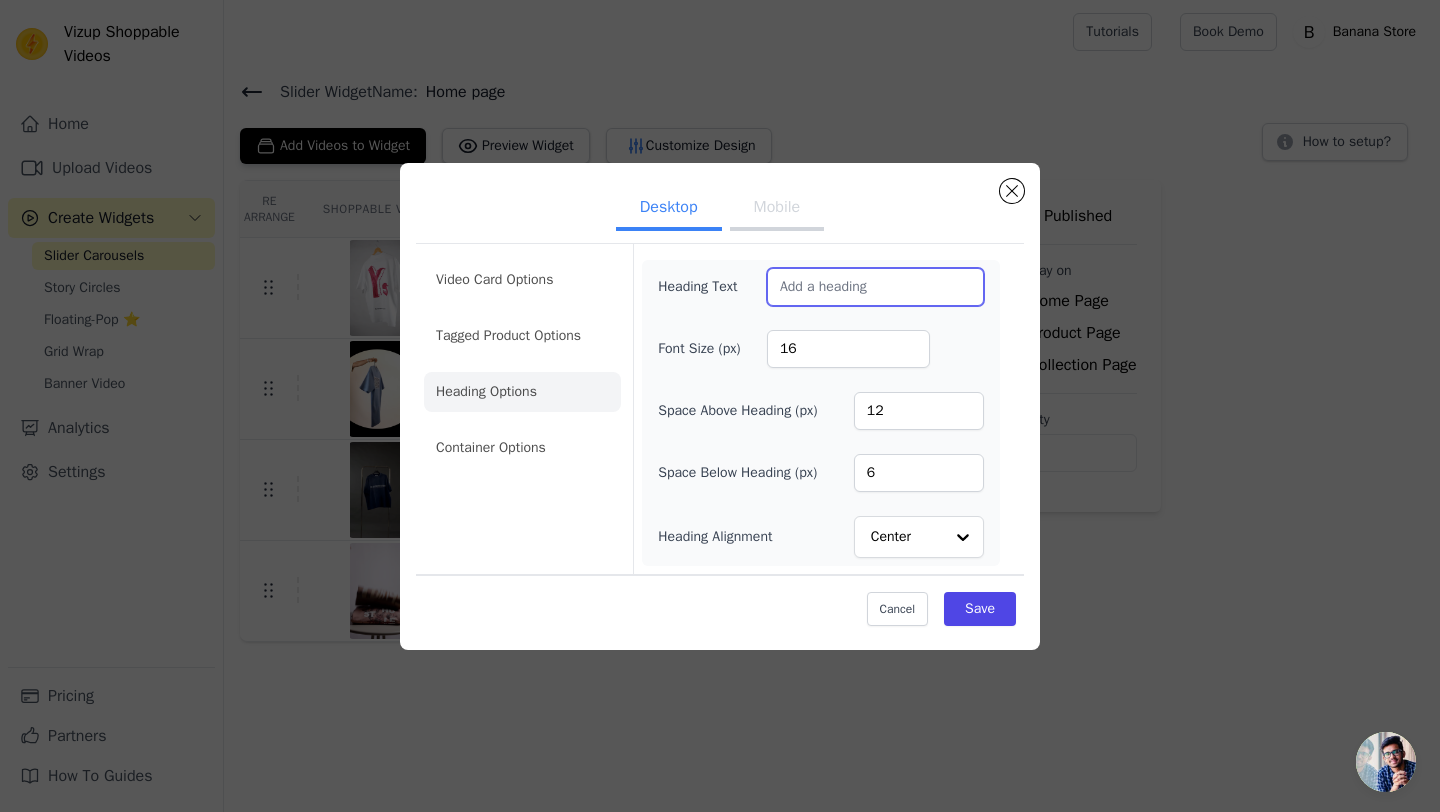 click on "Heading Text" at bounding box center (875, 287) 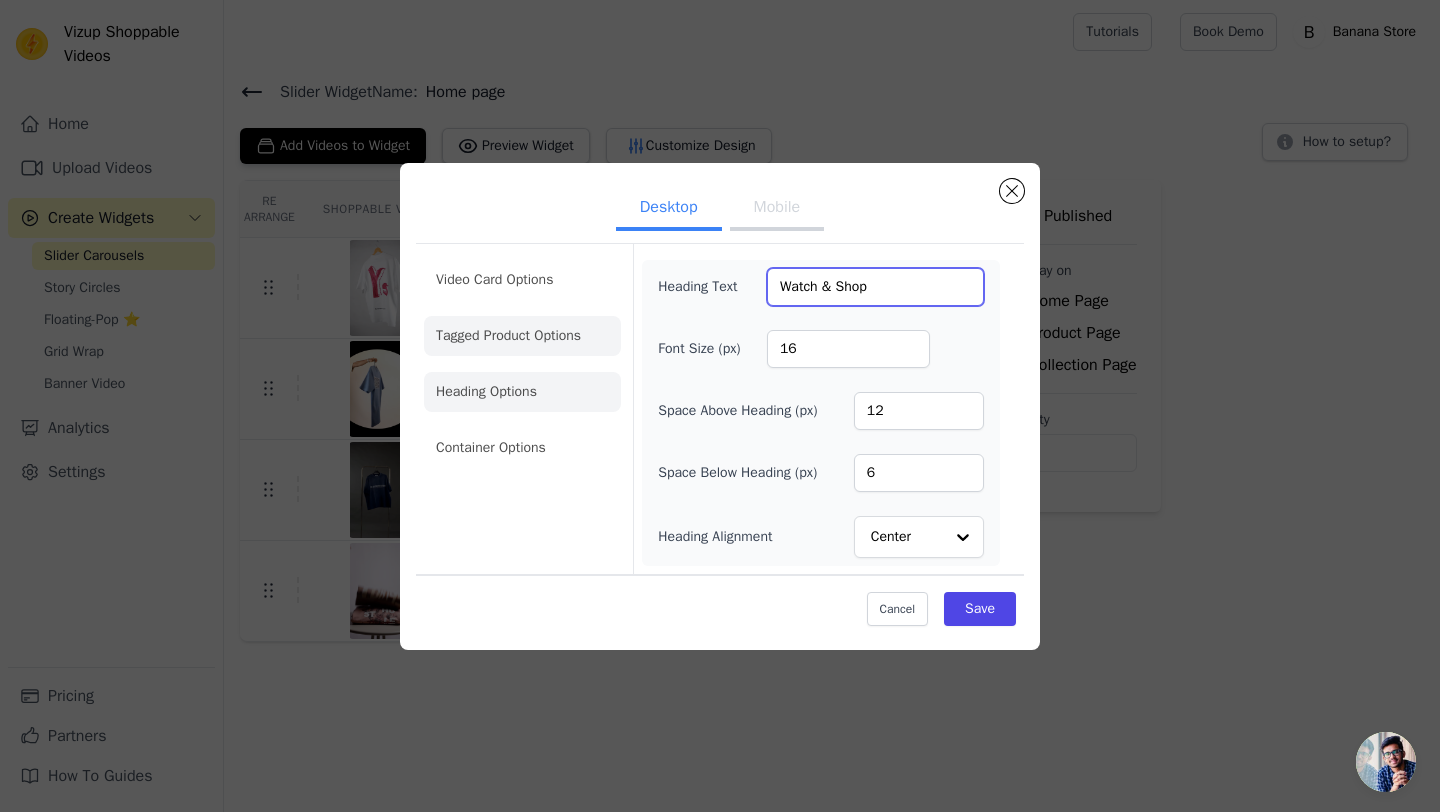 type on "Watch & Shop" 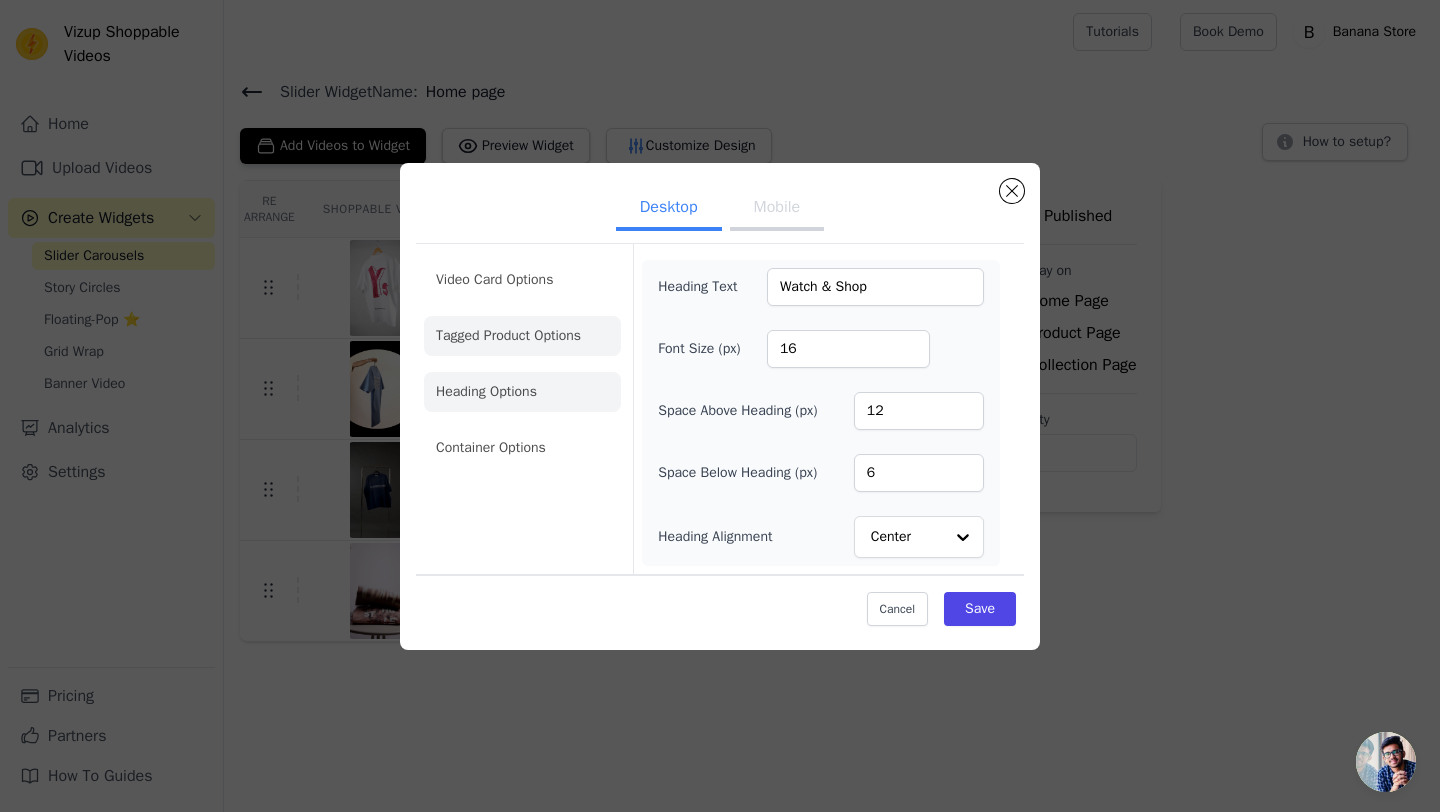 click on "Tagged Product Options" 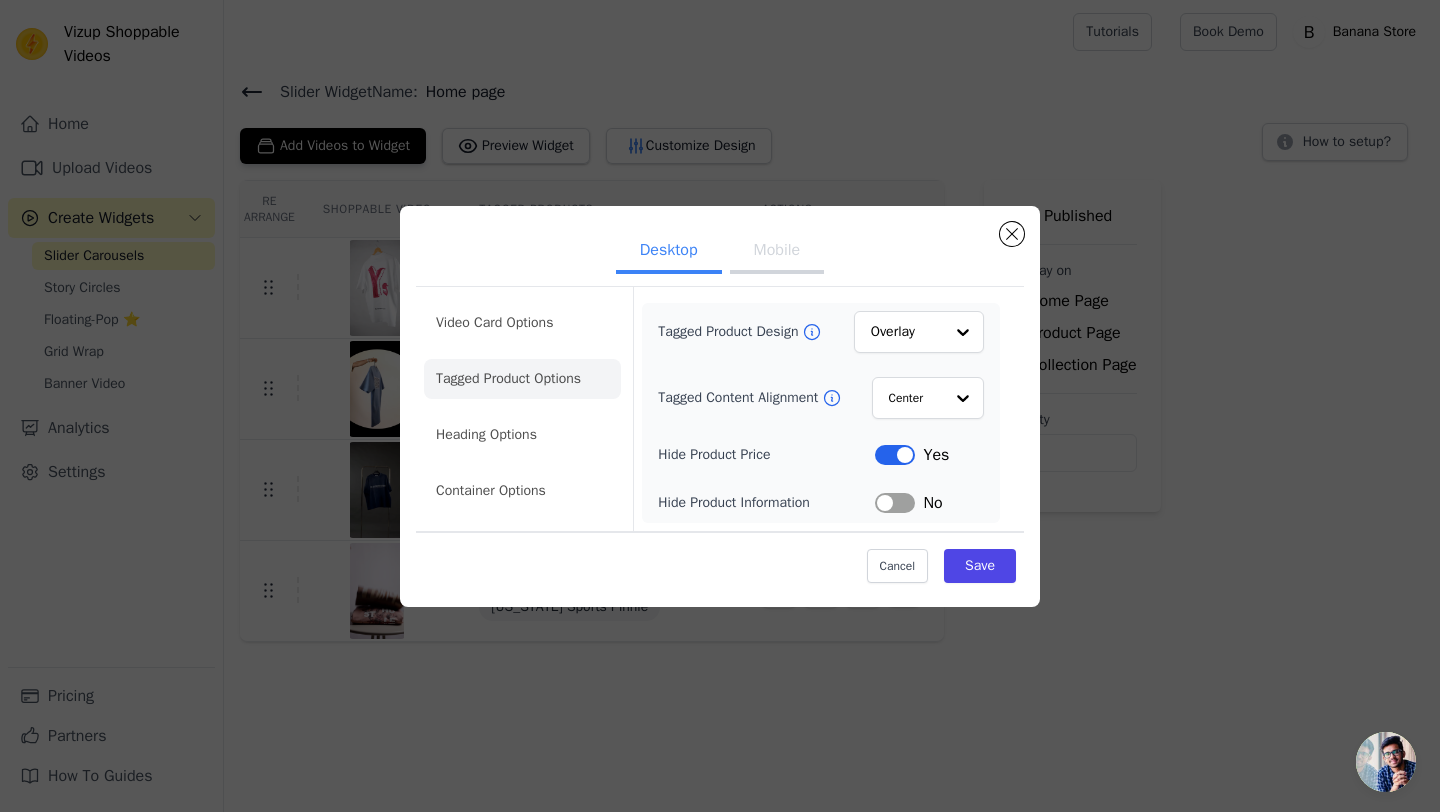 click on "Video Card Options" 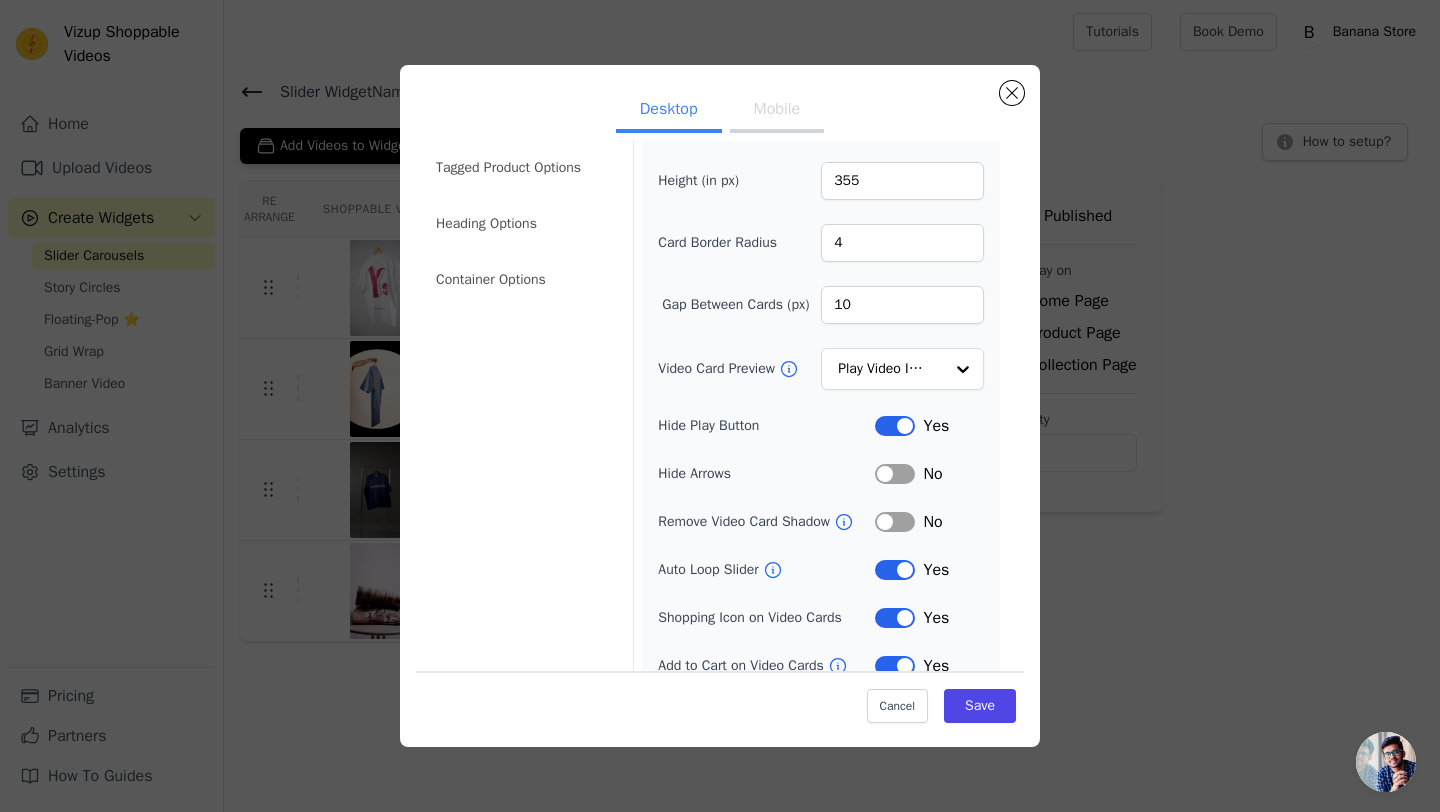 scroll, scrollTop: 95, scrollLeft: 0, axis: vertical 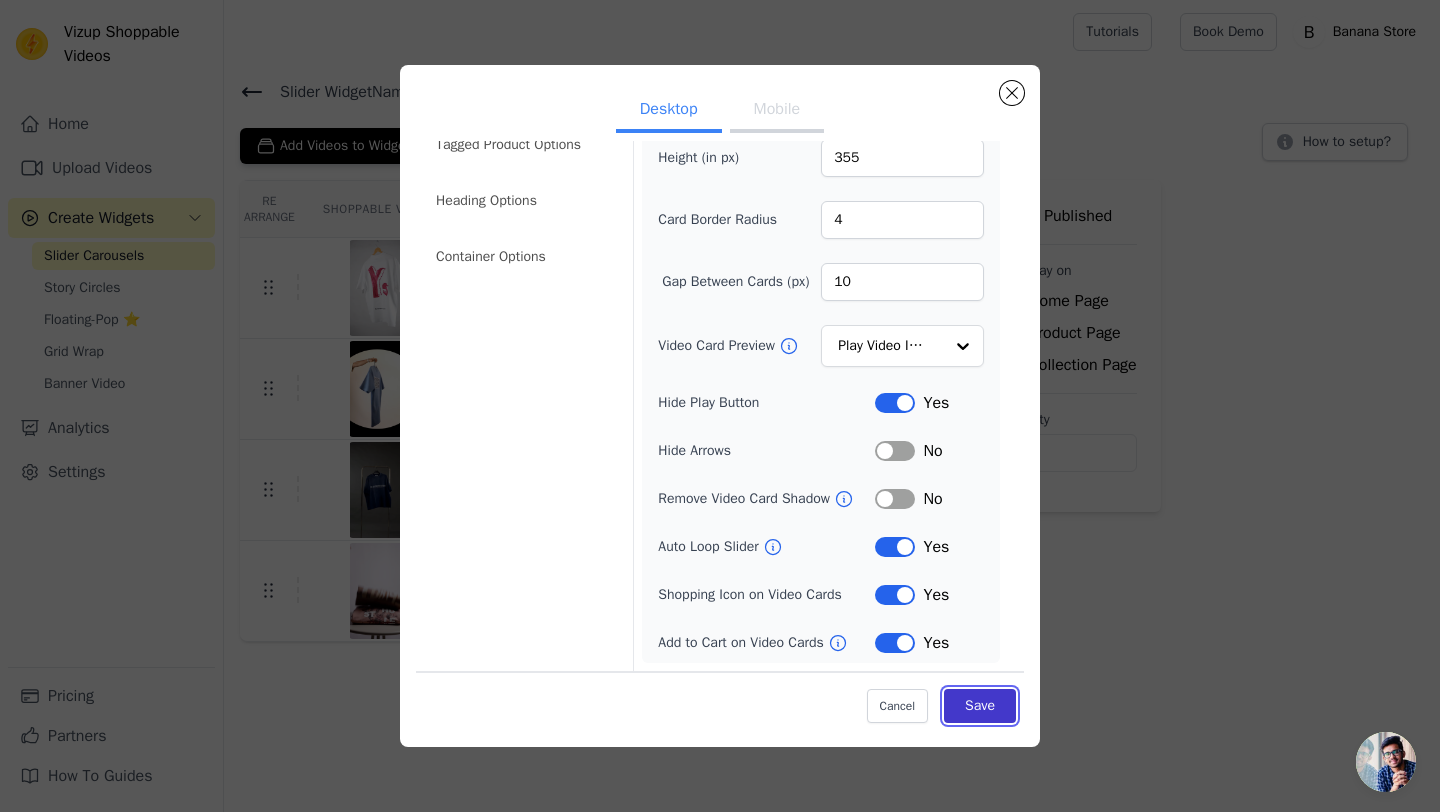click on "Save" at bounding box center (980, 706) 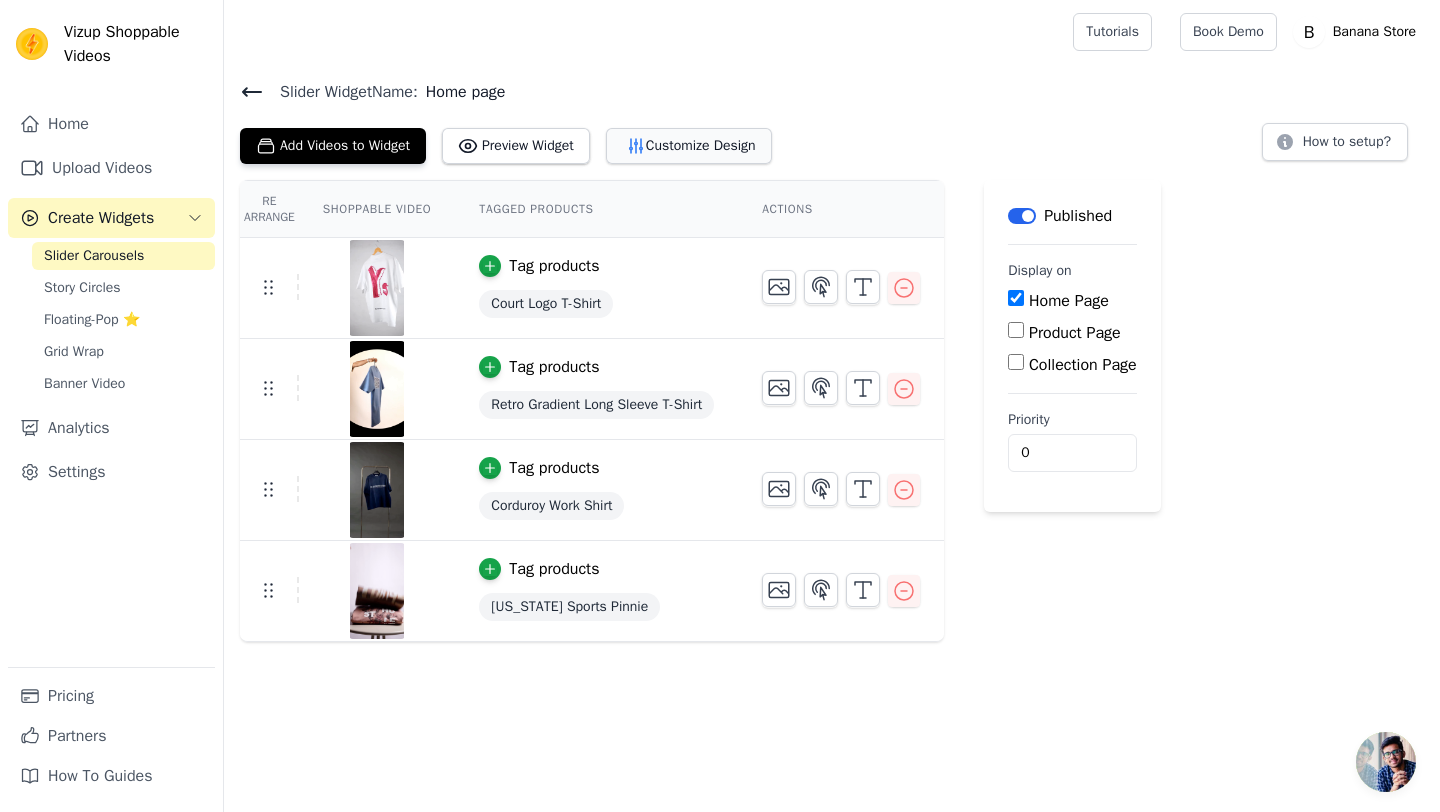 click on "Customize Design" at bounding box center [689, 146] 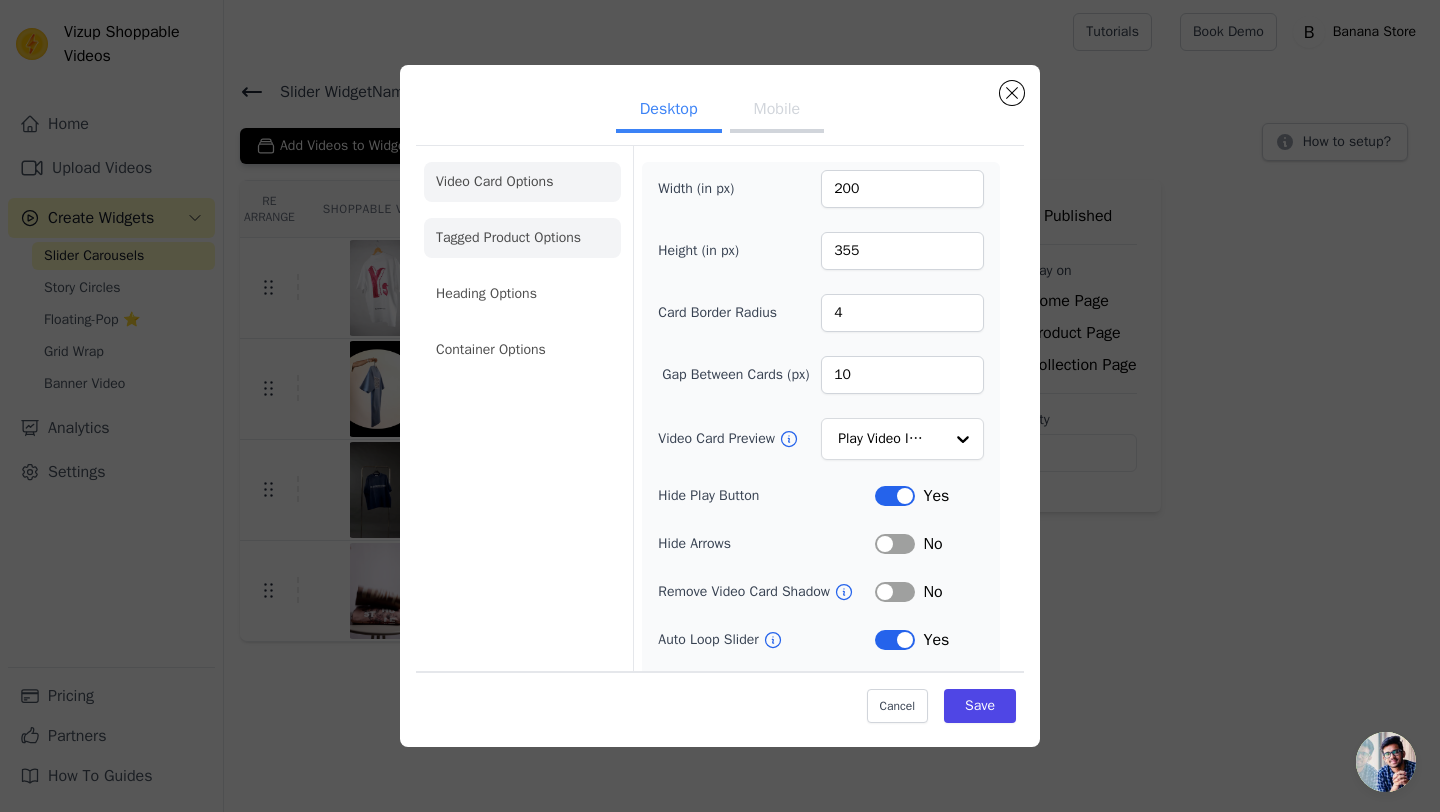 click on "Container Options" 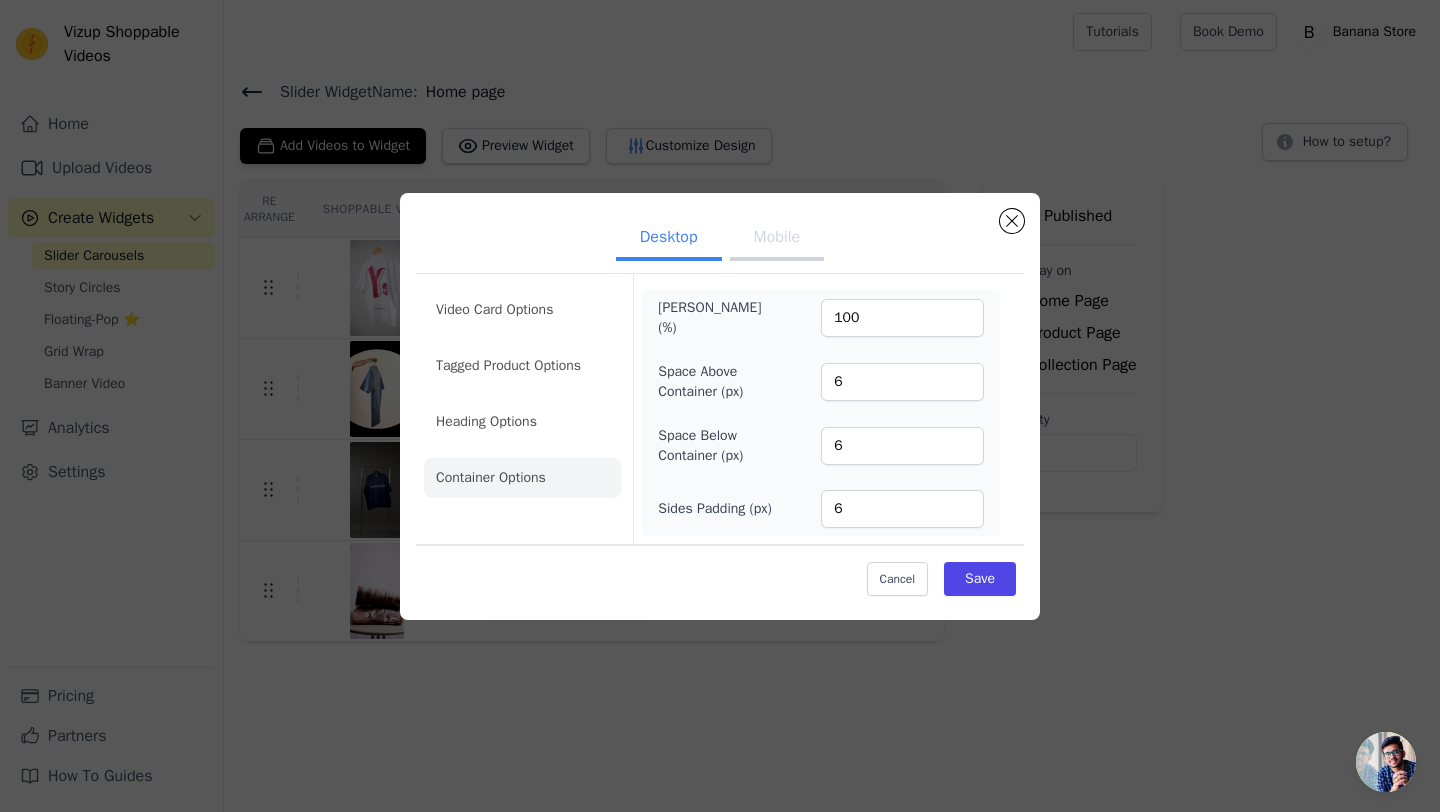 click on "Video Card Options Tagged Product Options Heading Options Container Options" at bounding box center (522, 394) 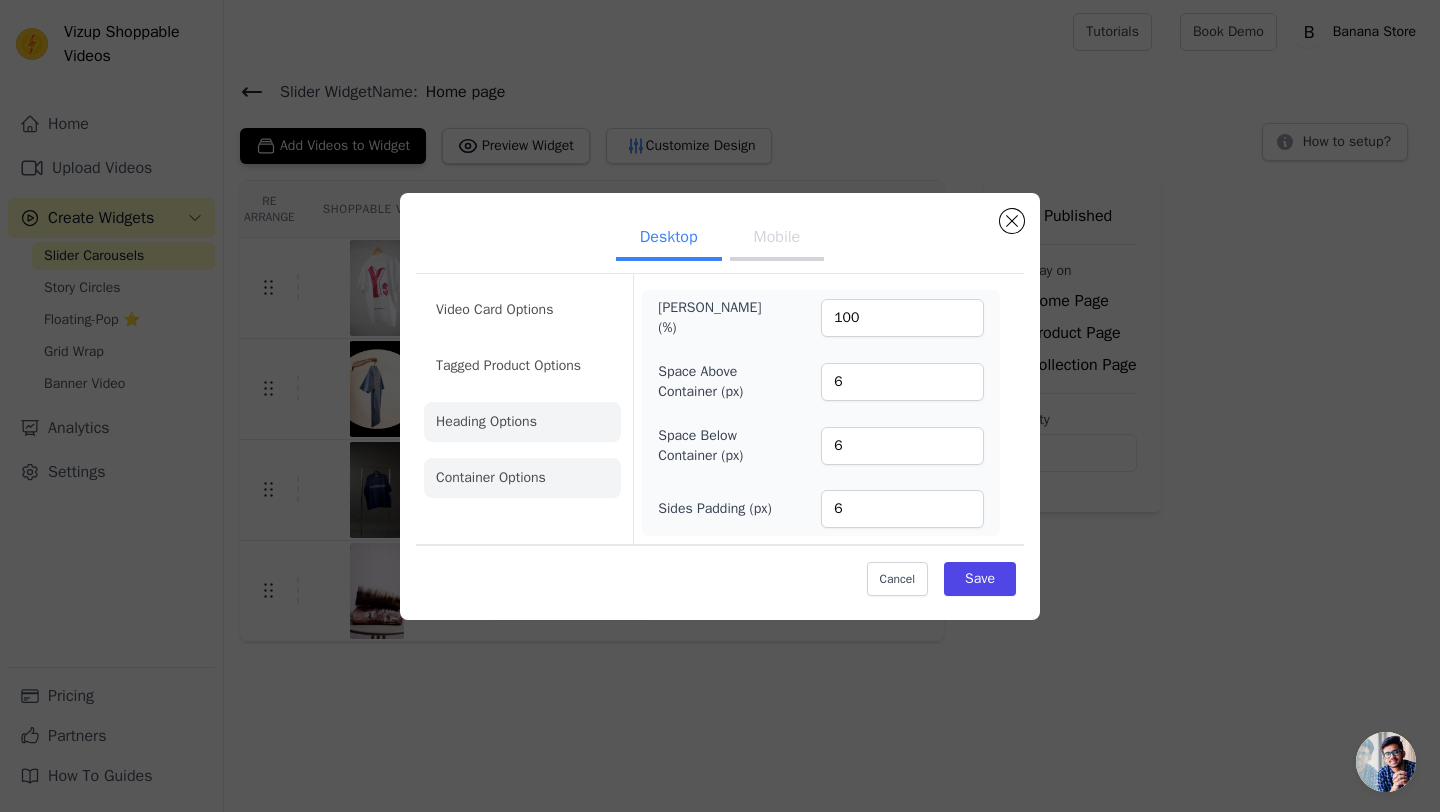 click on "Heading Options" 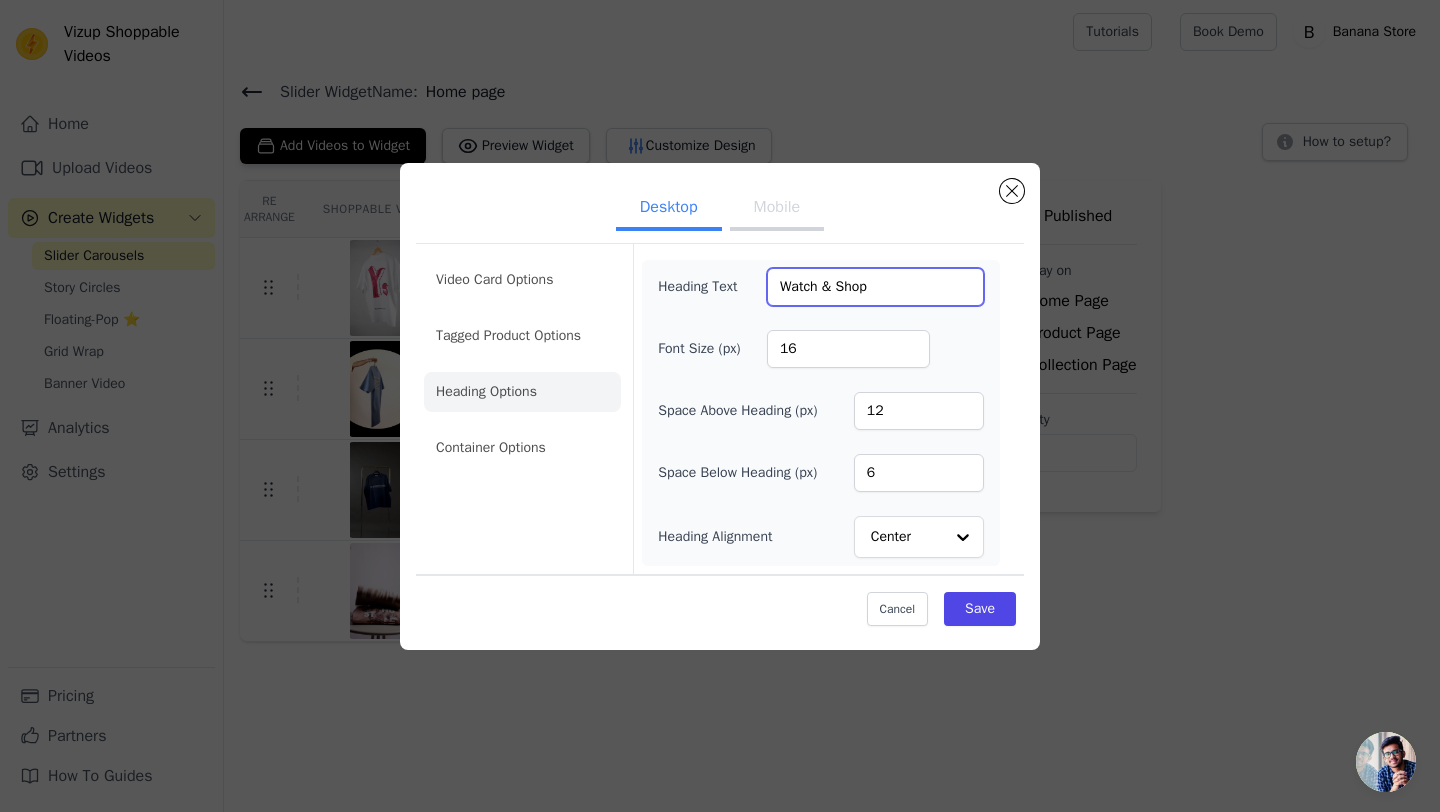 click on "Watch & Shop" at bounding box center (875, 287) 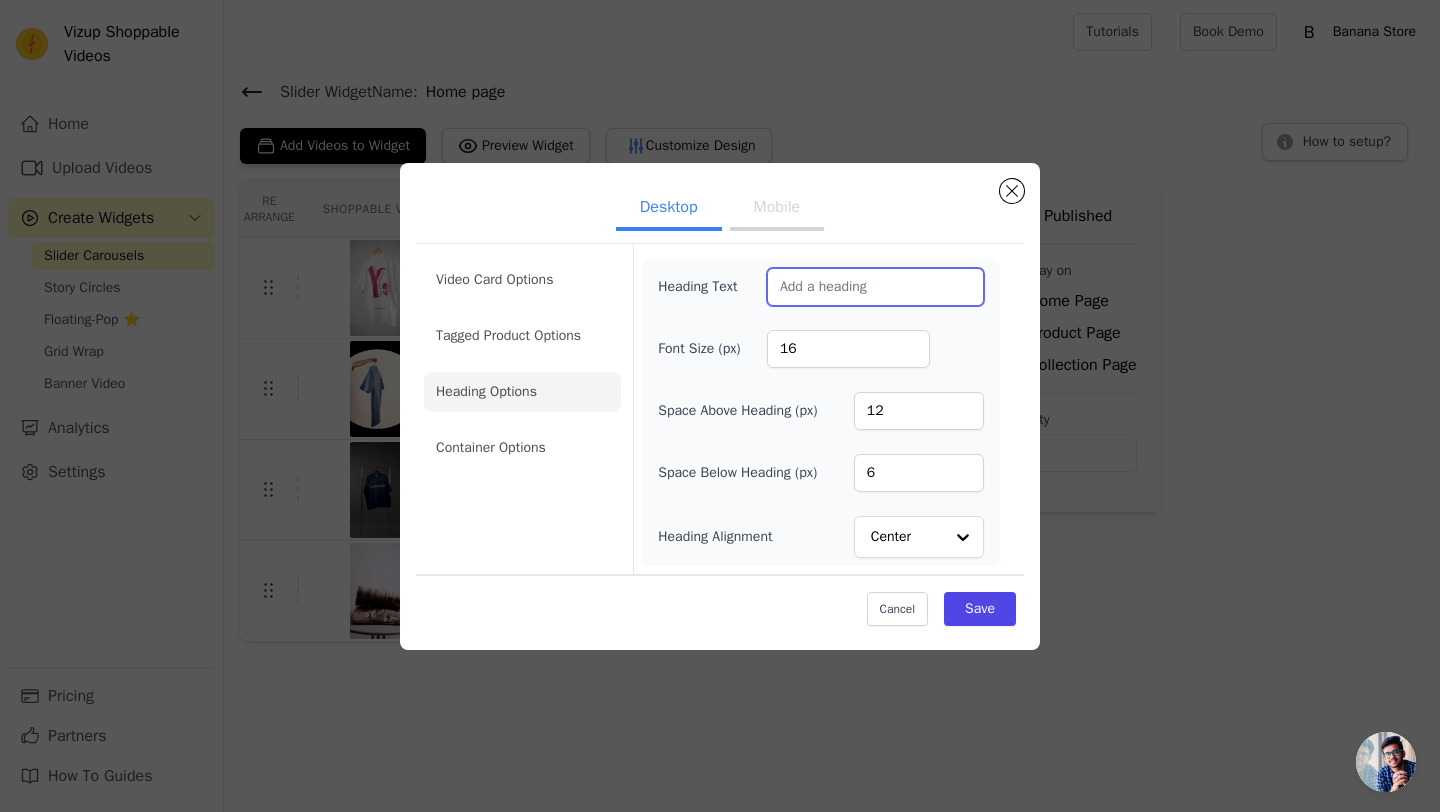 type 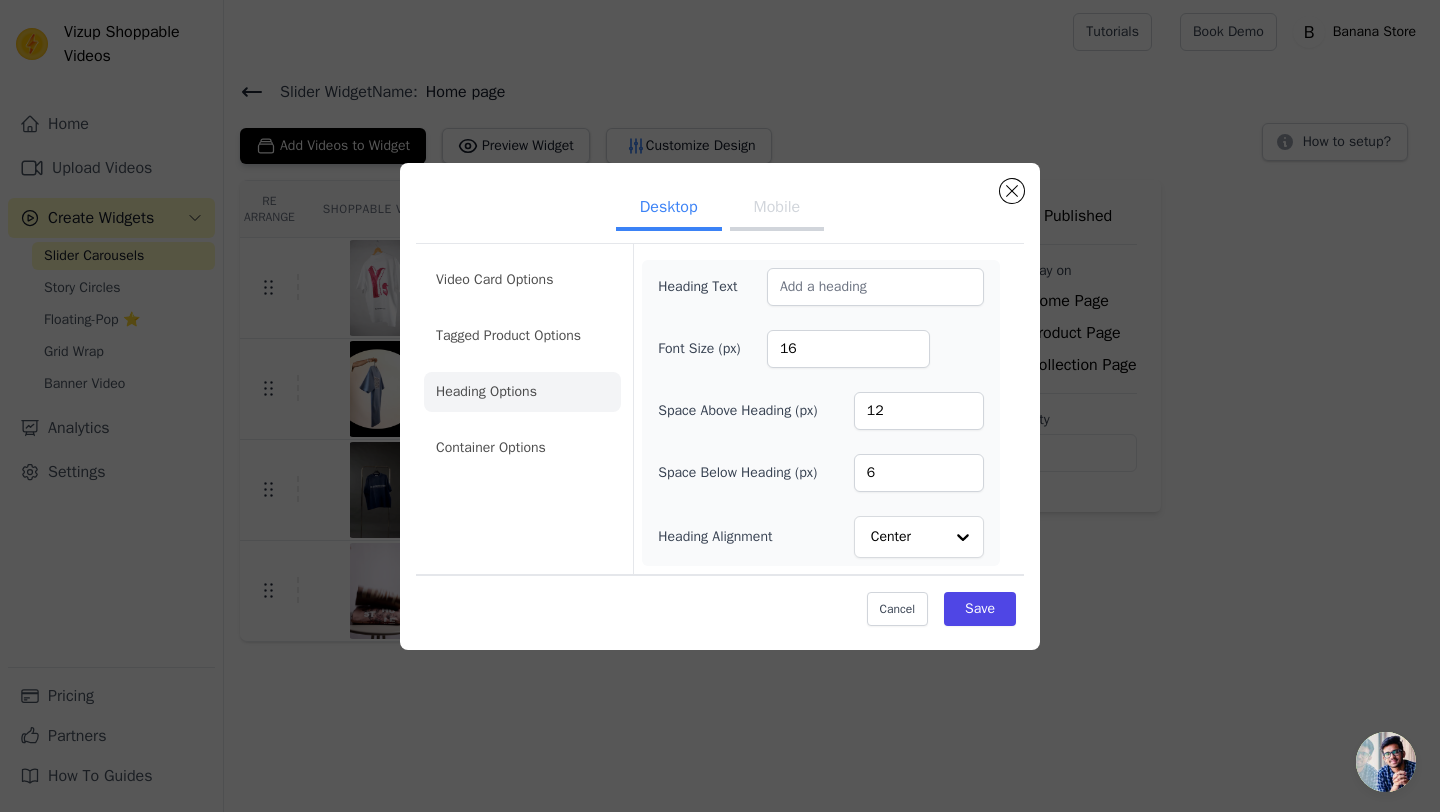 click on "Heading Text     Font Size (px)   16   Space Above Heading (px)   12   Space Below Heading (px)   6   Heading Alignment         Center" at bounding box center (821, 413) 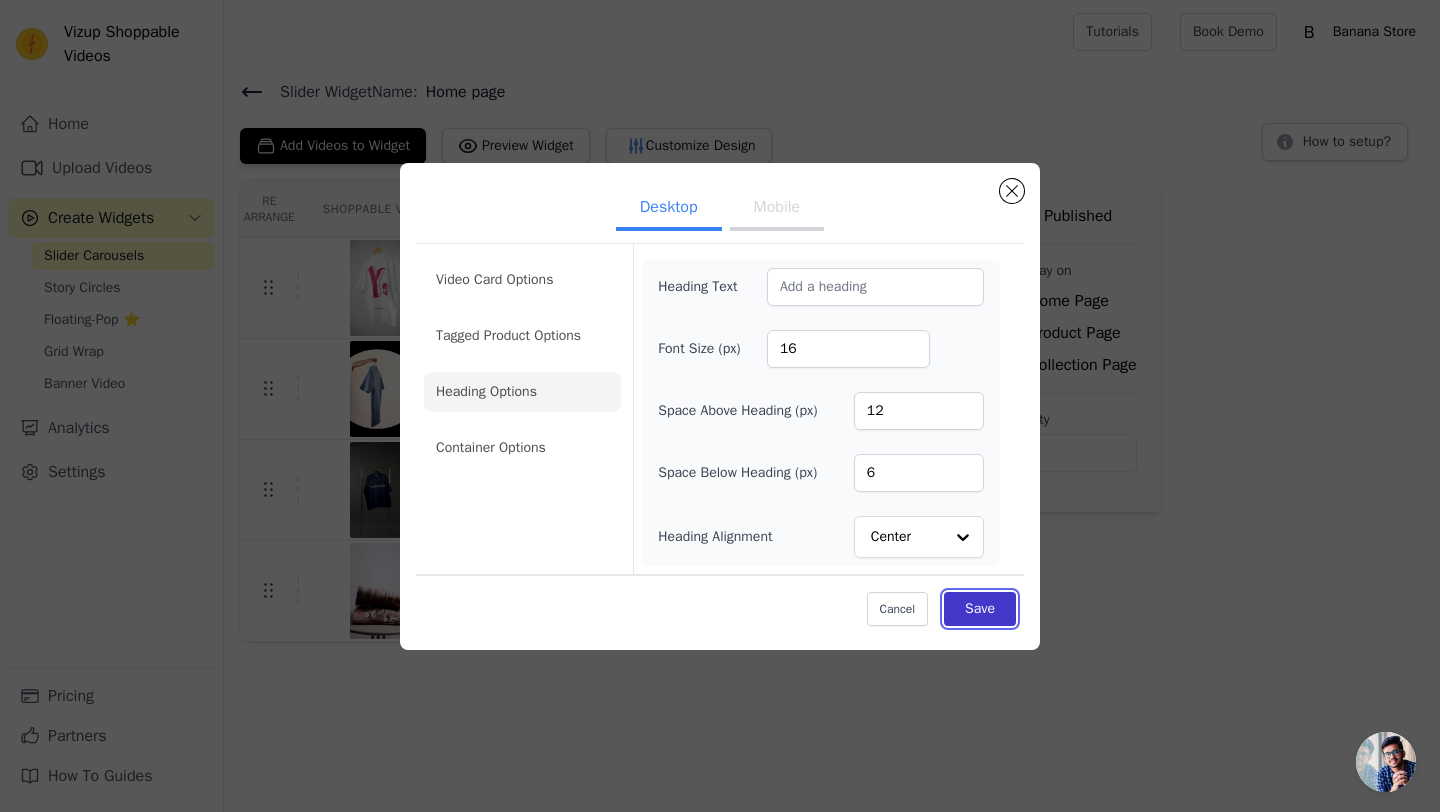 click on "Save" at bounding box center [980, 609] 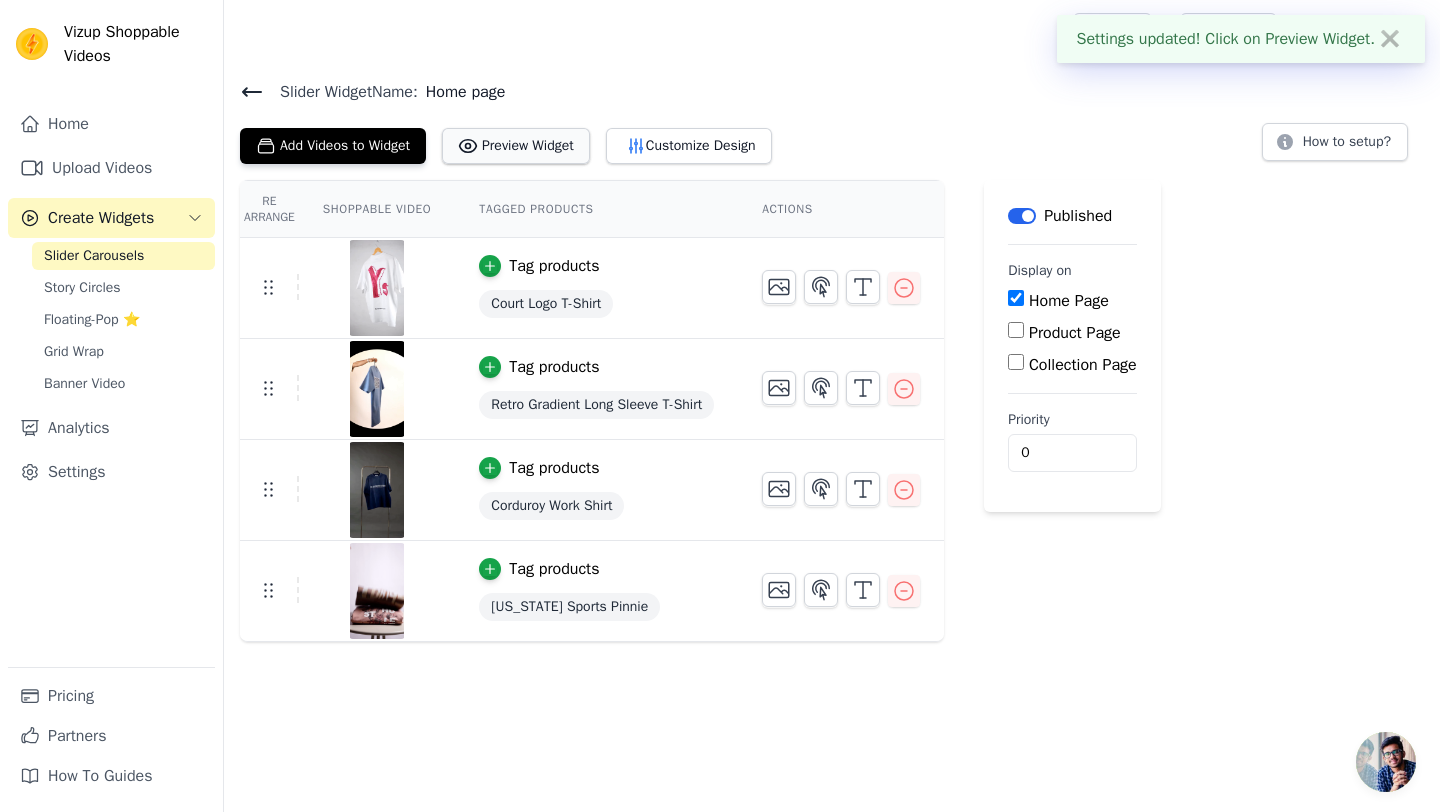 click on "Preview Widget" at bounding box center [516, 146] 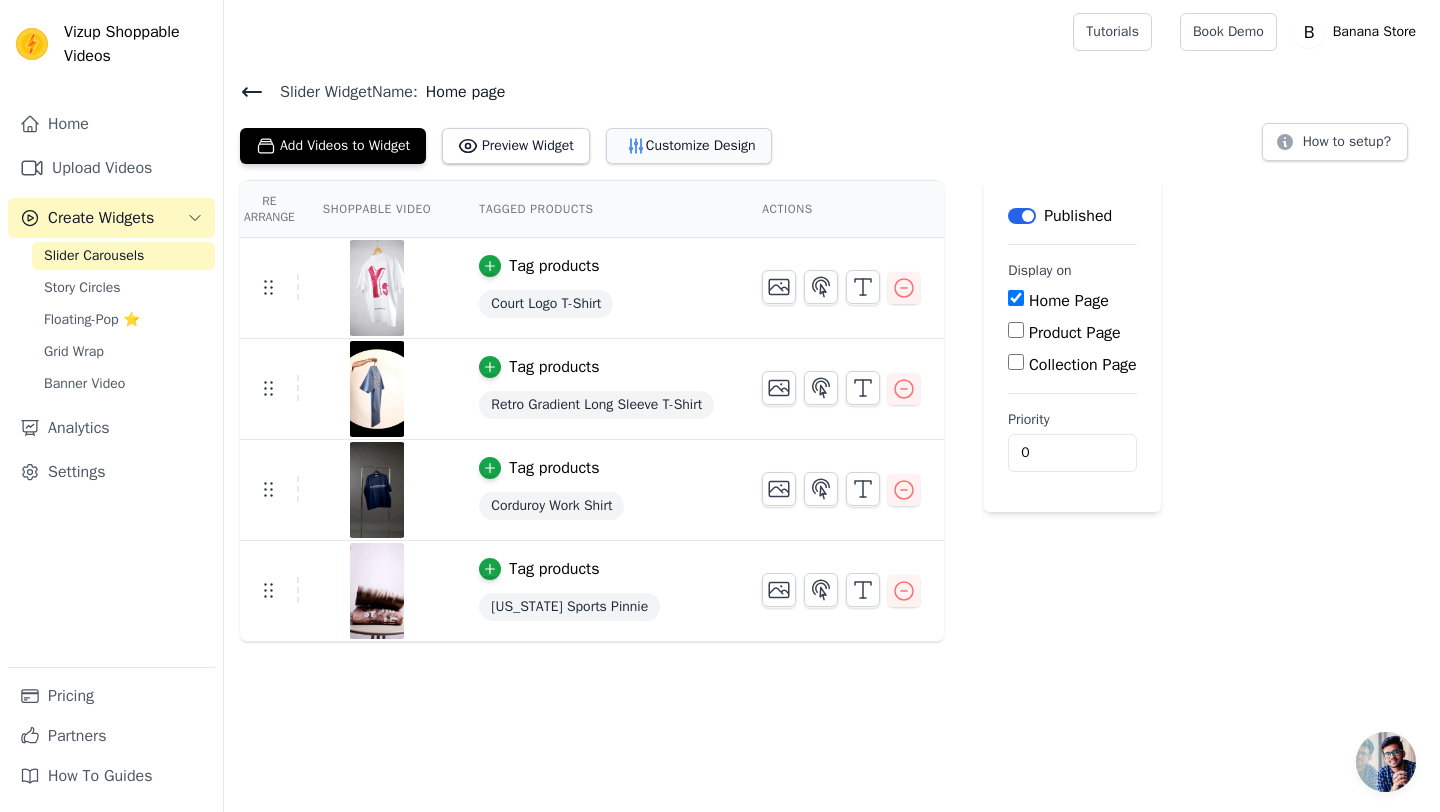 click 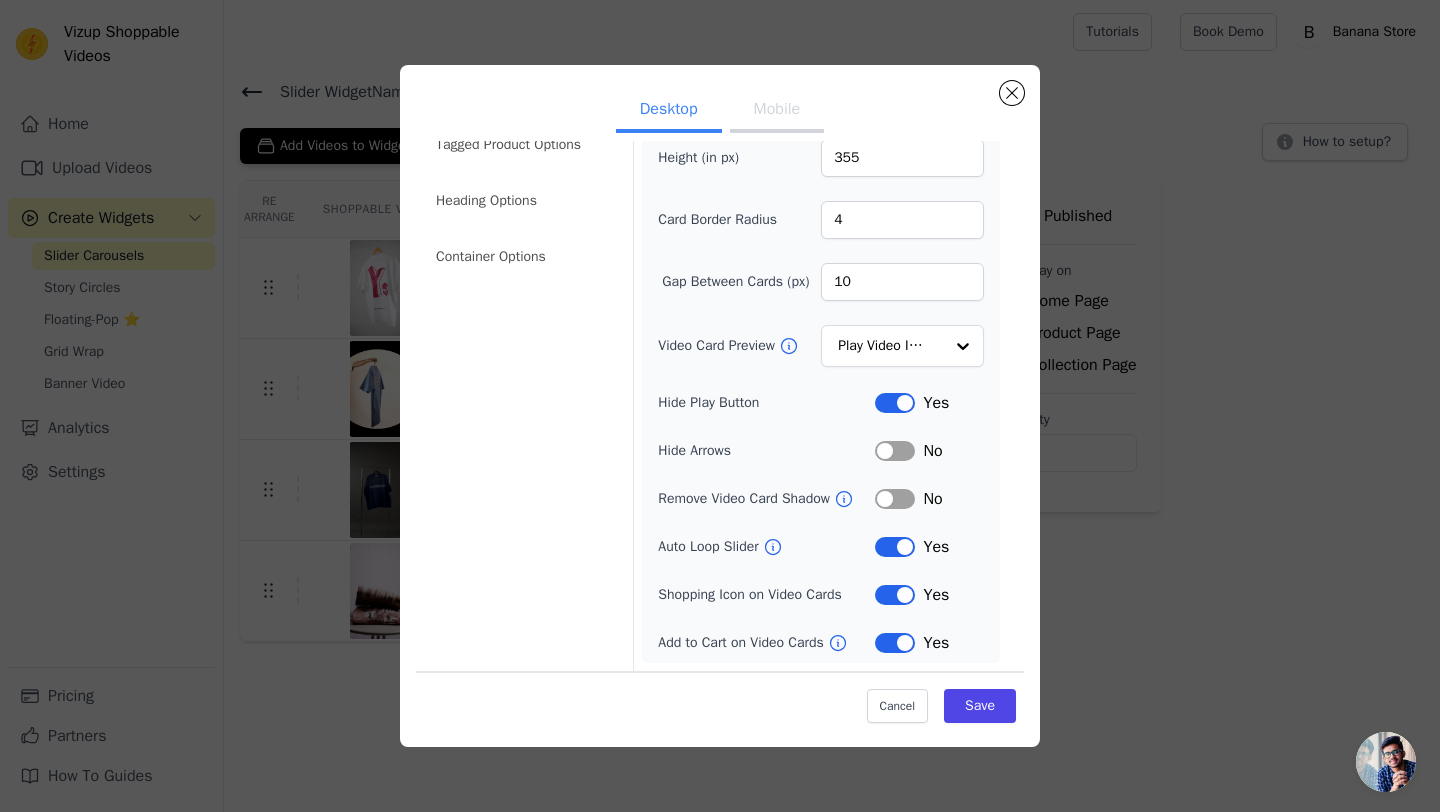 scroll, scrollTop: 0, scrollLeft: 0, axis: both 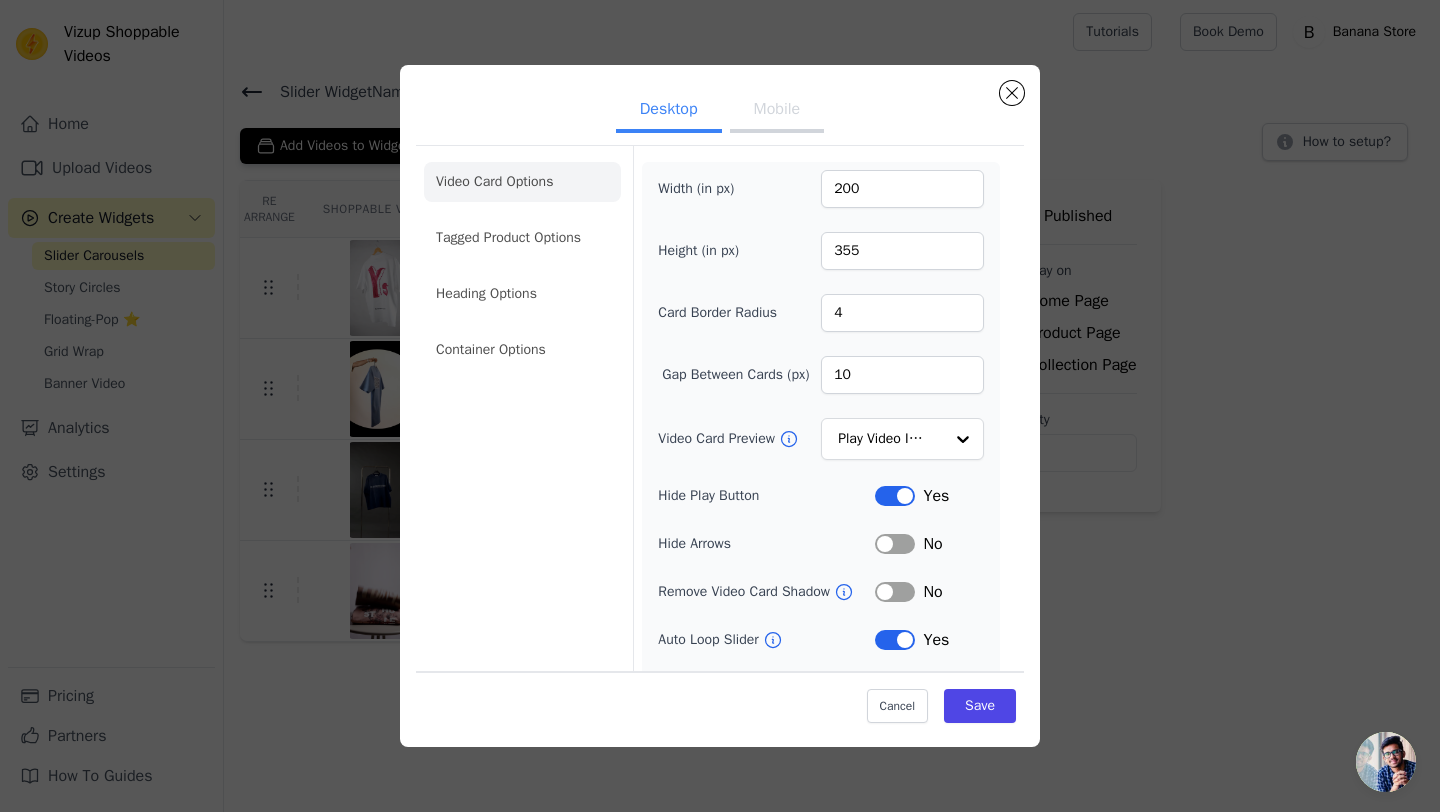 click on "Video Card Options Tagged Product Options Heading Options Container Options" at bounding box center (522, 266) 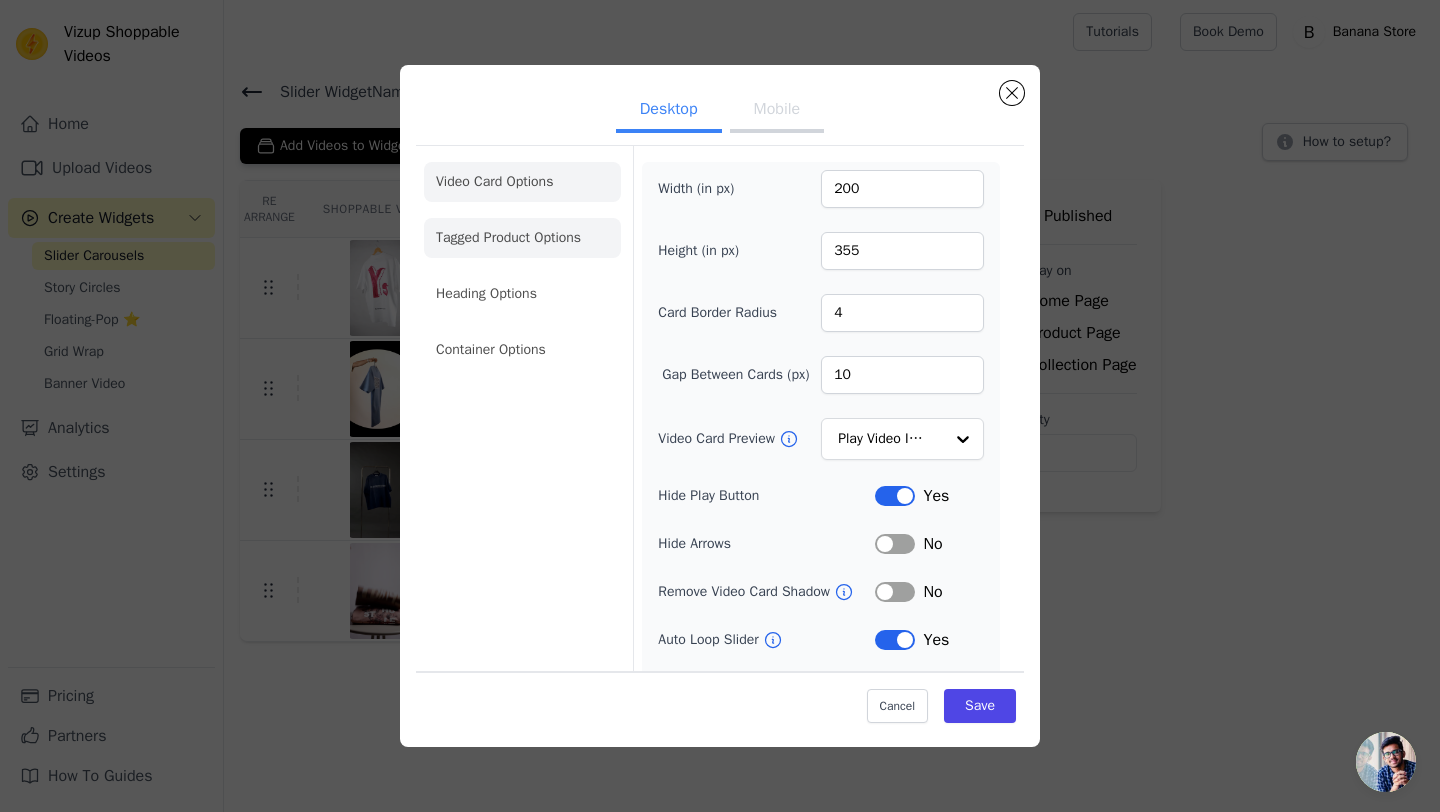 click on "Tagged Product Options" 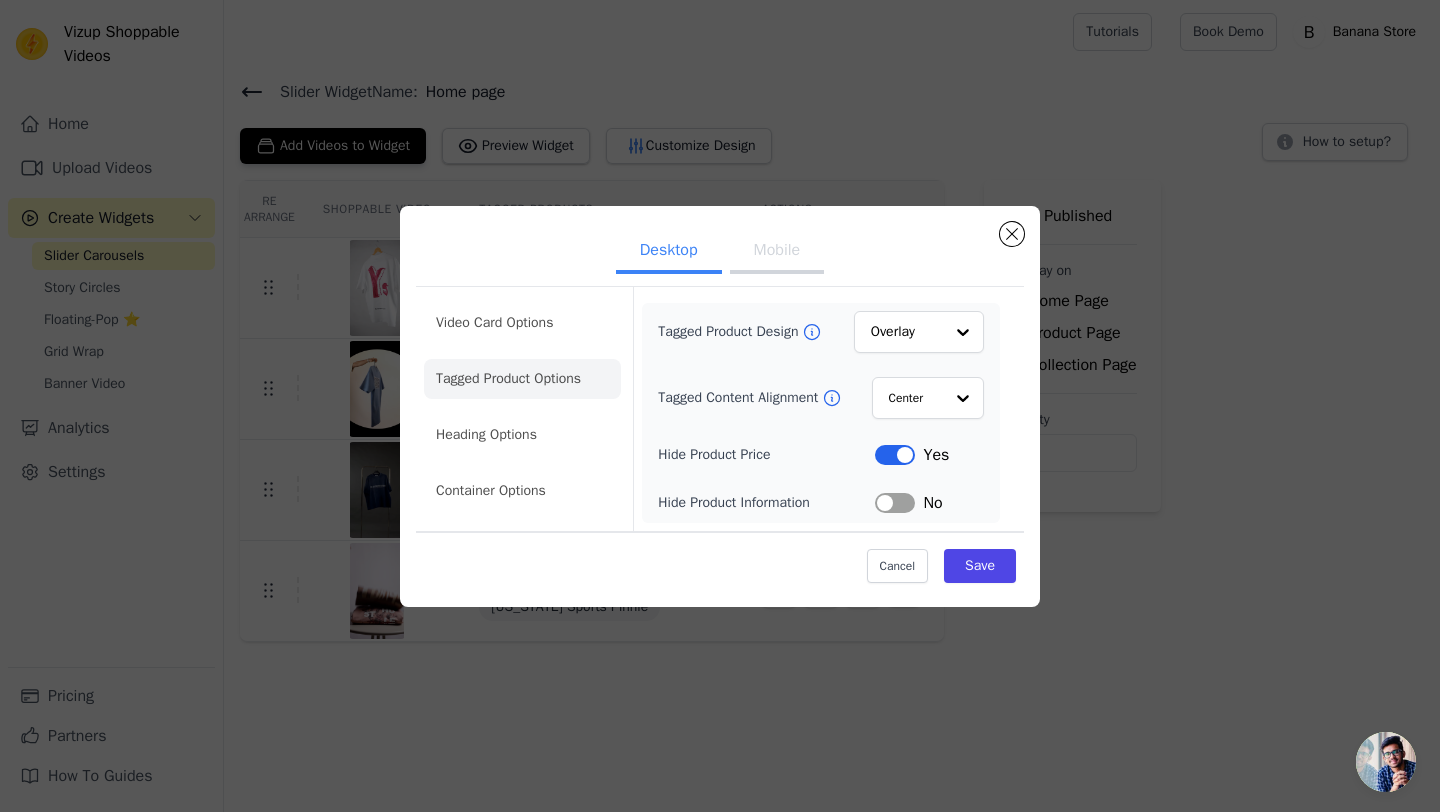 click on "Mobile" at bounding box center [777, 252] 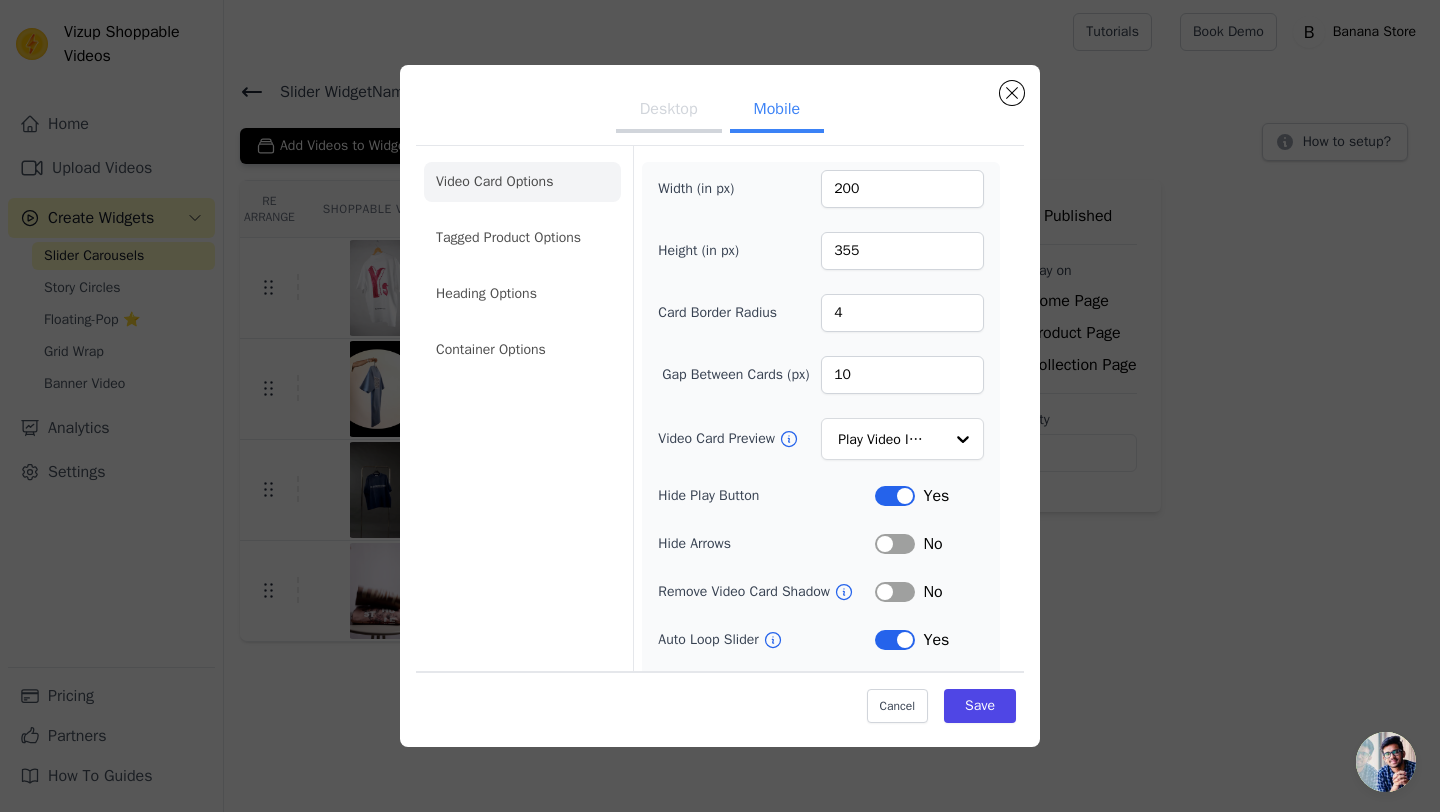 click on "Desktop" at bounding box center (669, 111) 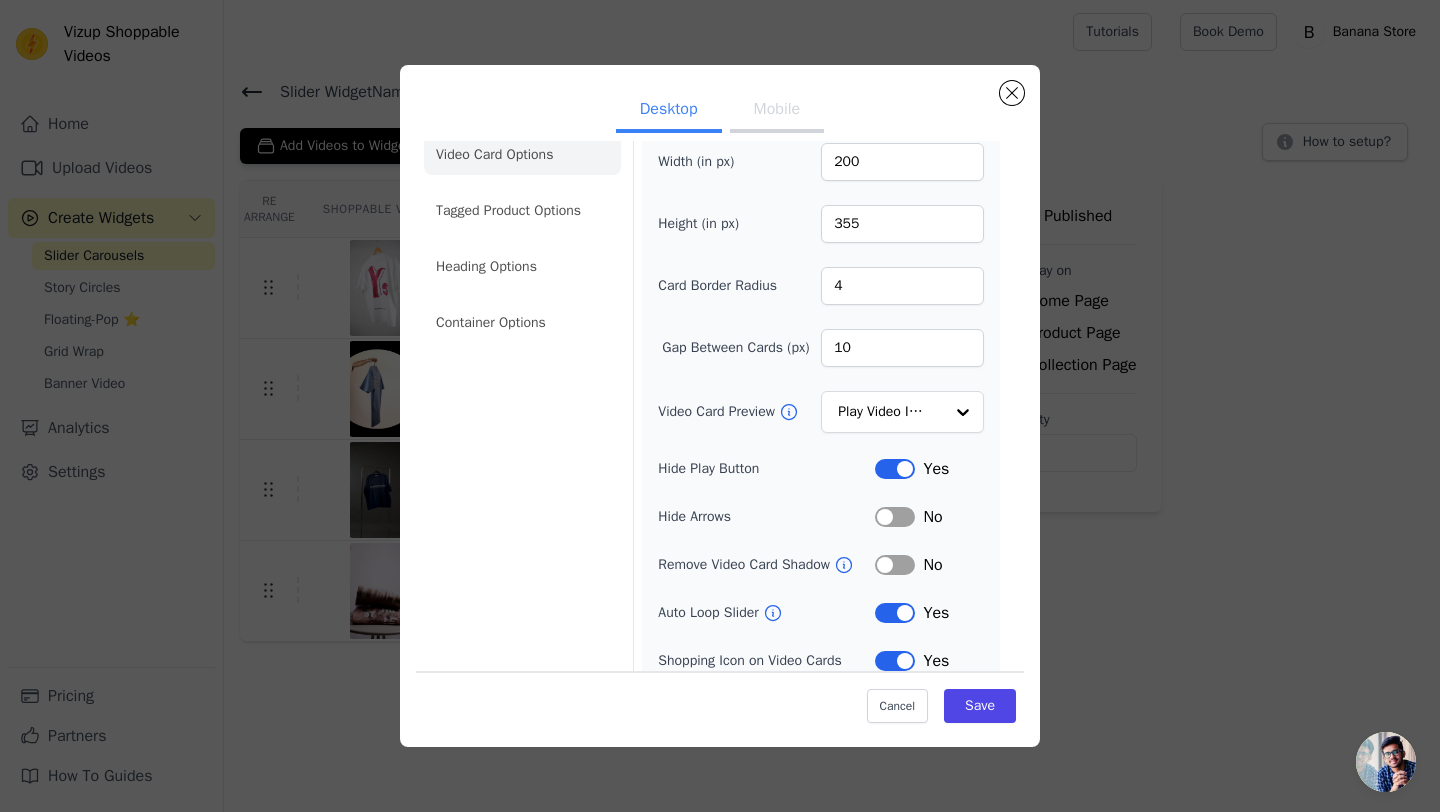 scroll, scrollTop: 0, scrollLeft: 0, axis: both 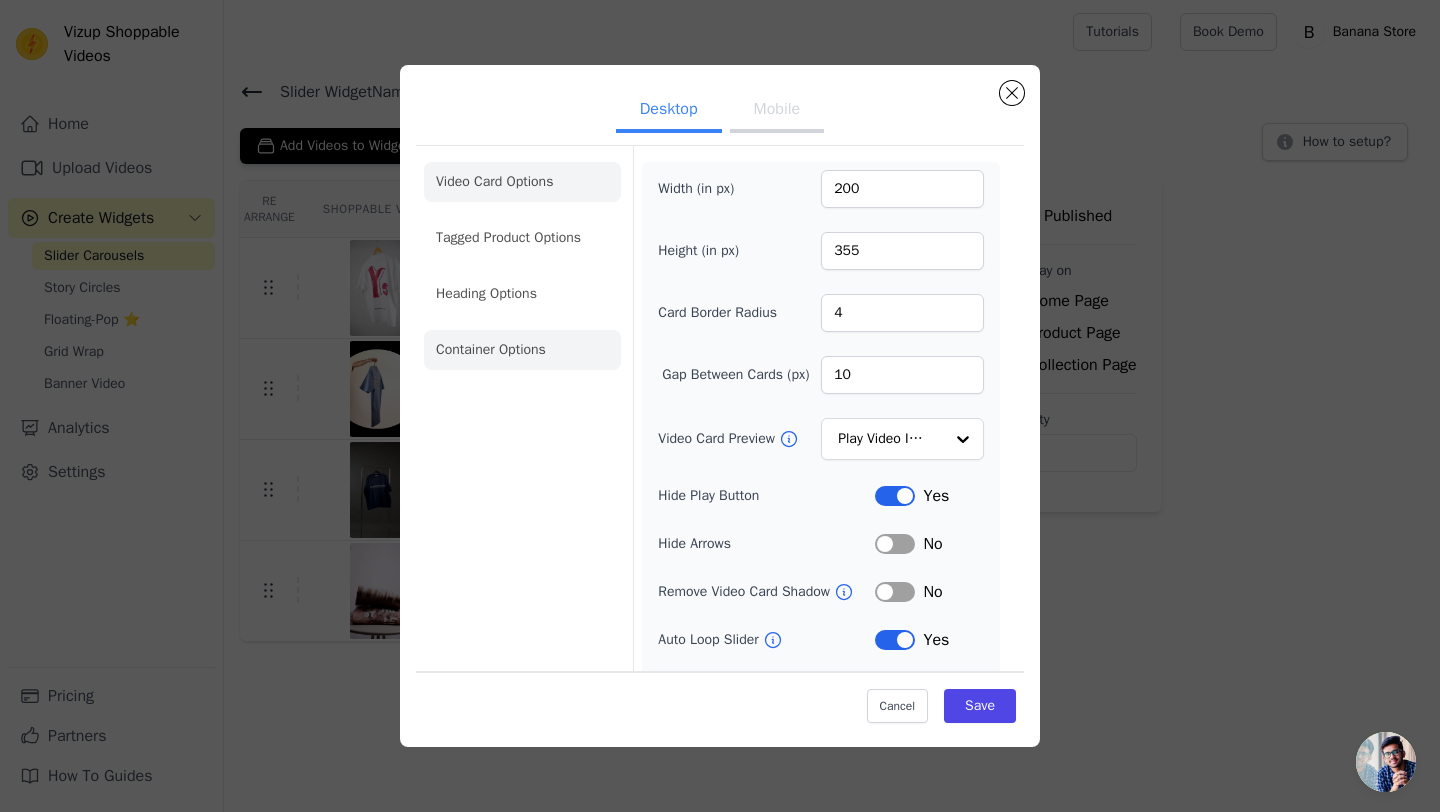 click on "Container Options" 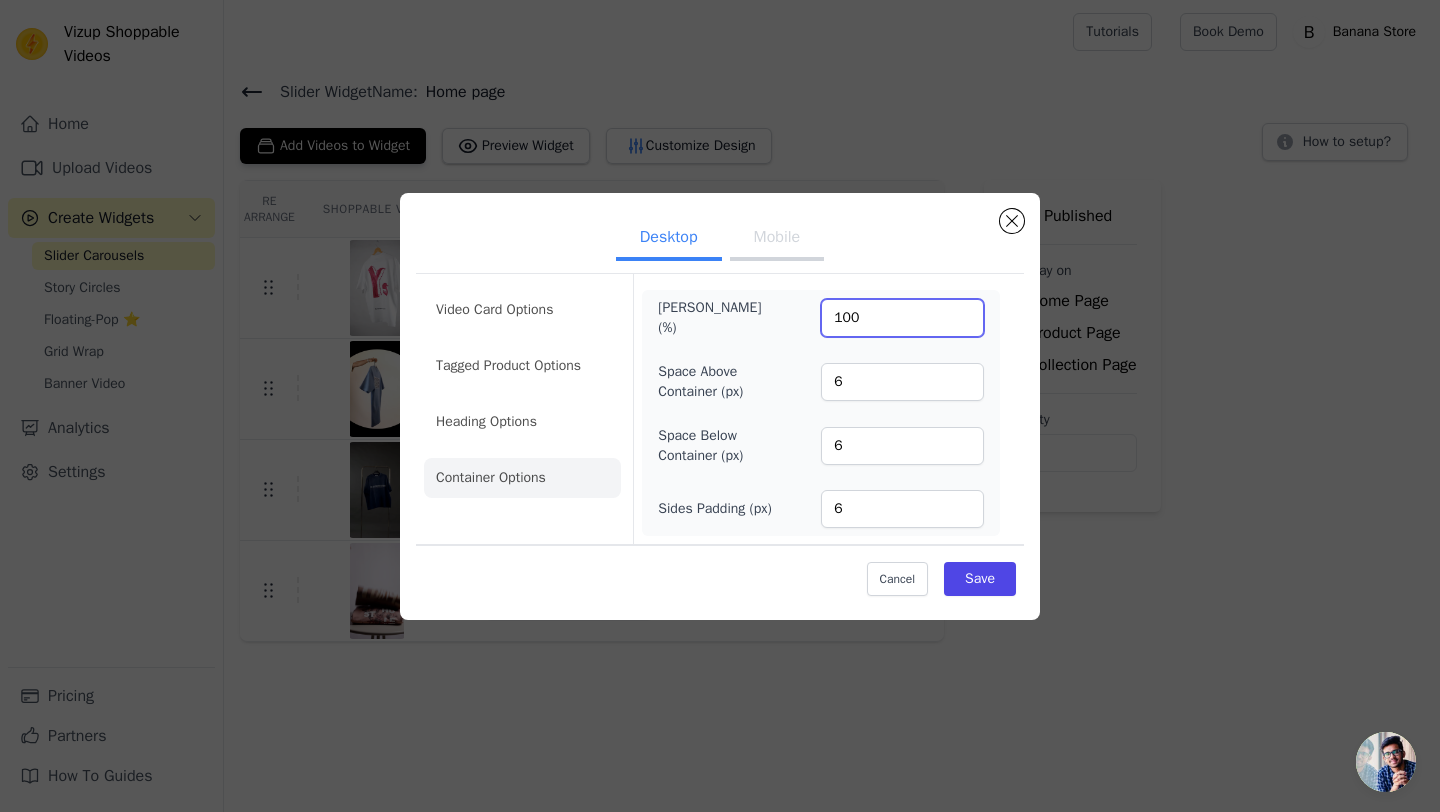click on "100" at bounding box center [902, 318] 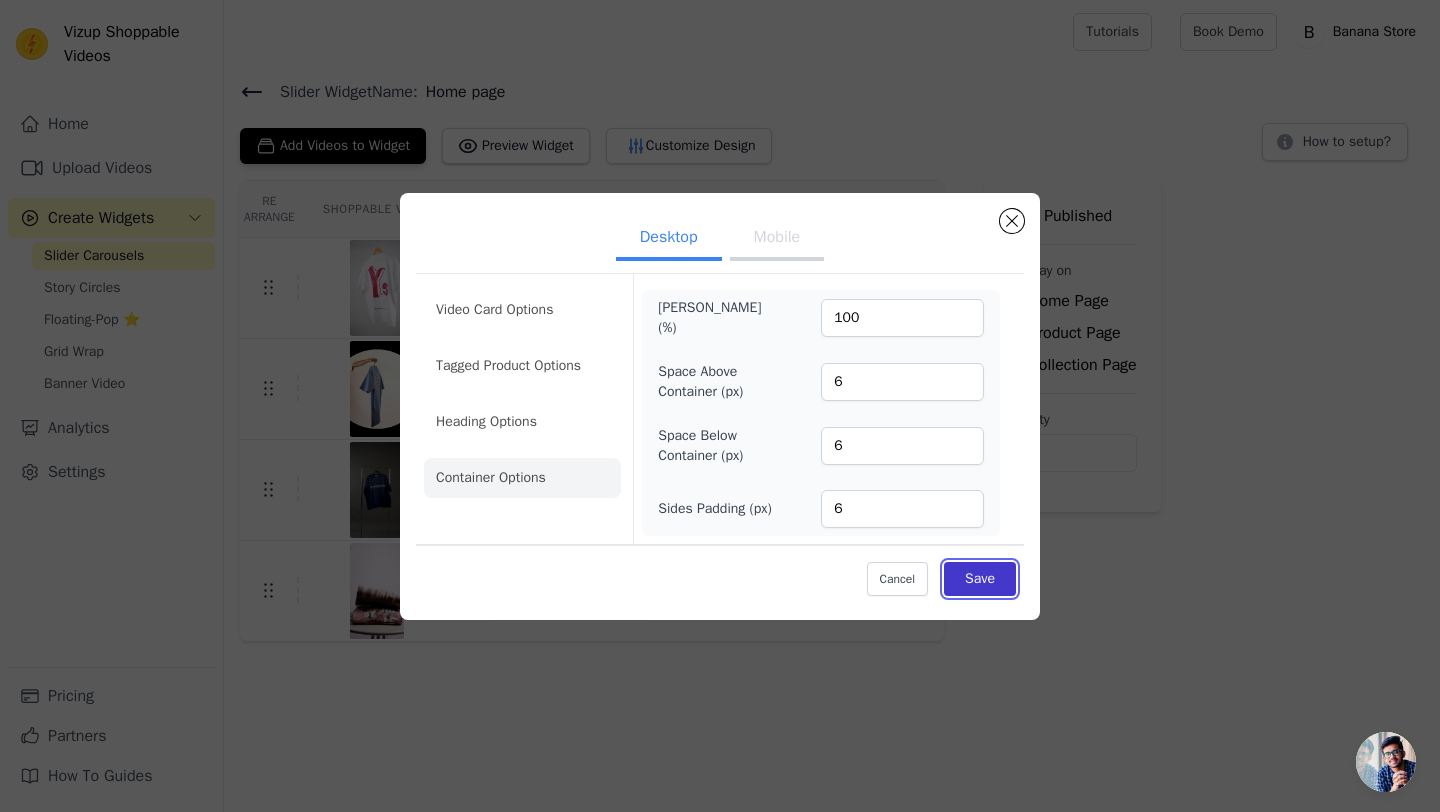 click on "Save" at bounding box center (980, 579) 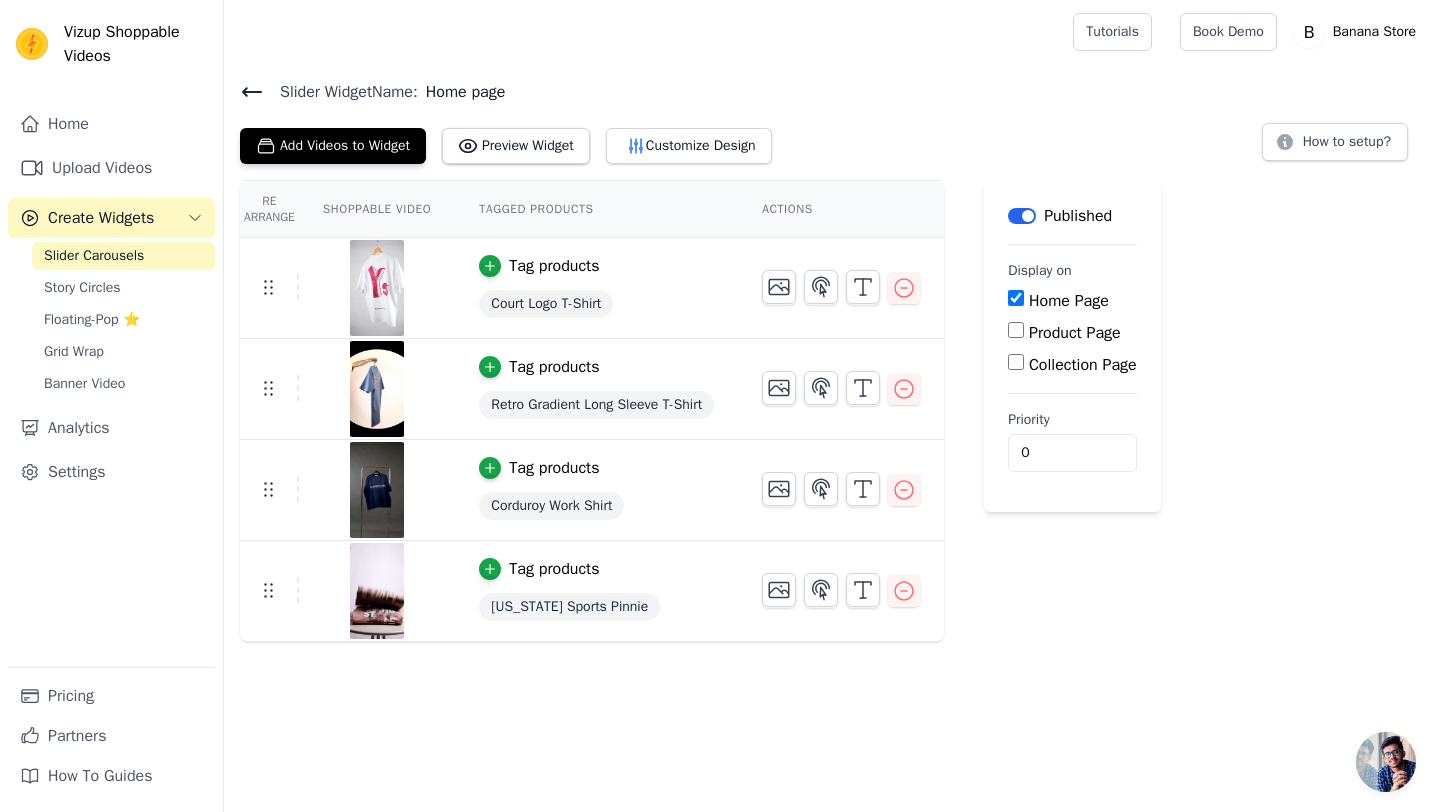 click 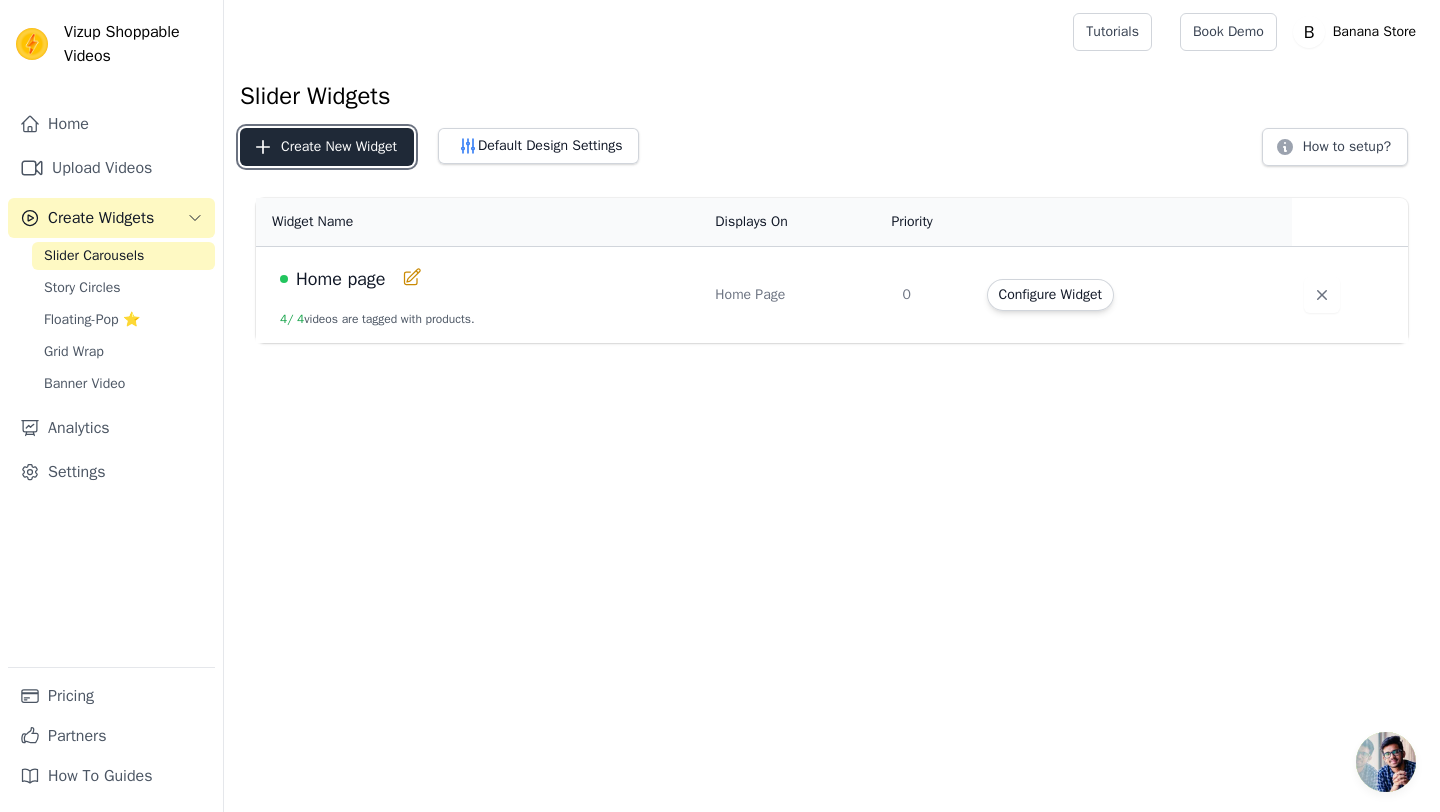 click on "Create New Widget" at bounding box center [327, 147] 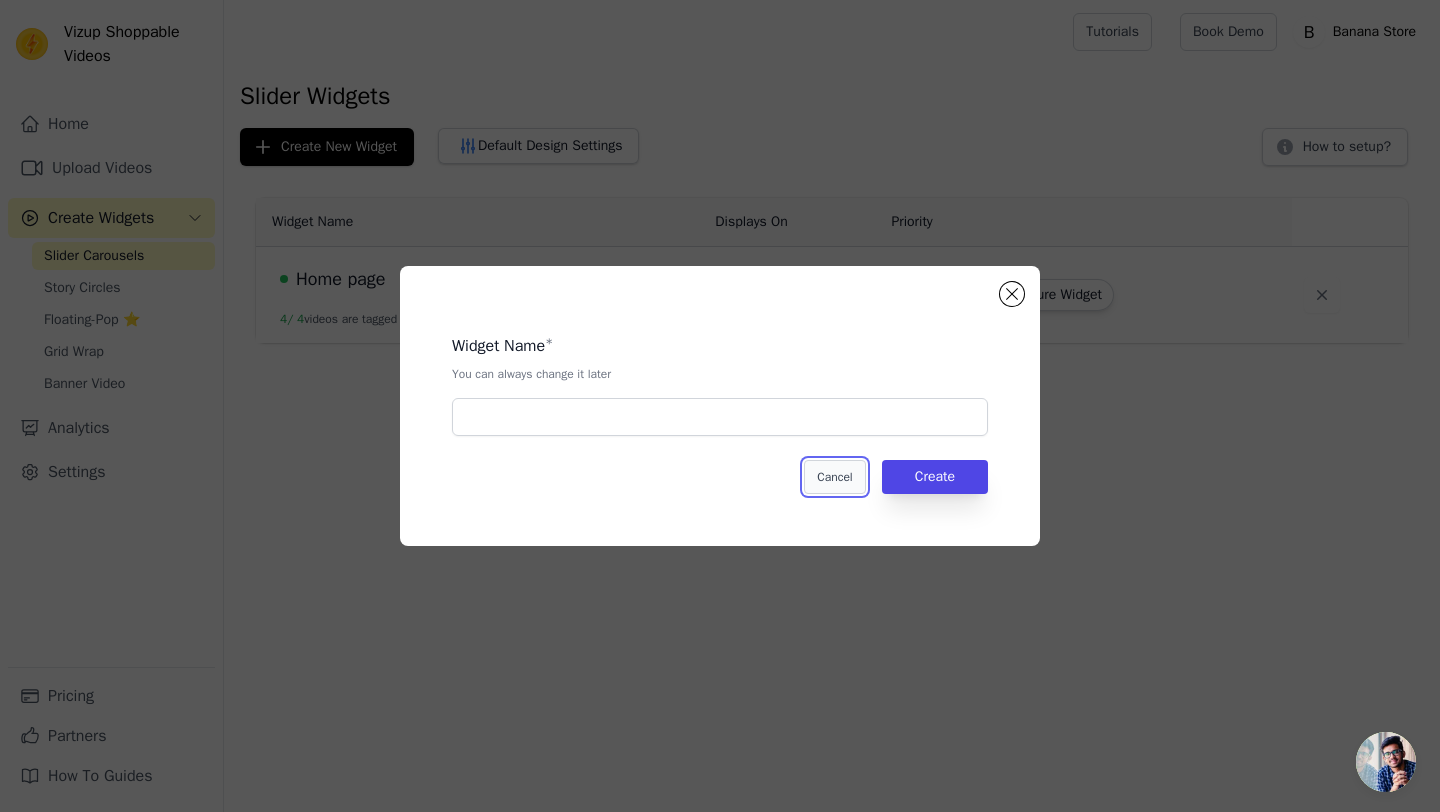 click on "Cancel" at bounding box center (834, 477) 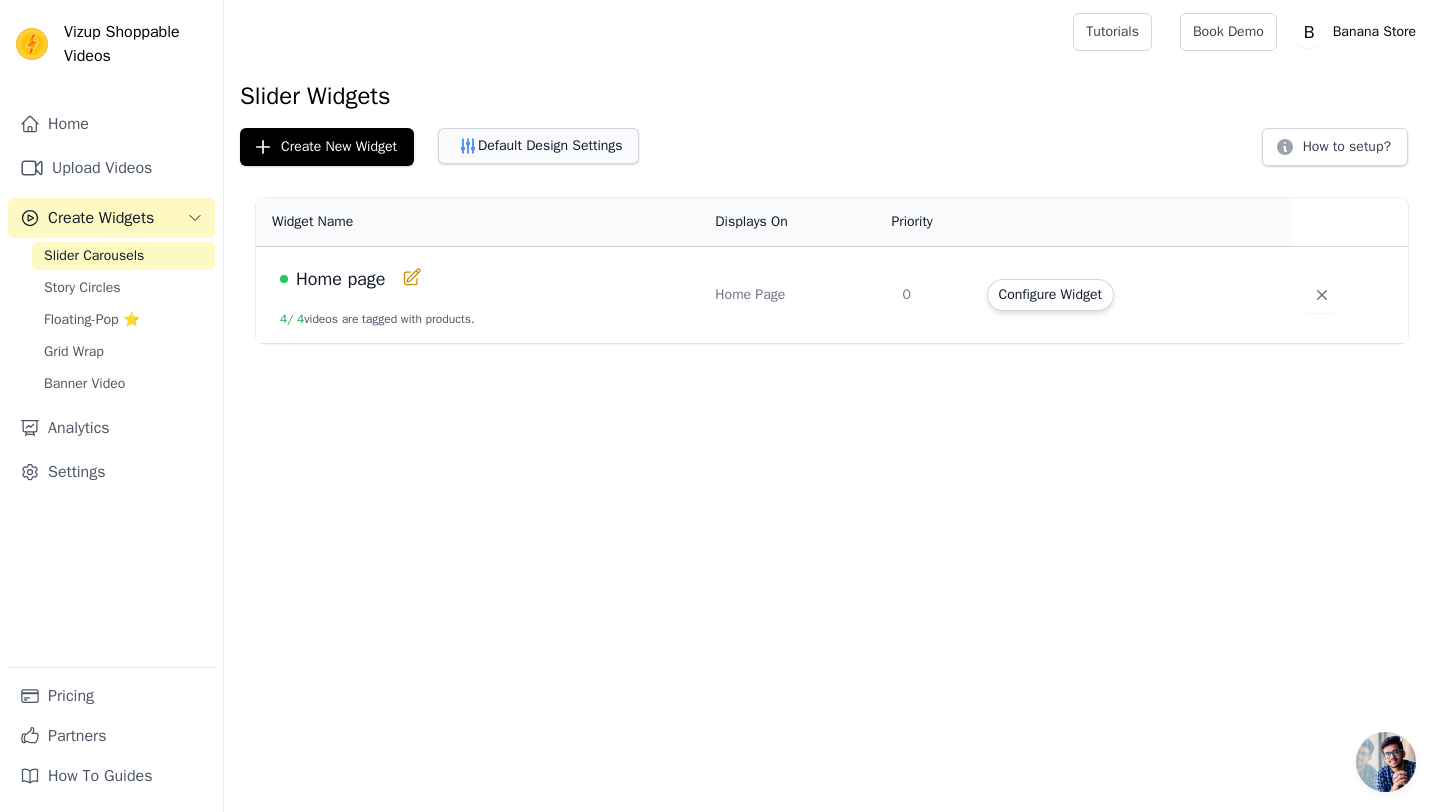 click on "Default Design Settings" at bounding box center [538, 146] 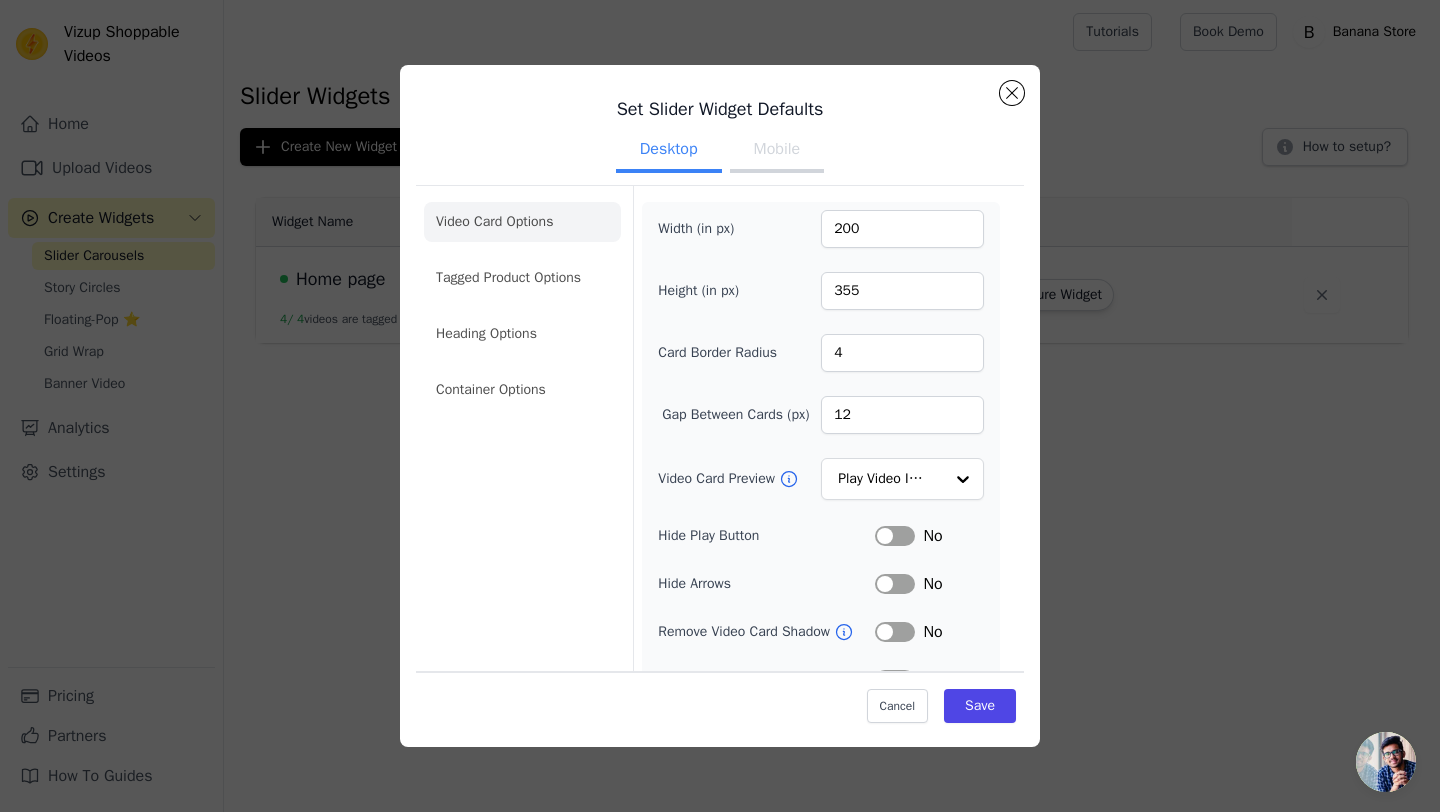 click on "Video Card Options Tagged Product Options Heading Options Container Options" at bounding box center (522, 306) 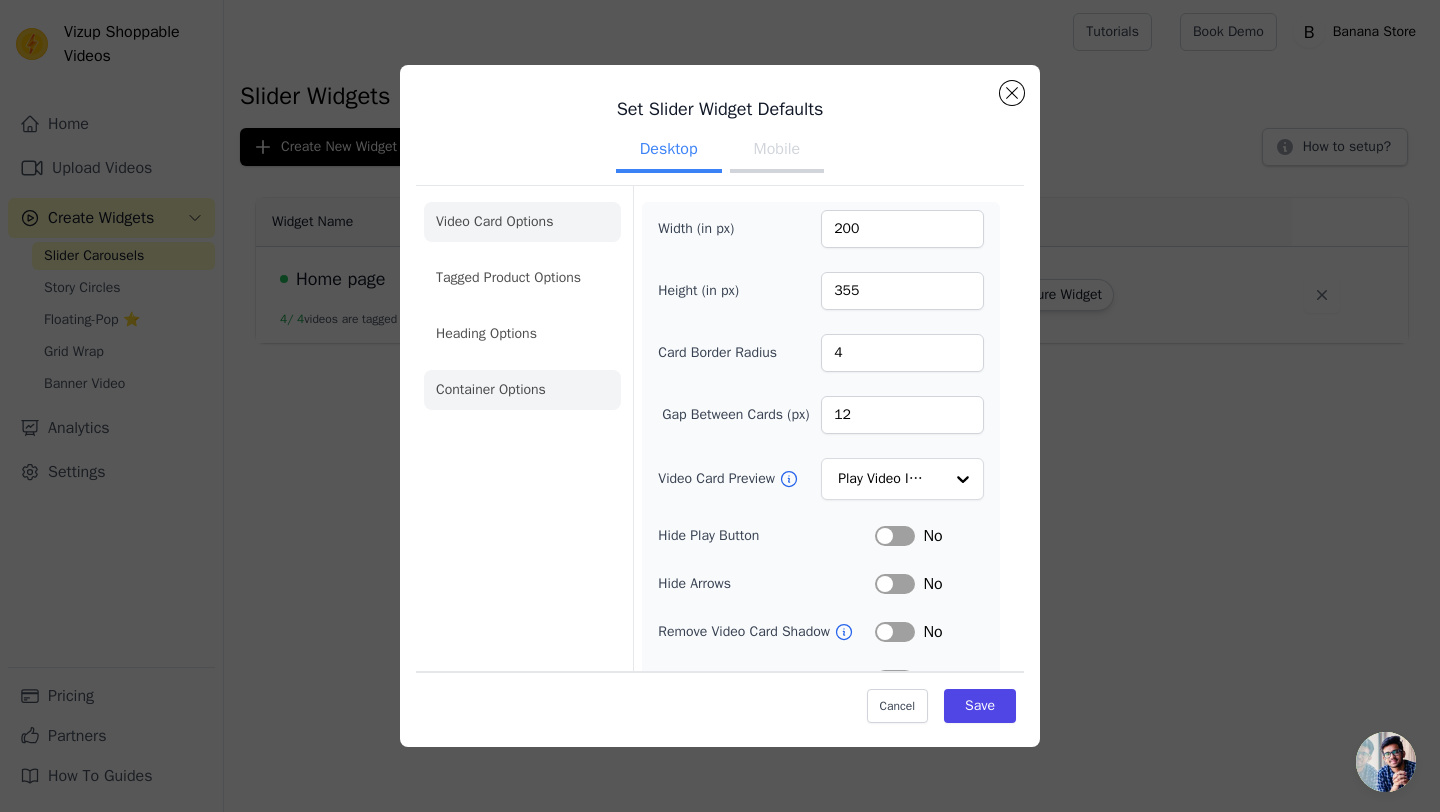 click on "Container Options" 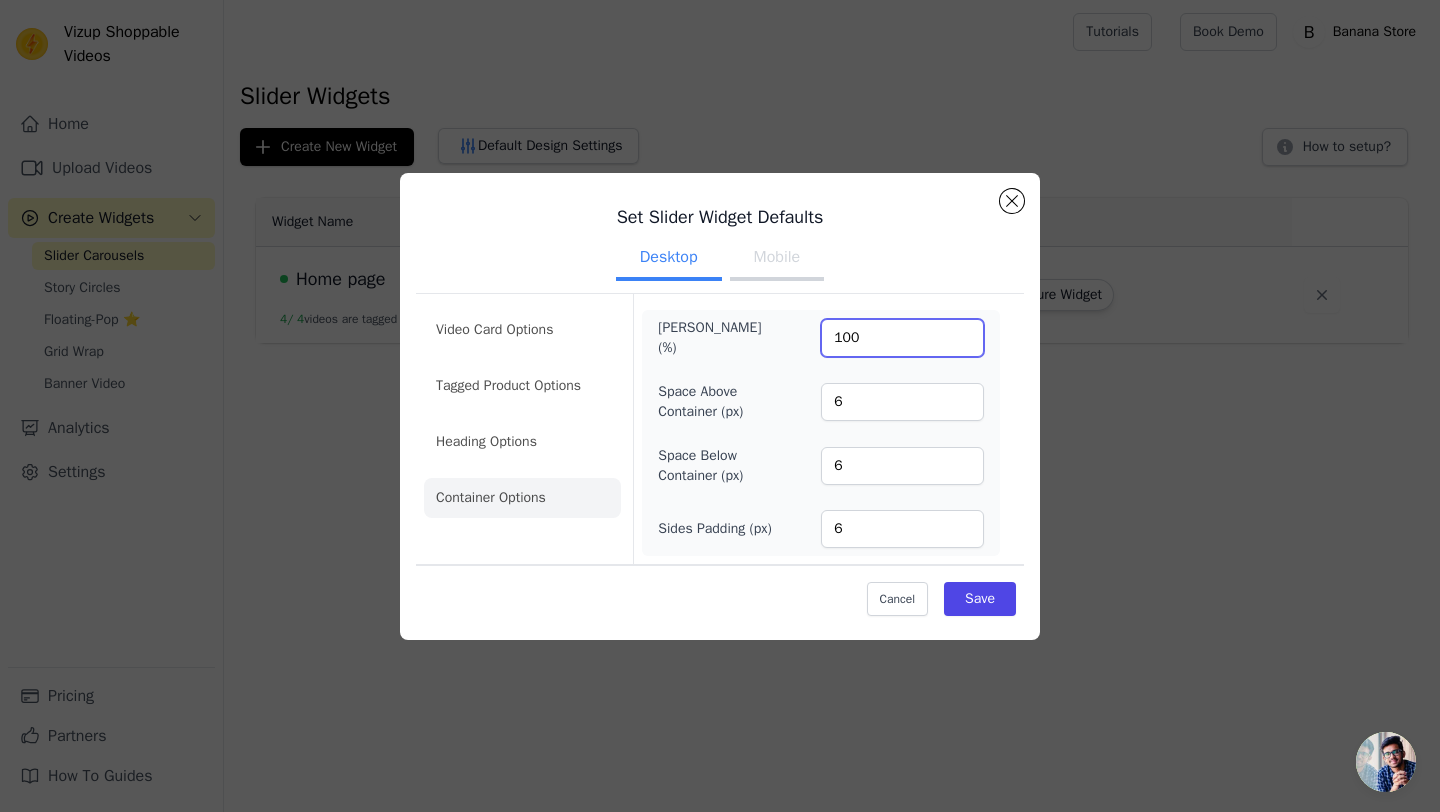 click on "100" at bounding box center (902, 338) 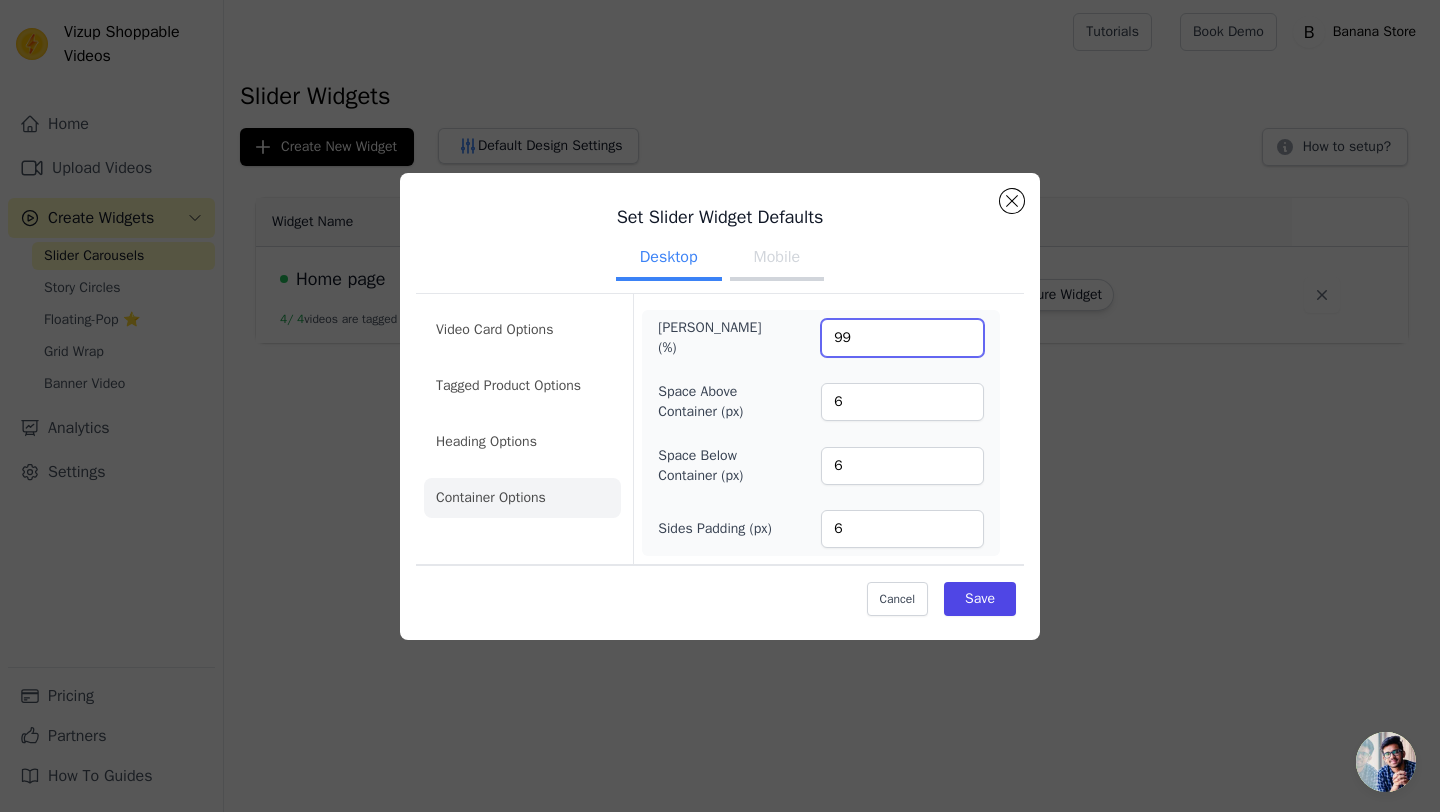 click on "99" at bounding box center [902, 338] 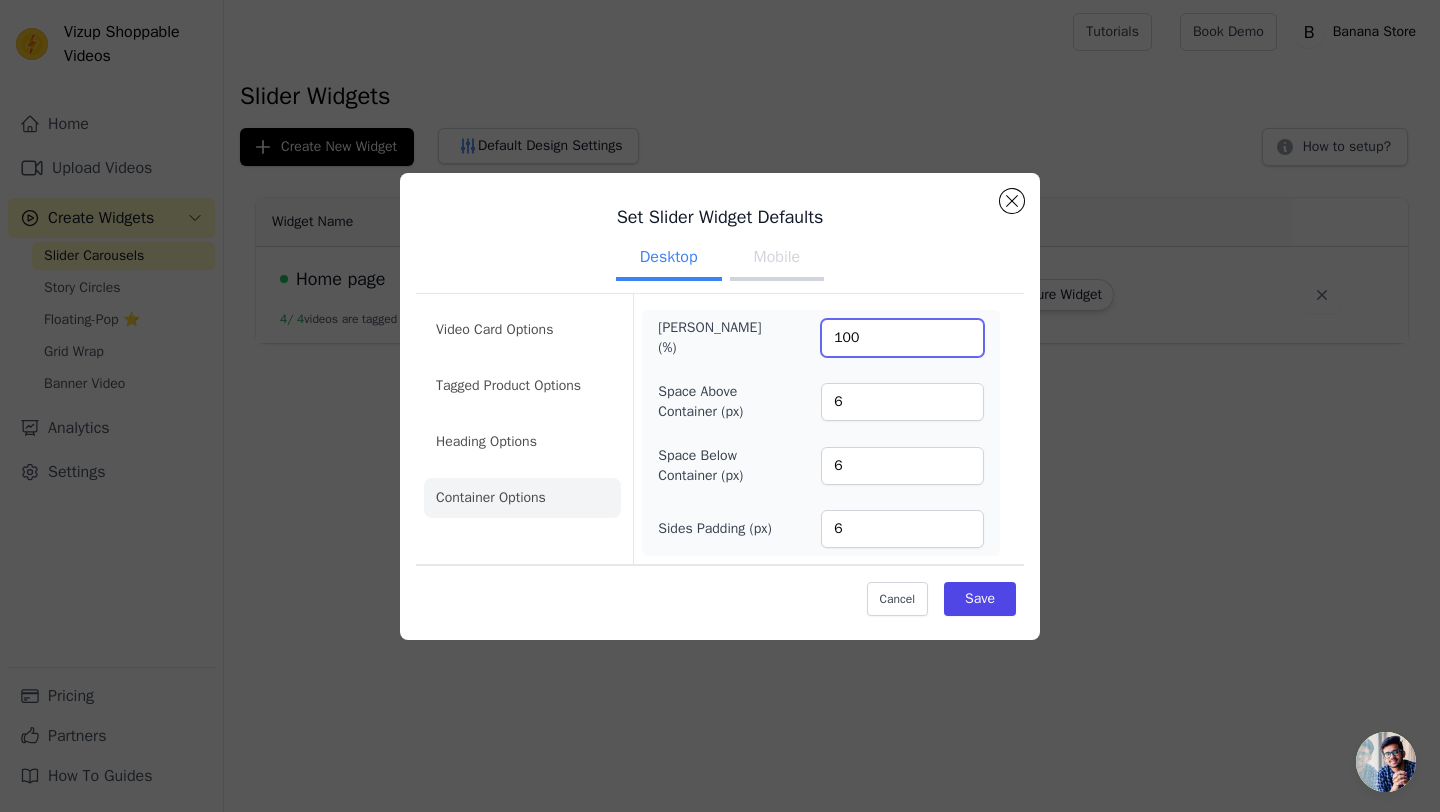type on "100" 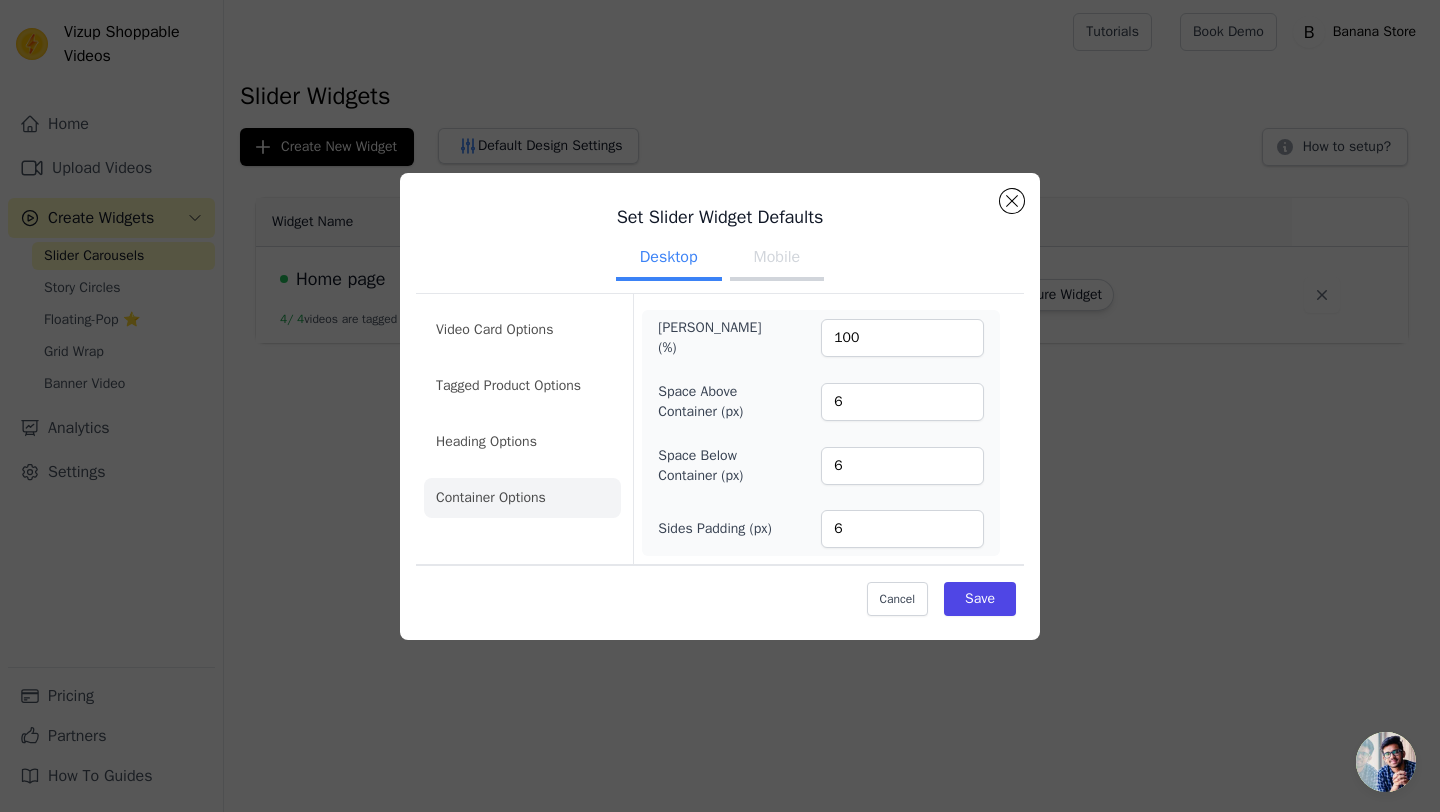 click on "Mobile" at bounding box center [777, 259] 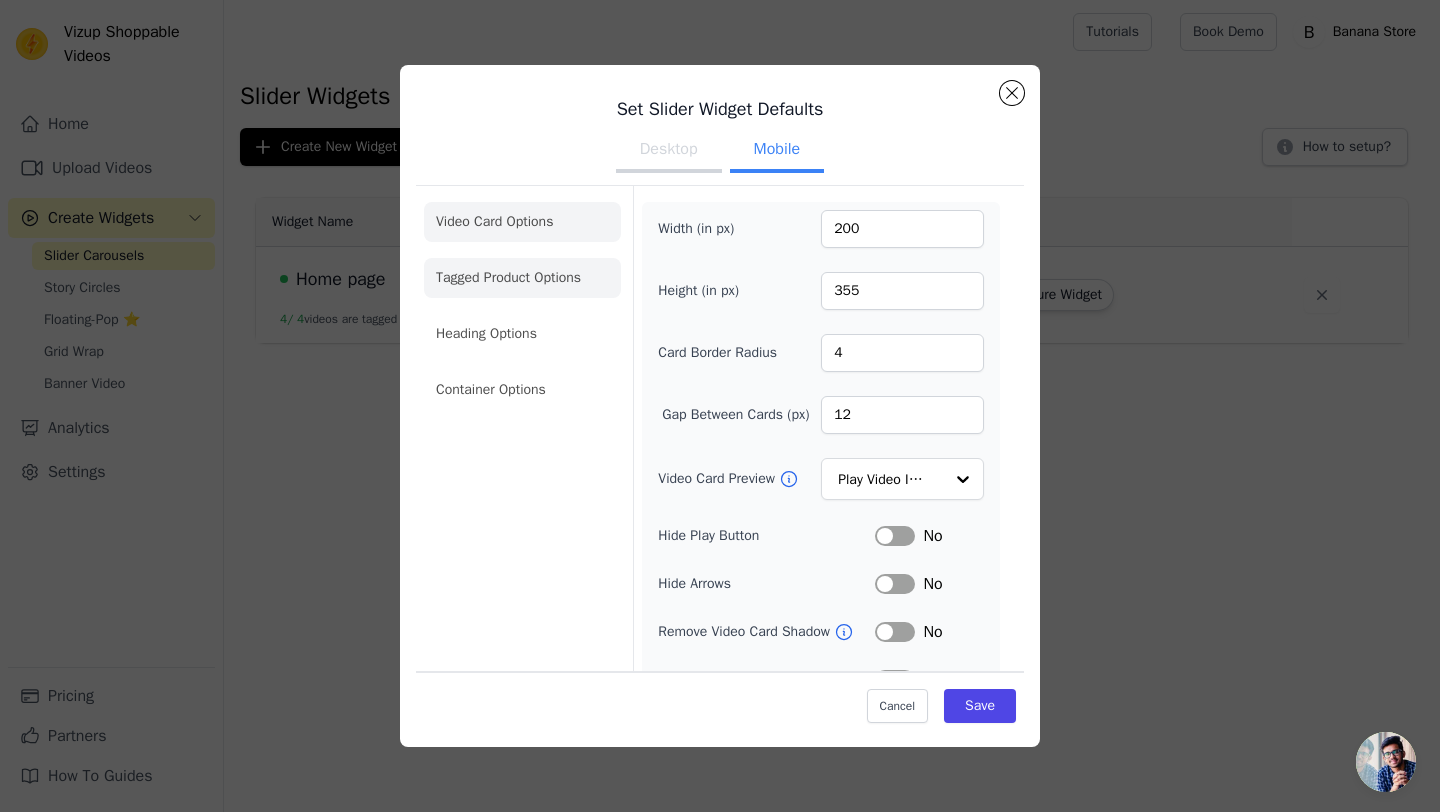 click on "Tagged Product Options" 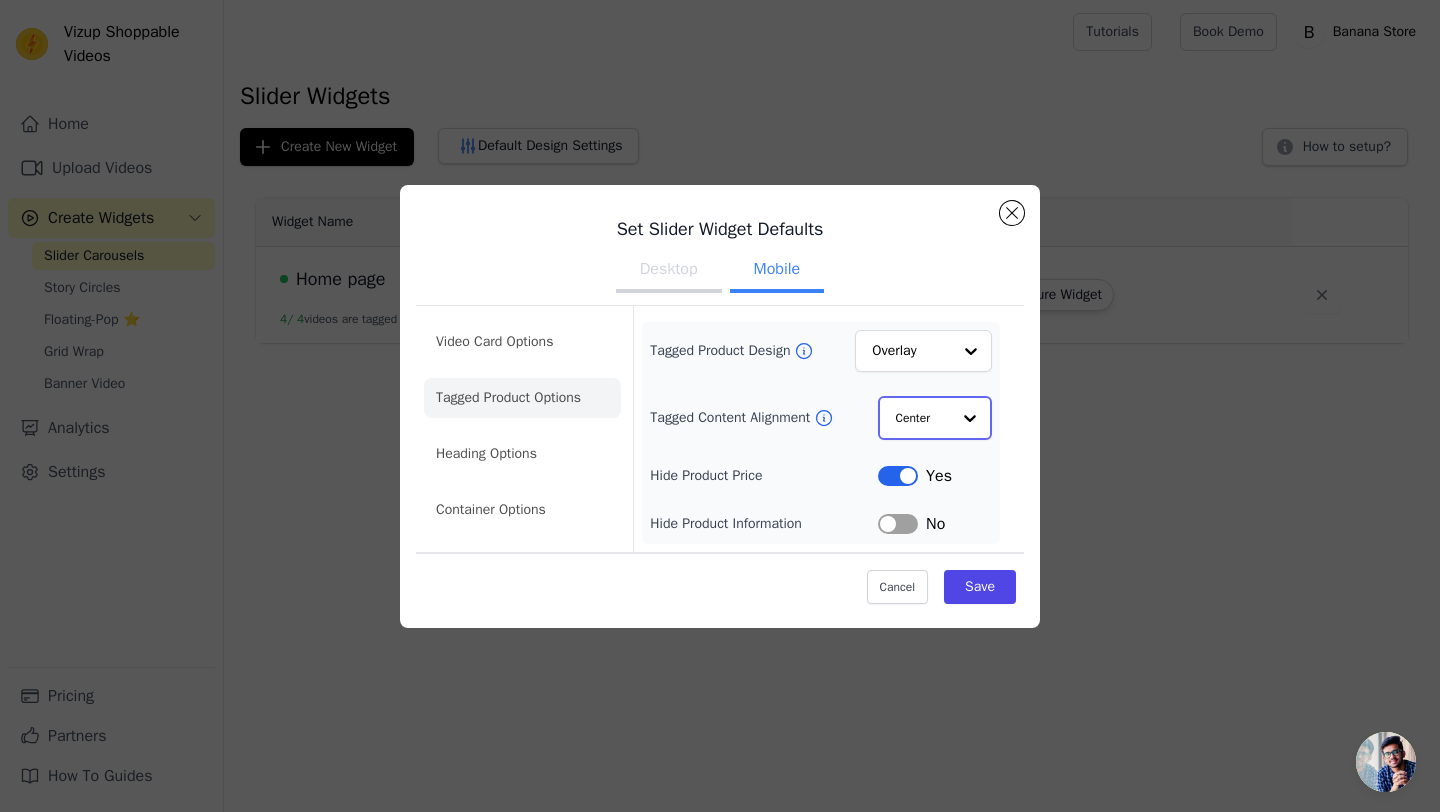 click at bounding box center [970, 418] 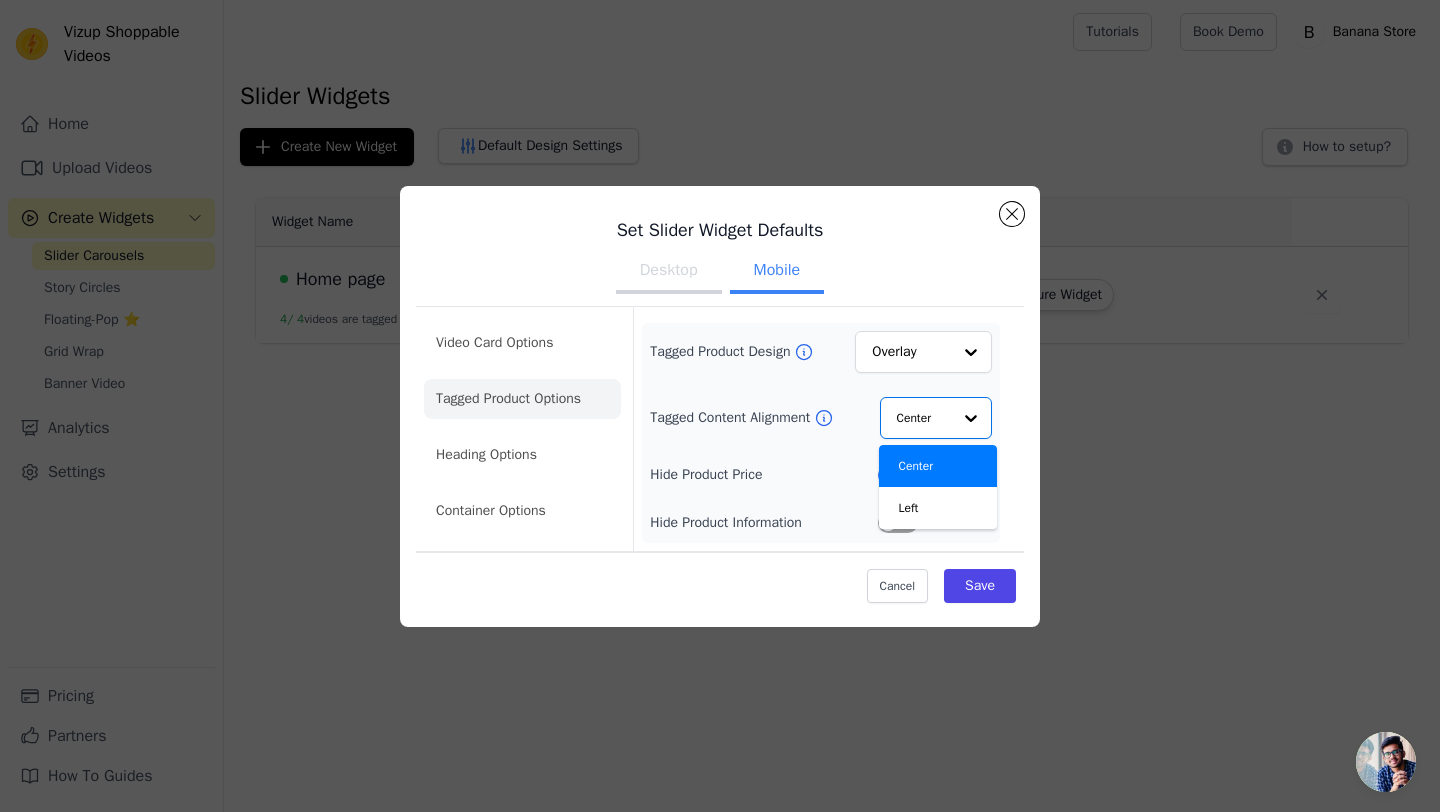 click on "Set Slider Widget Defaults   Desktop Mobile   Video Card Options Tagged Product Options Heading Options Container Options   Tagged Product Design           Overlay               Tagged Content Alignment       Center   Left       Option Center, selected.   You are currently focused on option Center. There are 2 results available.     Center               Hide Product Price   Label     Yes   Hide Product Information   Label     No   Cancel     Save" at bounding box center (720, 406) 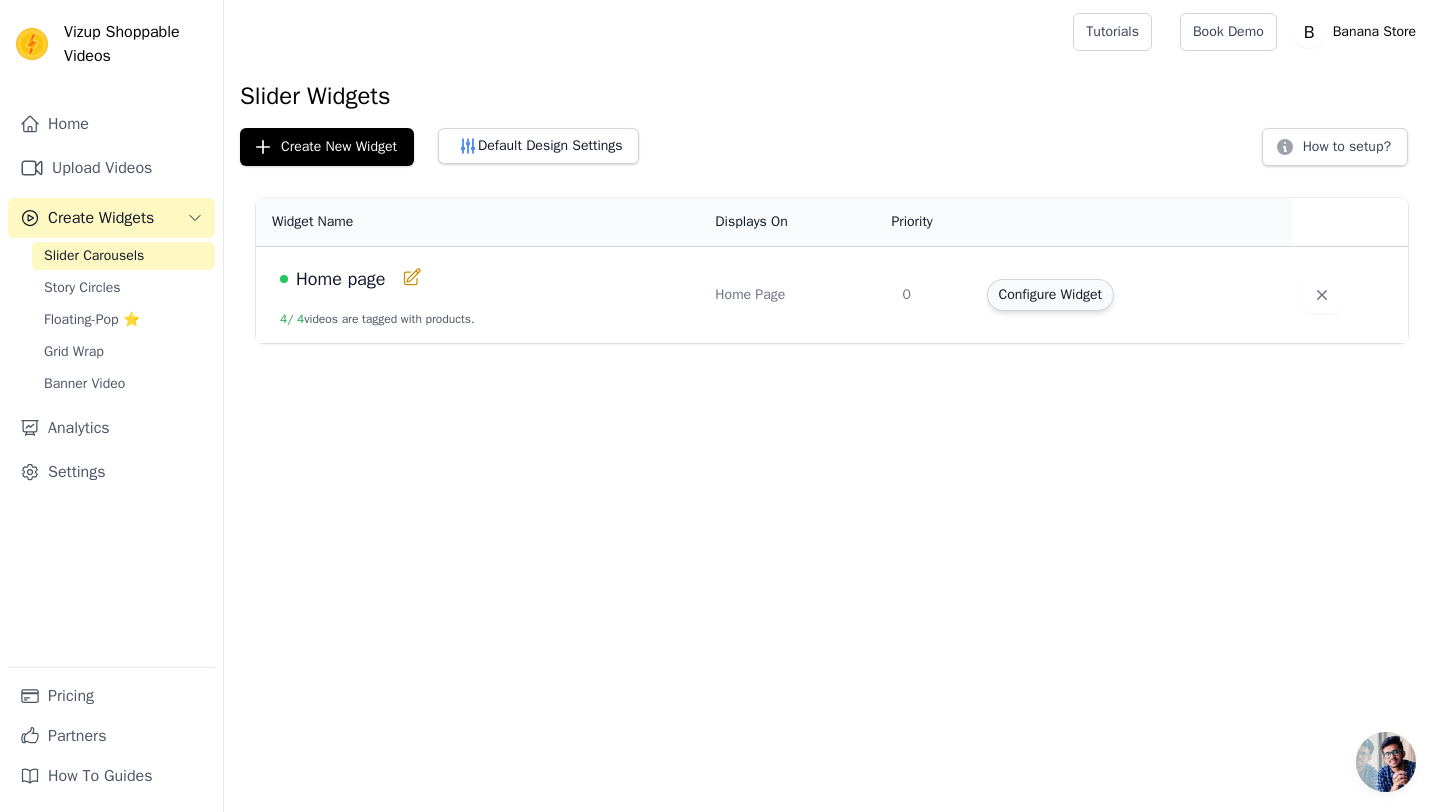 click on "Configure Widget" at bounding box center [1050, 295] 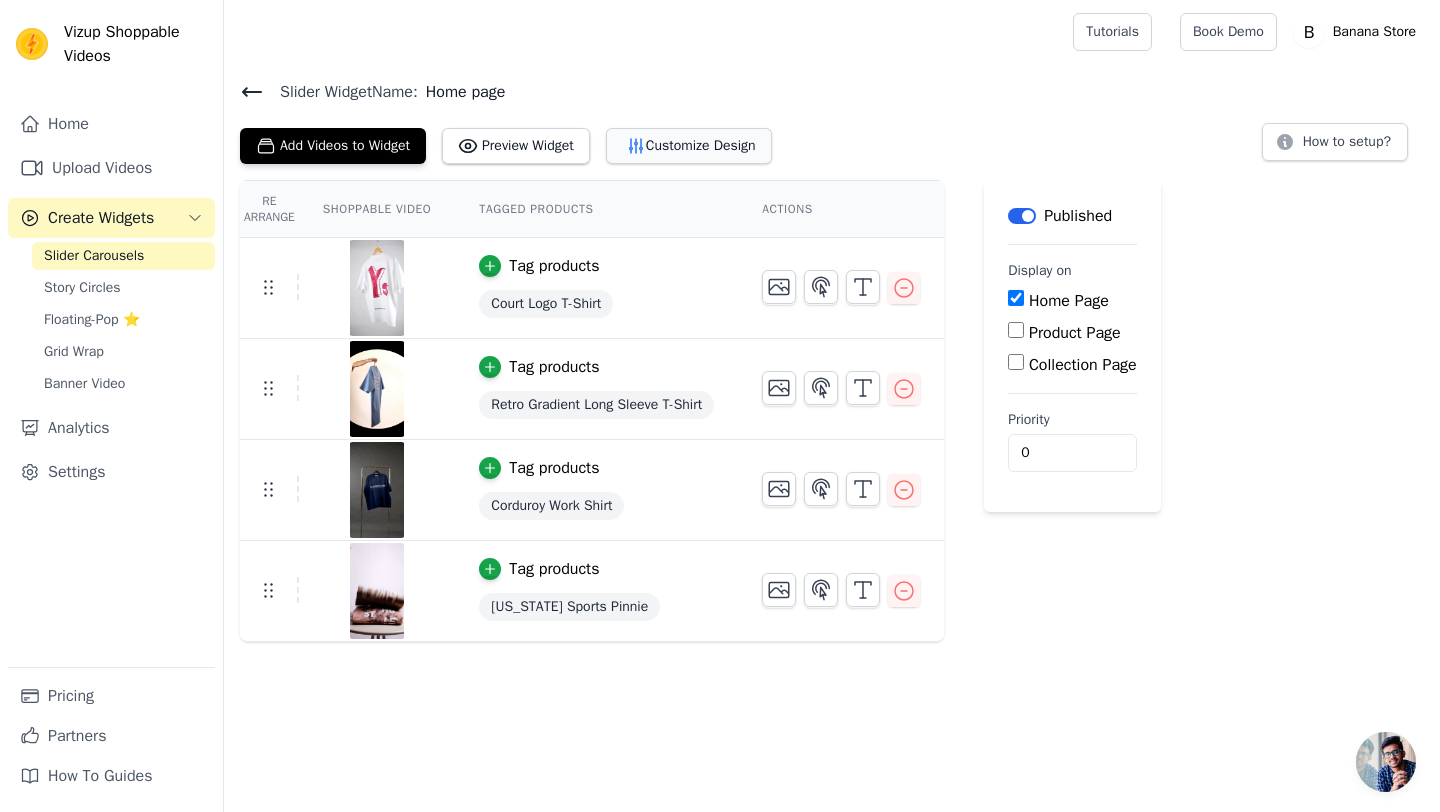 click on "Customize Design" at bounding box center (689, 146) 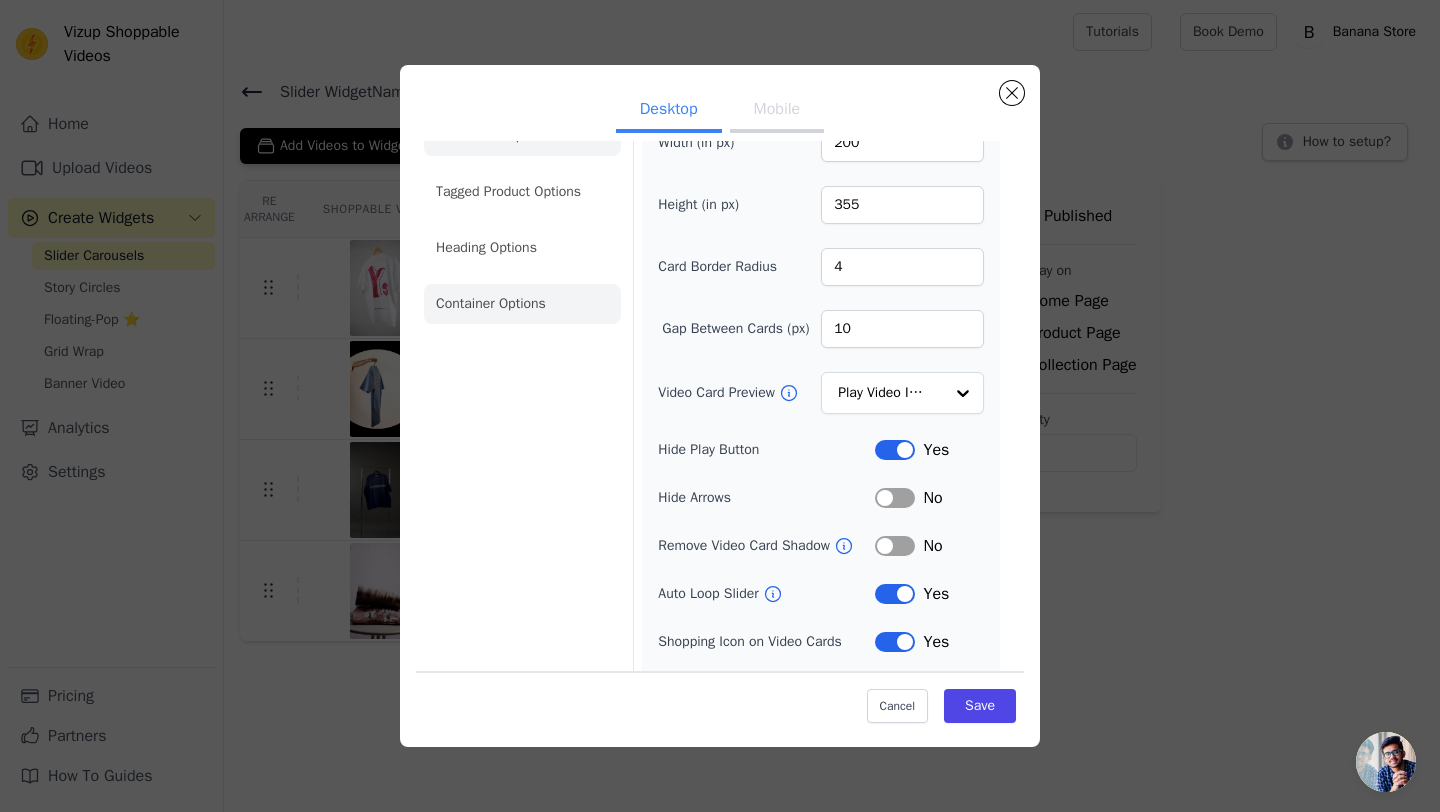scroll, scrollTop: 0, scrollLeft: 0, axis: both 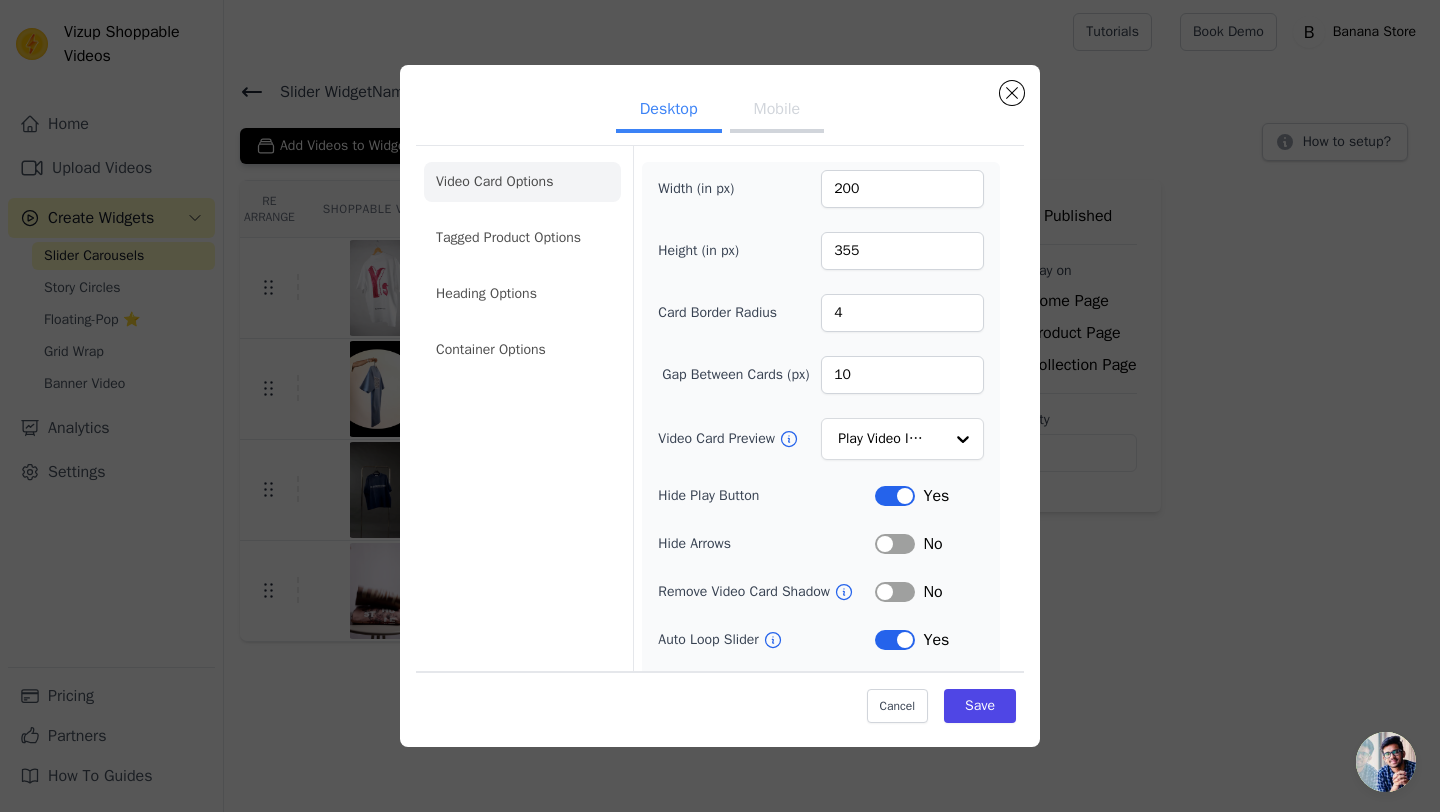 click on "Container Options" 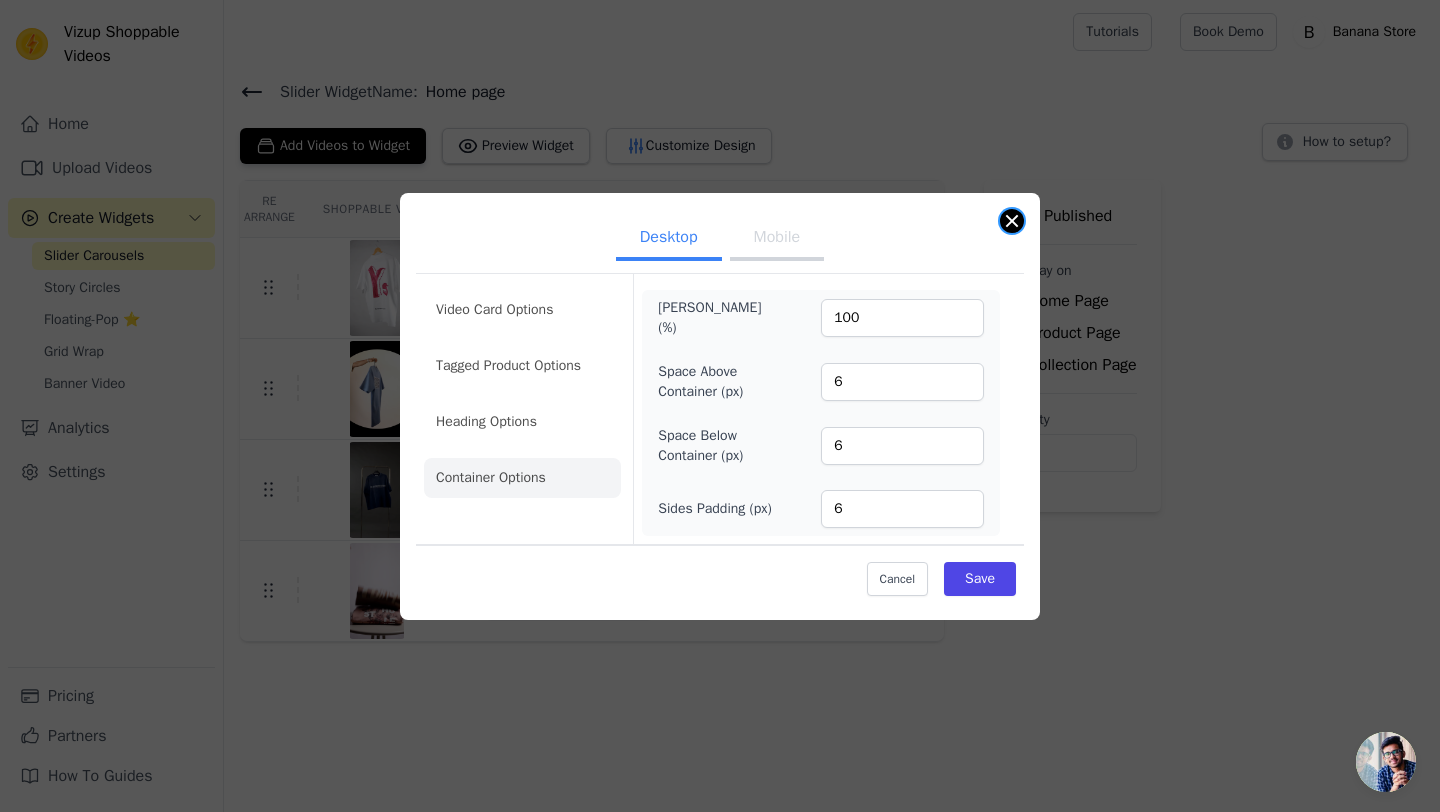click at bounding box center (1012, 221) 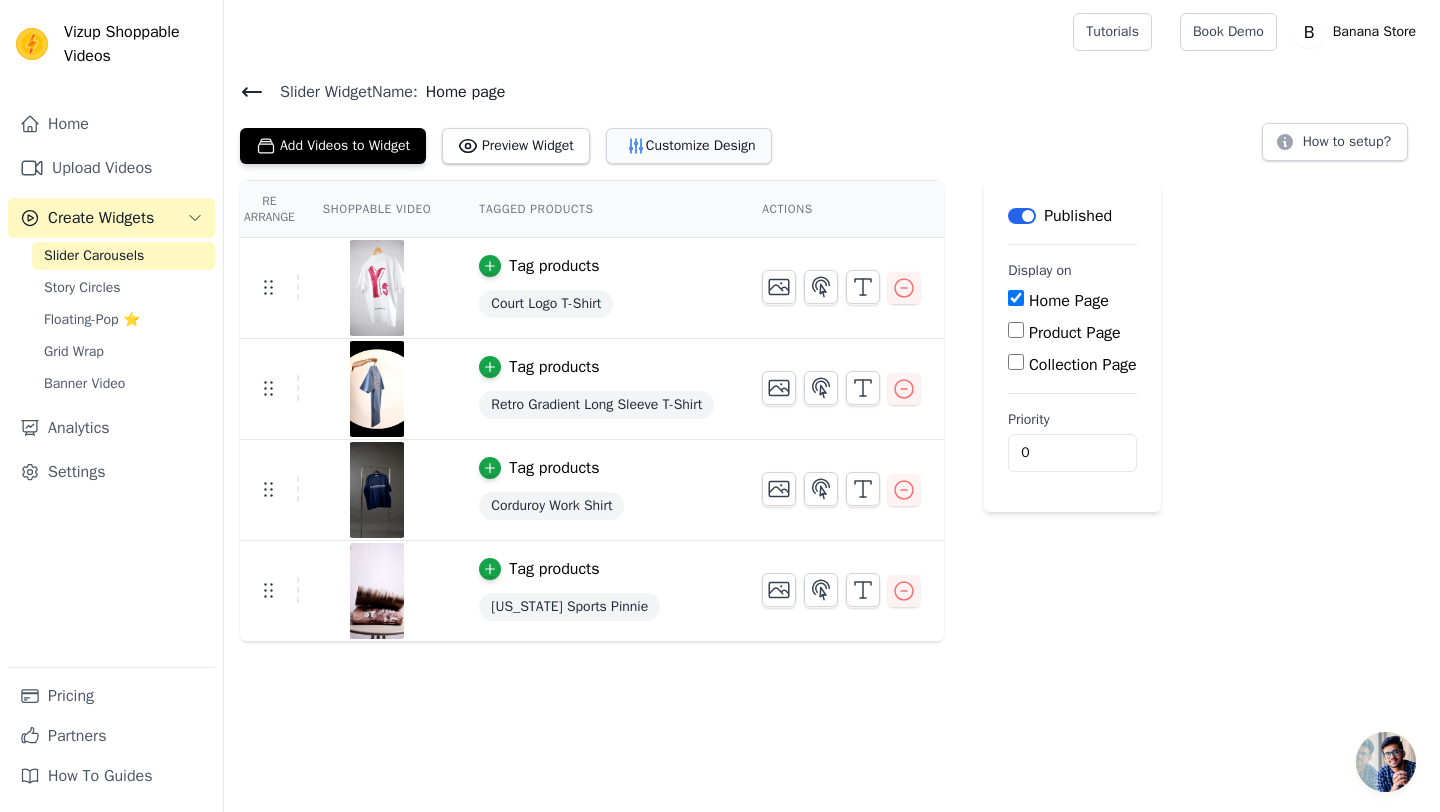 click 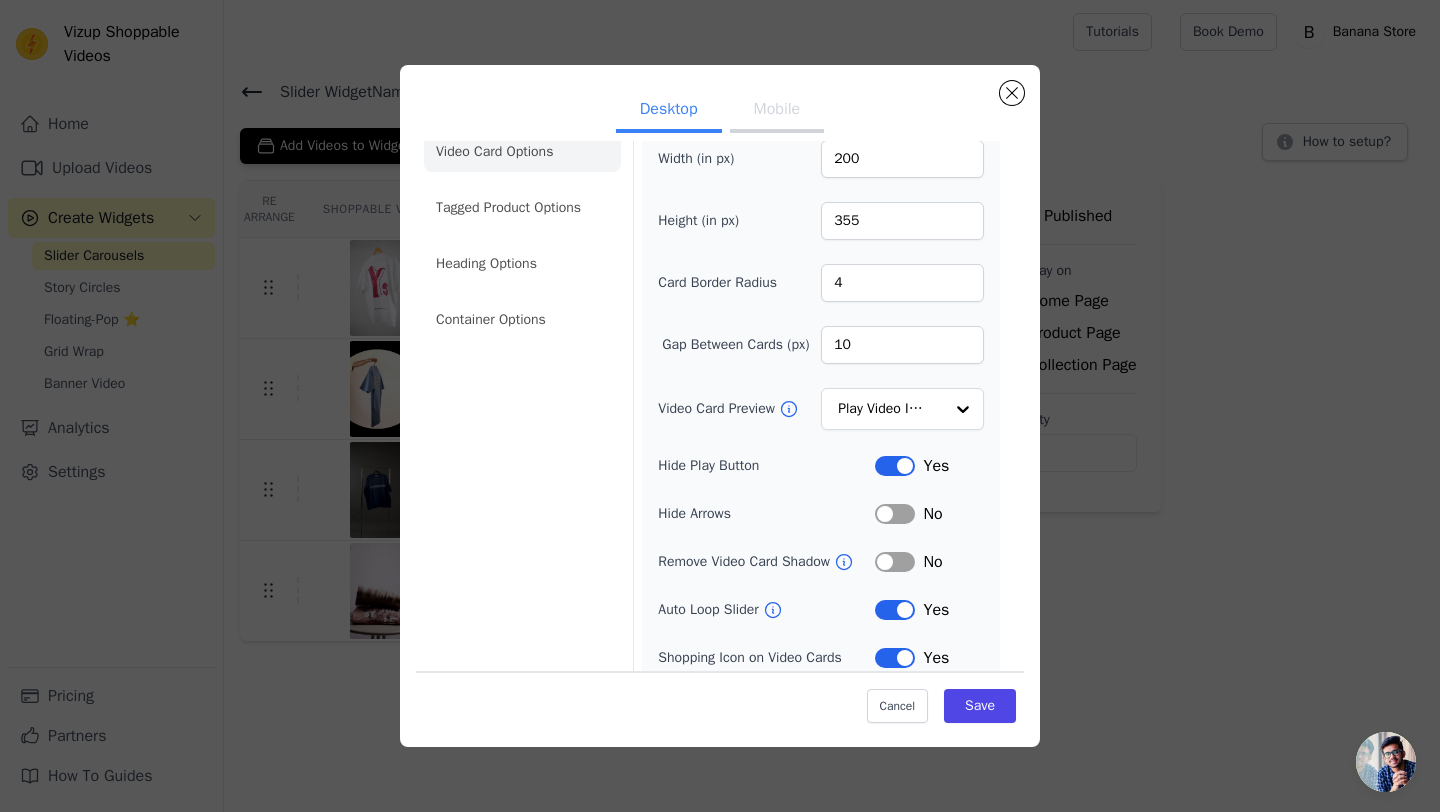 scroll, scrollTop: 0, scrollLeft: 0, axis: both 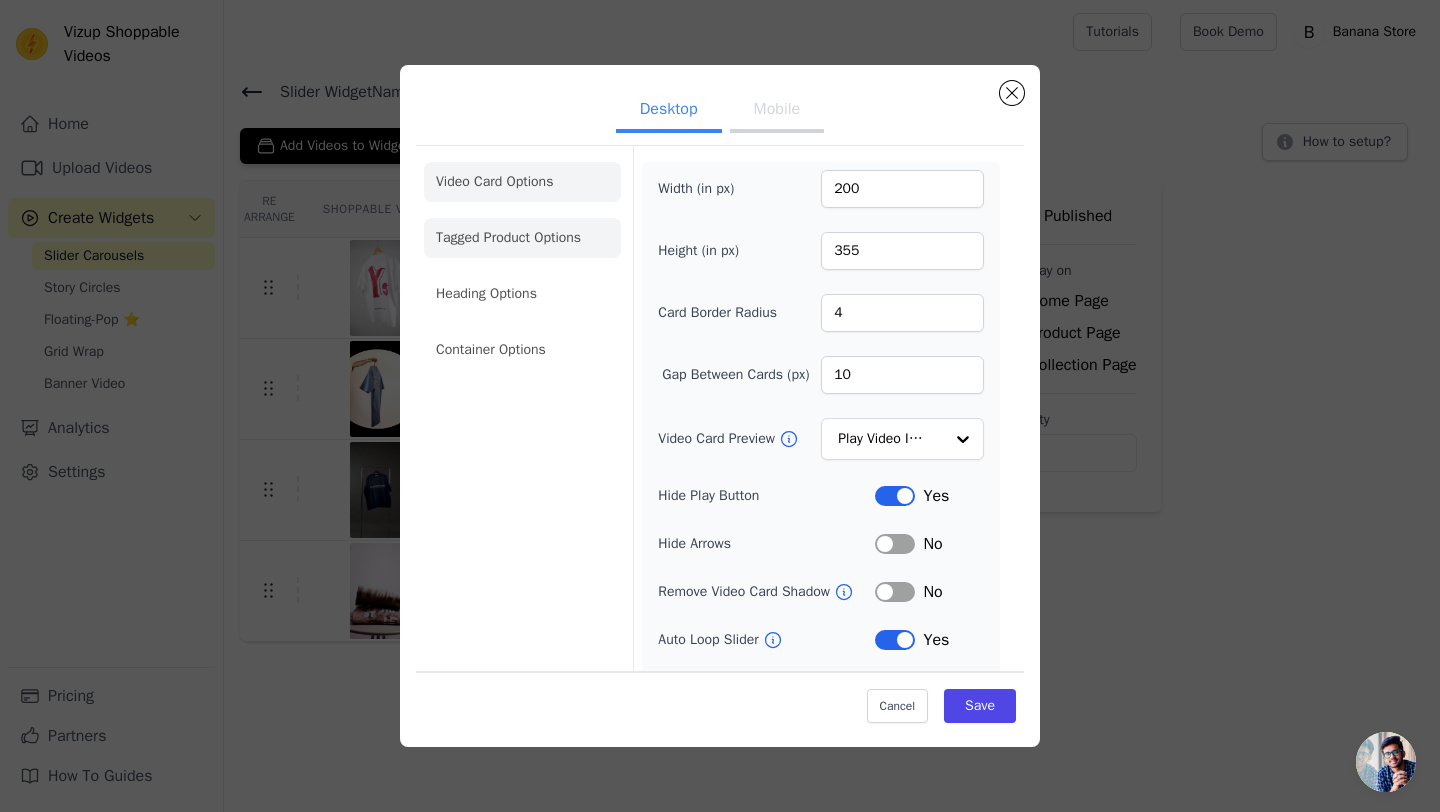click on "Tagged Product Options" 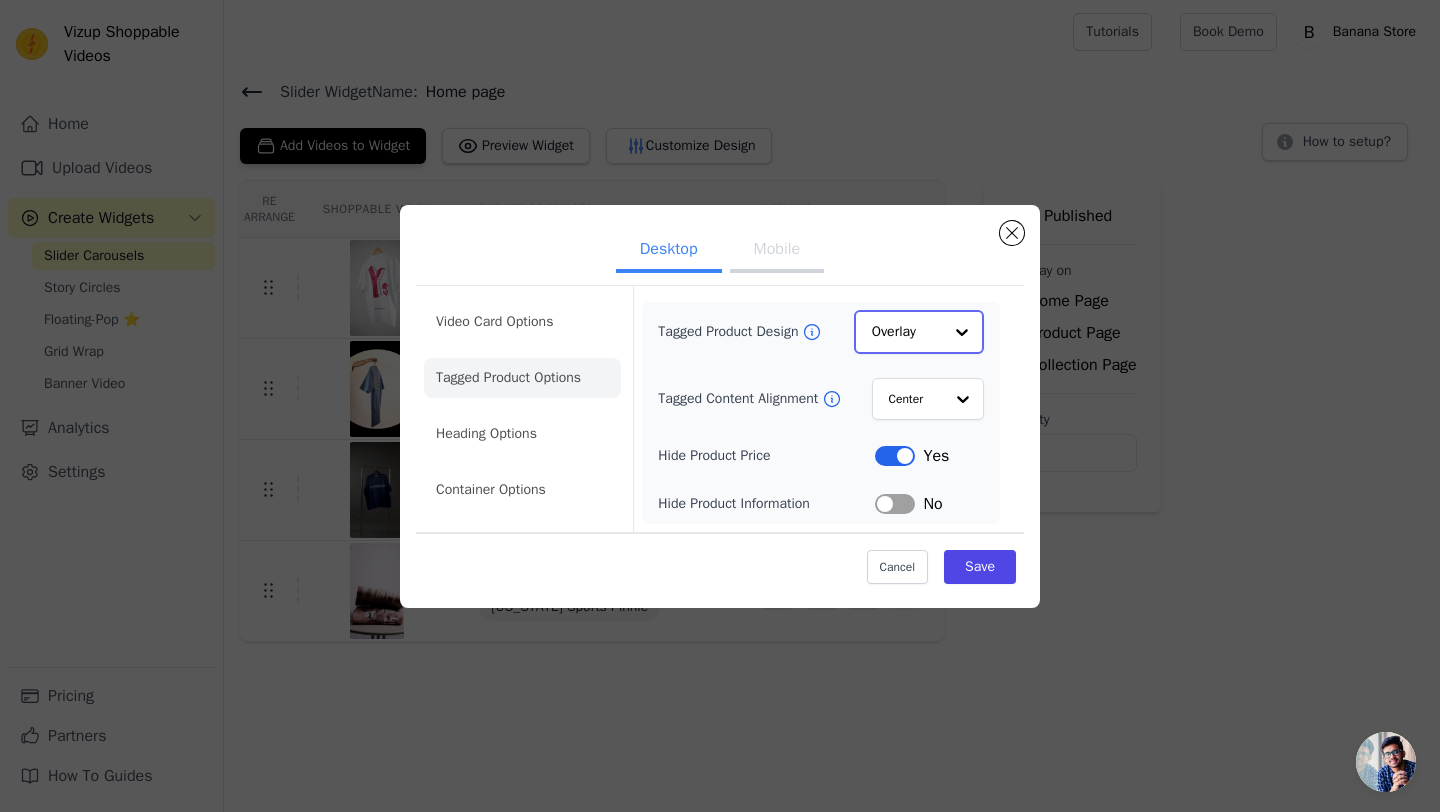 click on "Tagged Product Design" 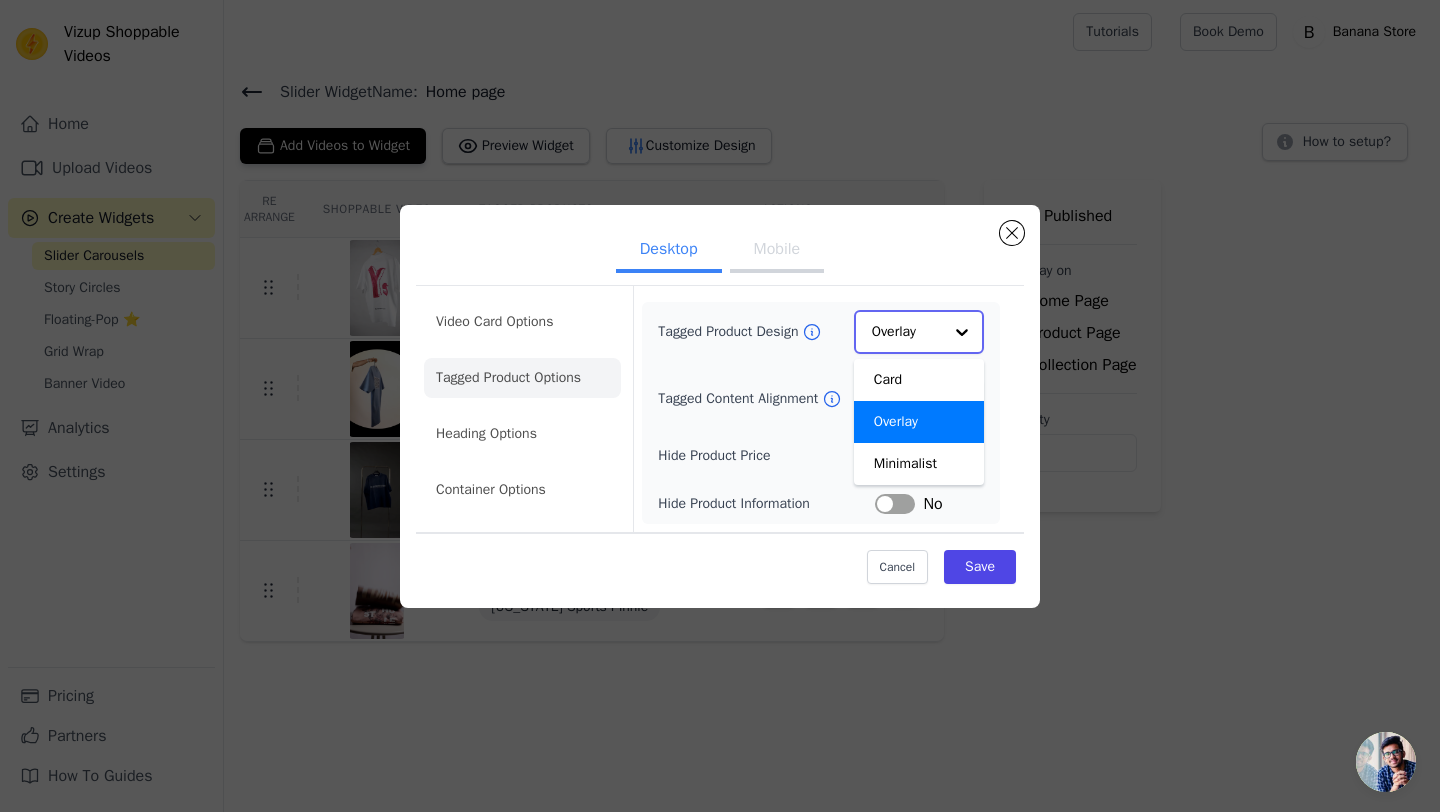 click on "Tagged Product Design" 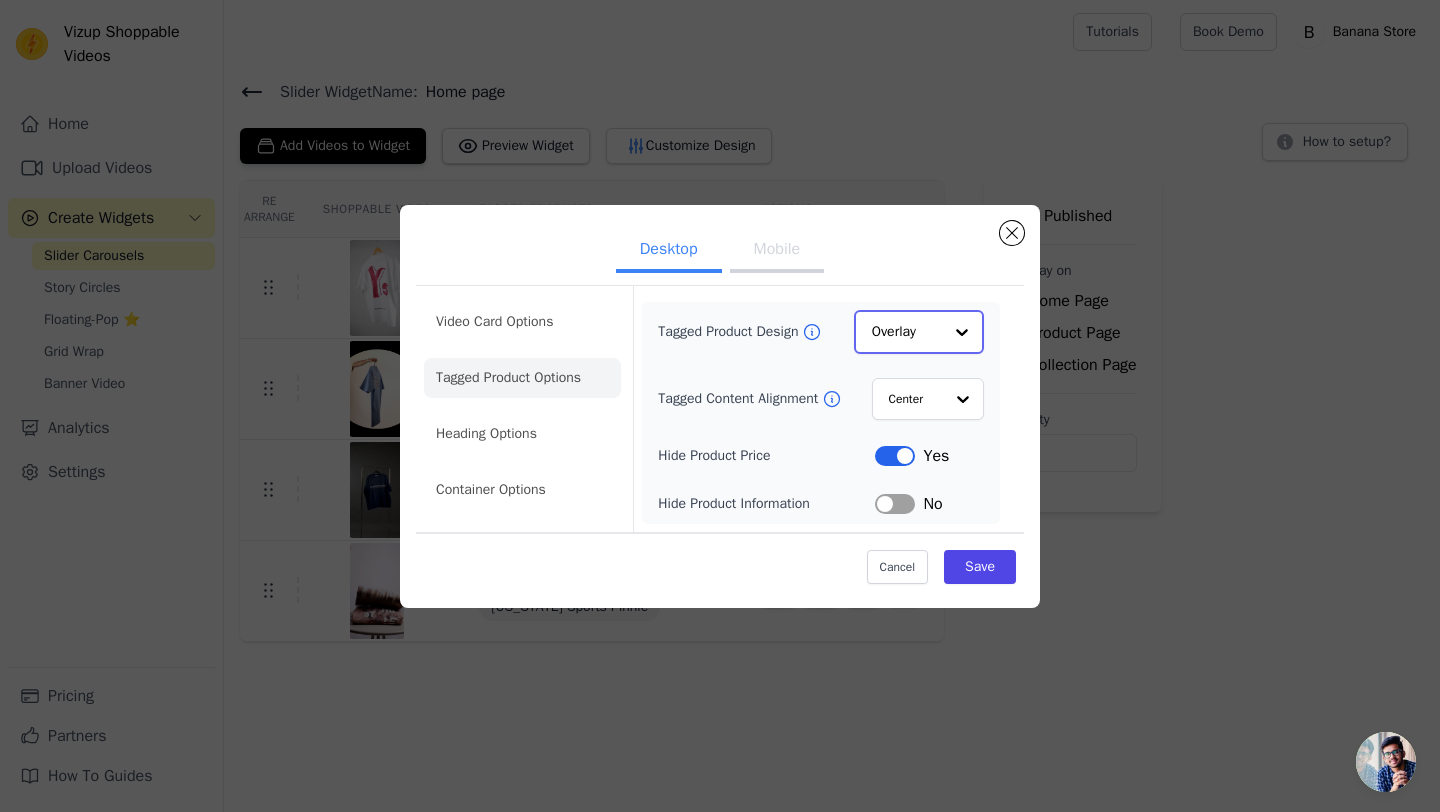 click on "Tagged Product Design" 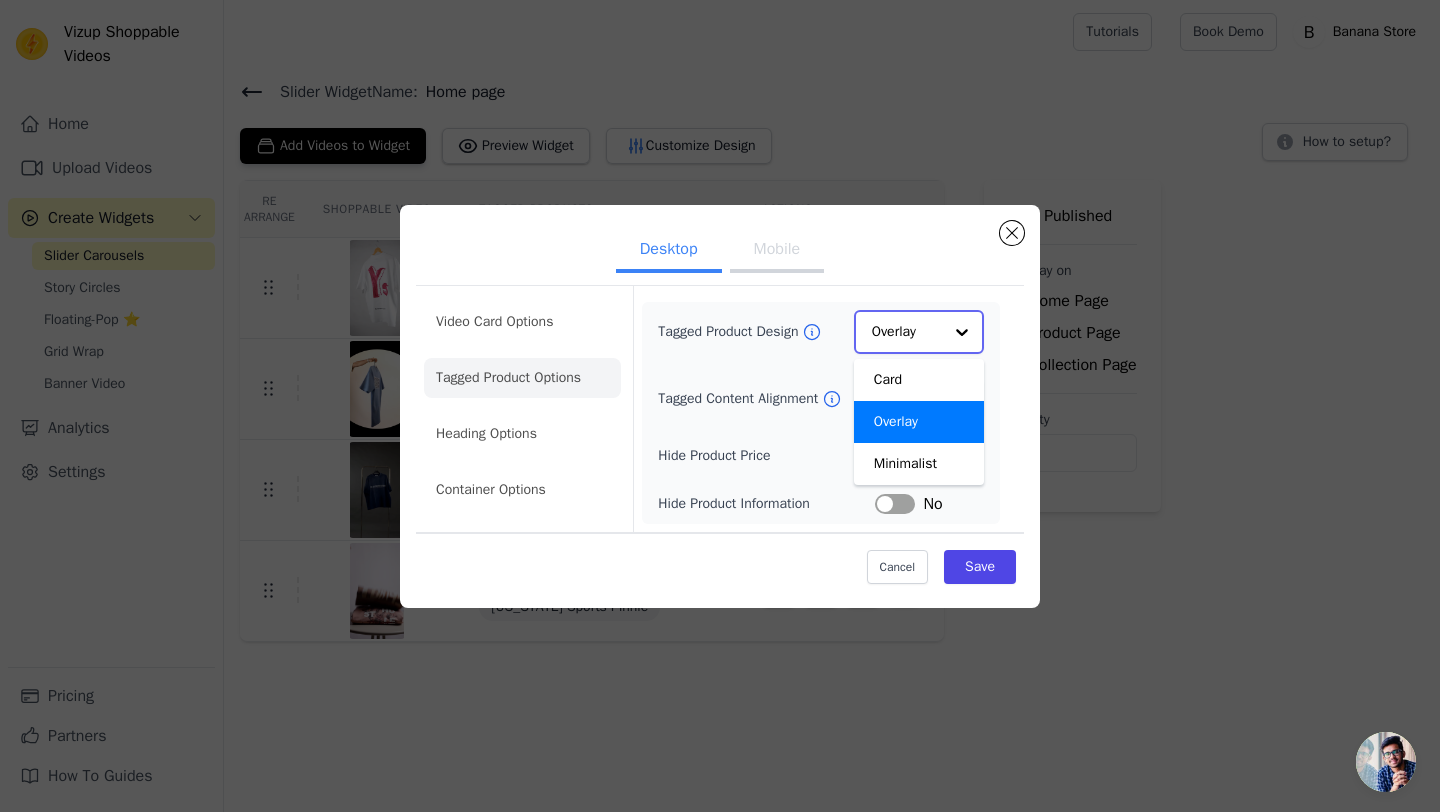 click on "Tagged Product Design" 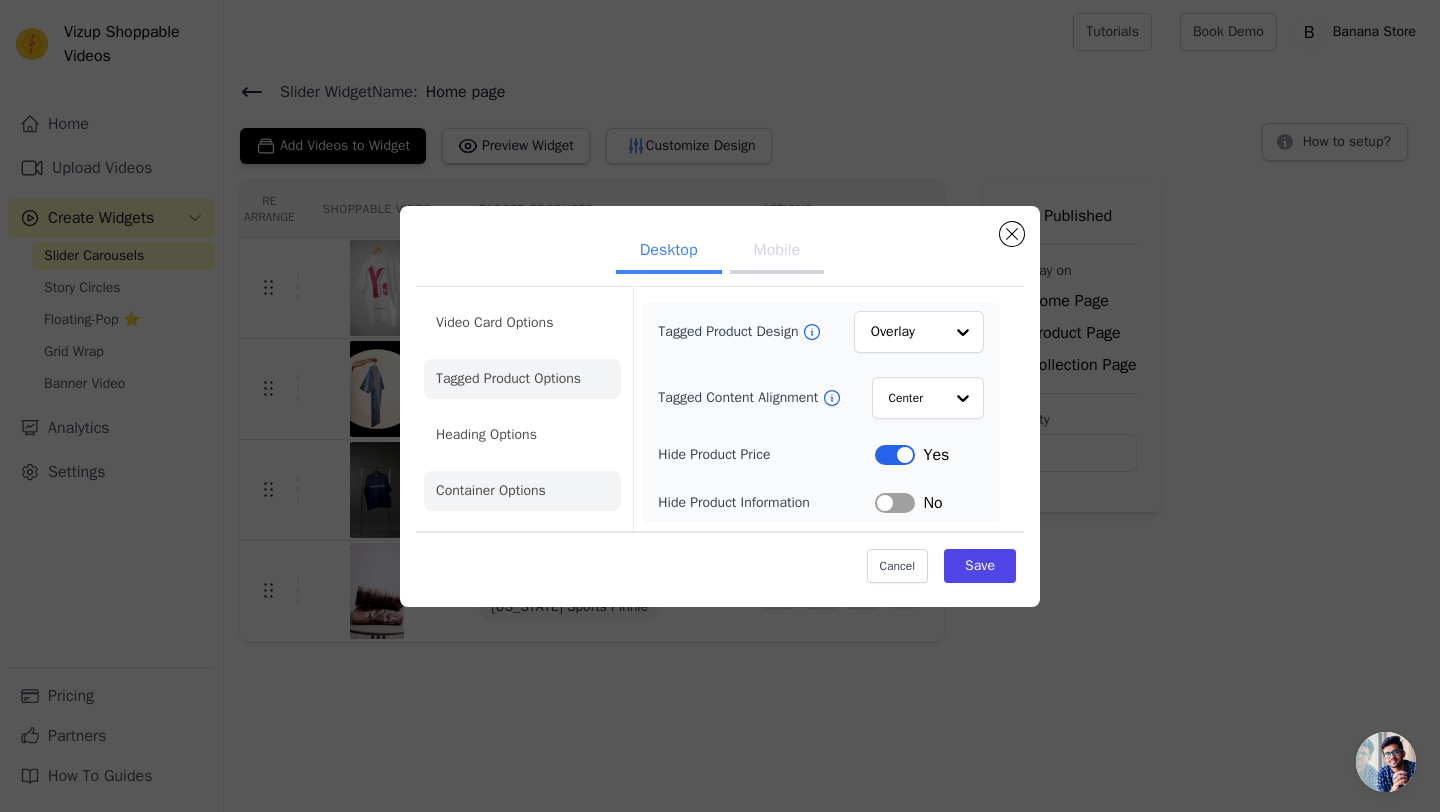 click on "Container Options" 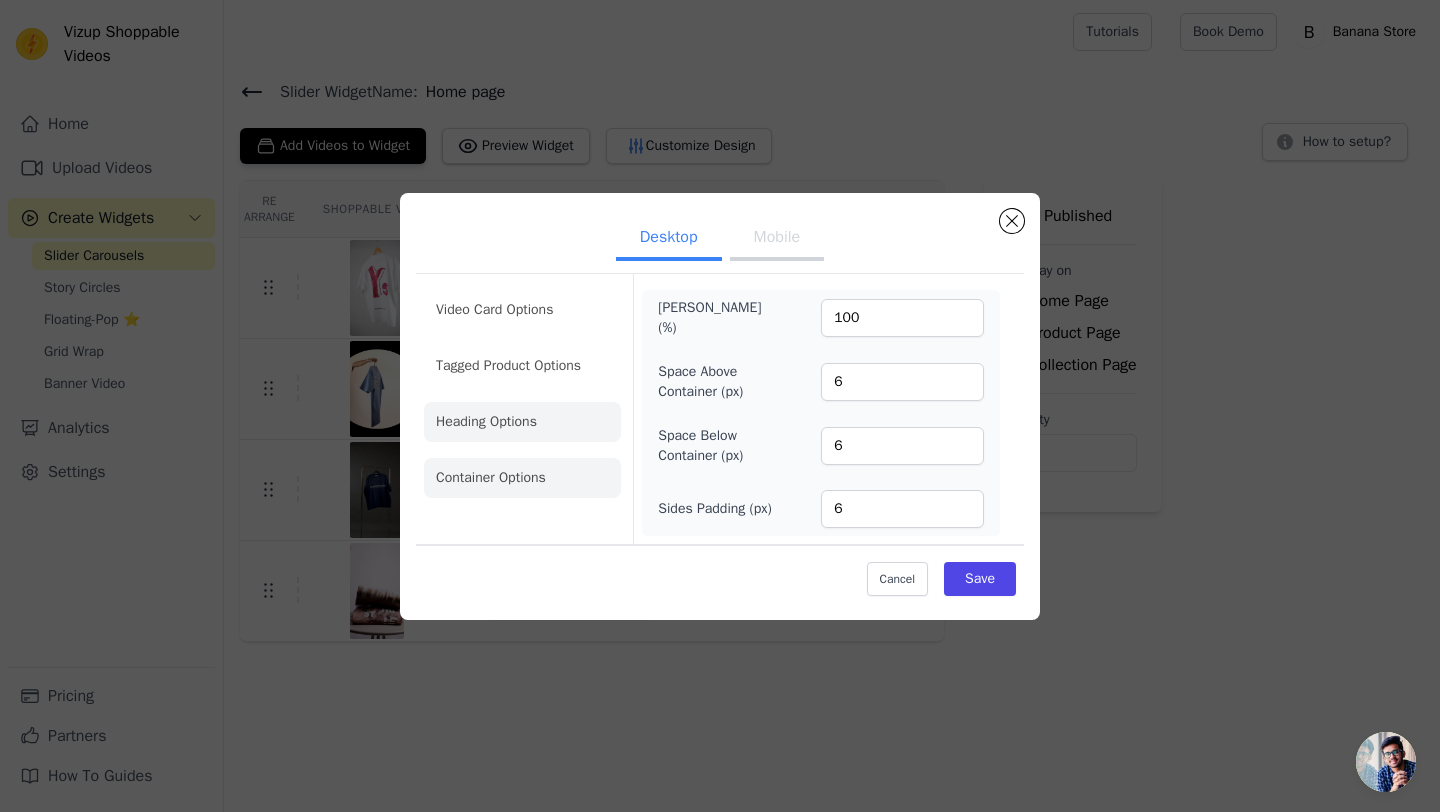 click on "Heading Options" 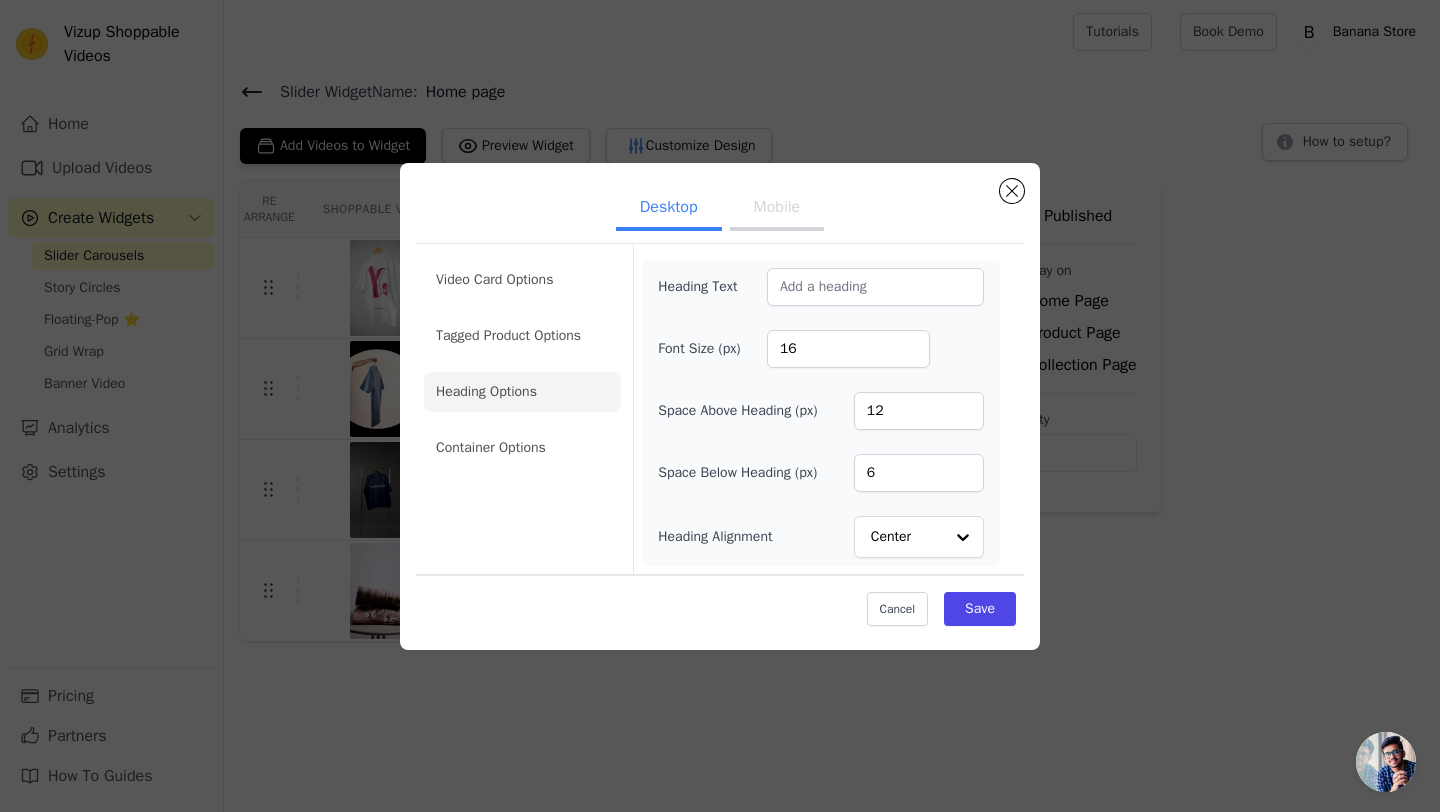 click on "Video Card Options Tagged Product Options Heading Options Container Options" at bounding box center (522, 409) 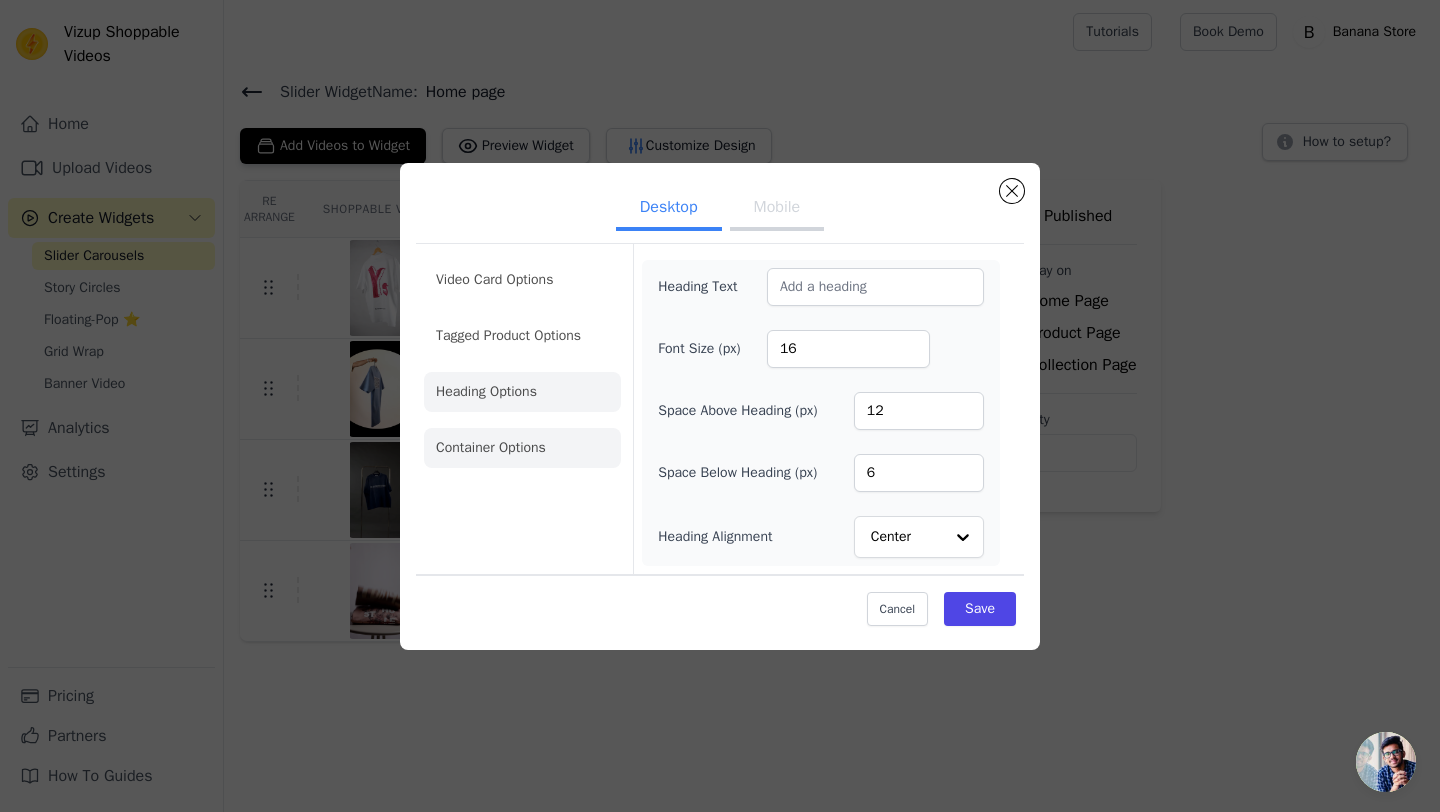 click on "Container Options" 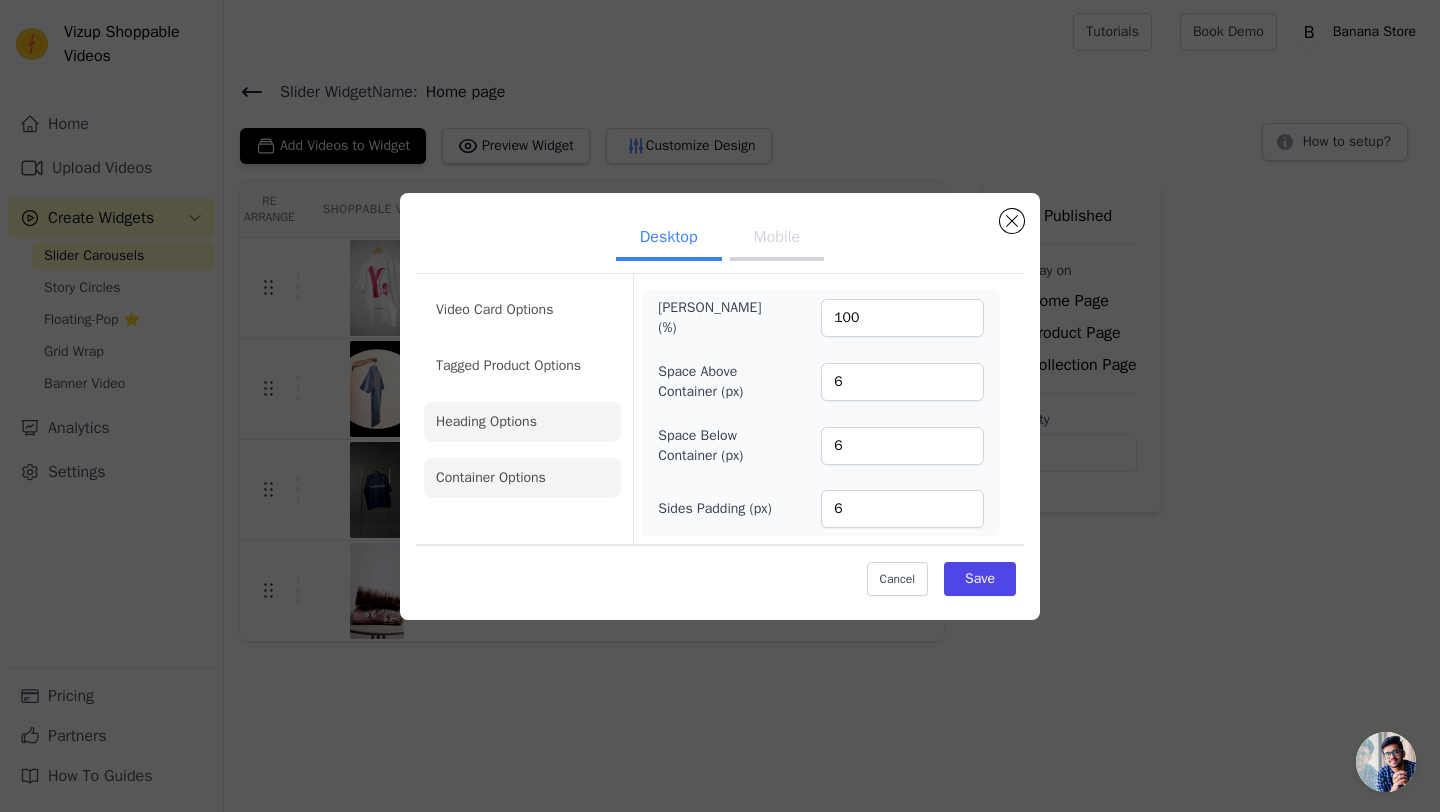 click on "Heading Options" 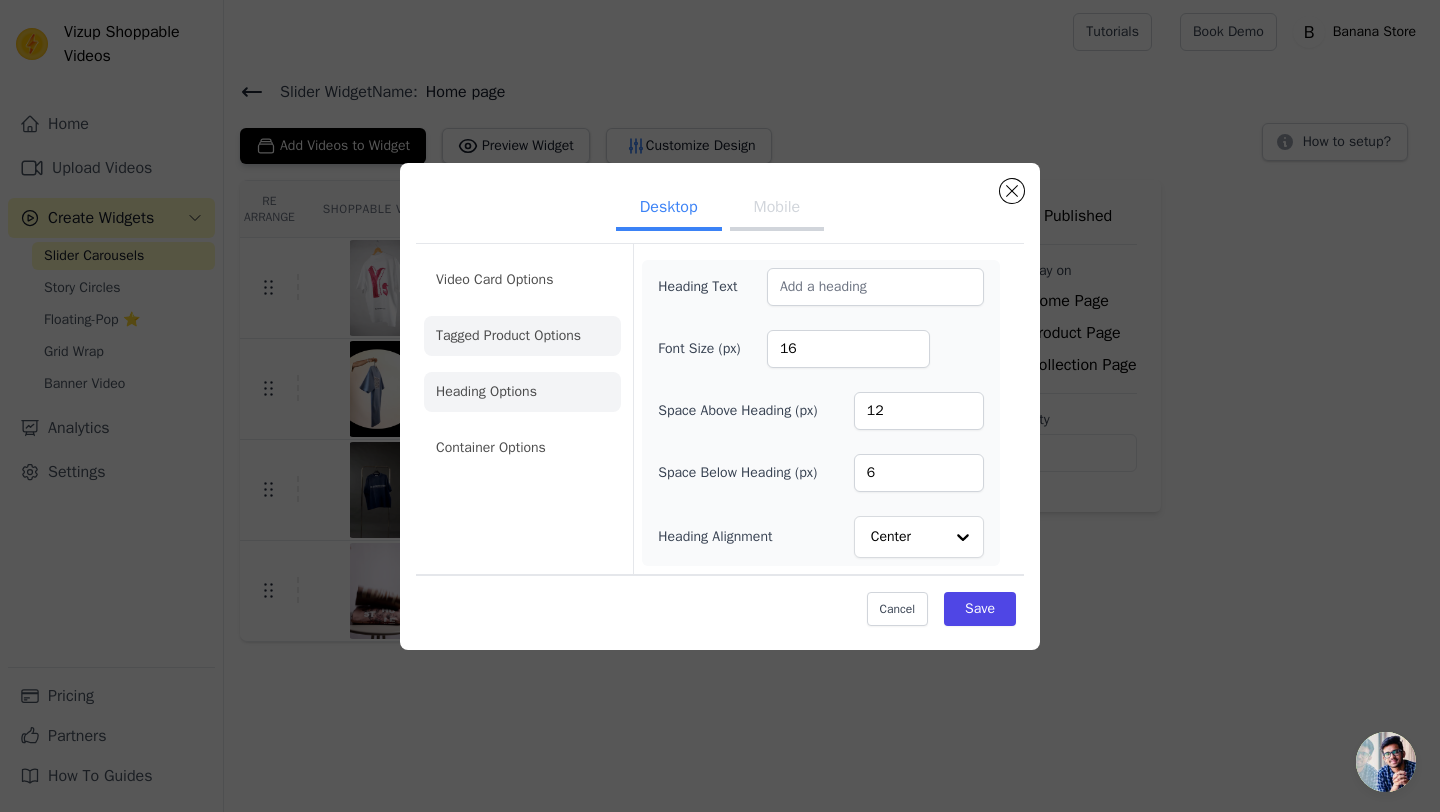 click on "Tagged Product Options" 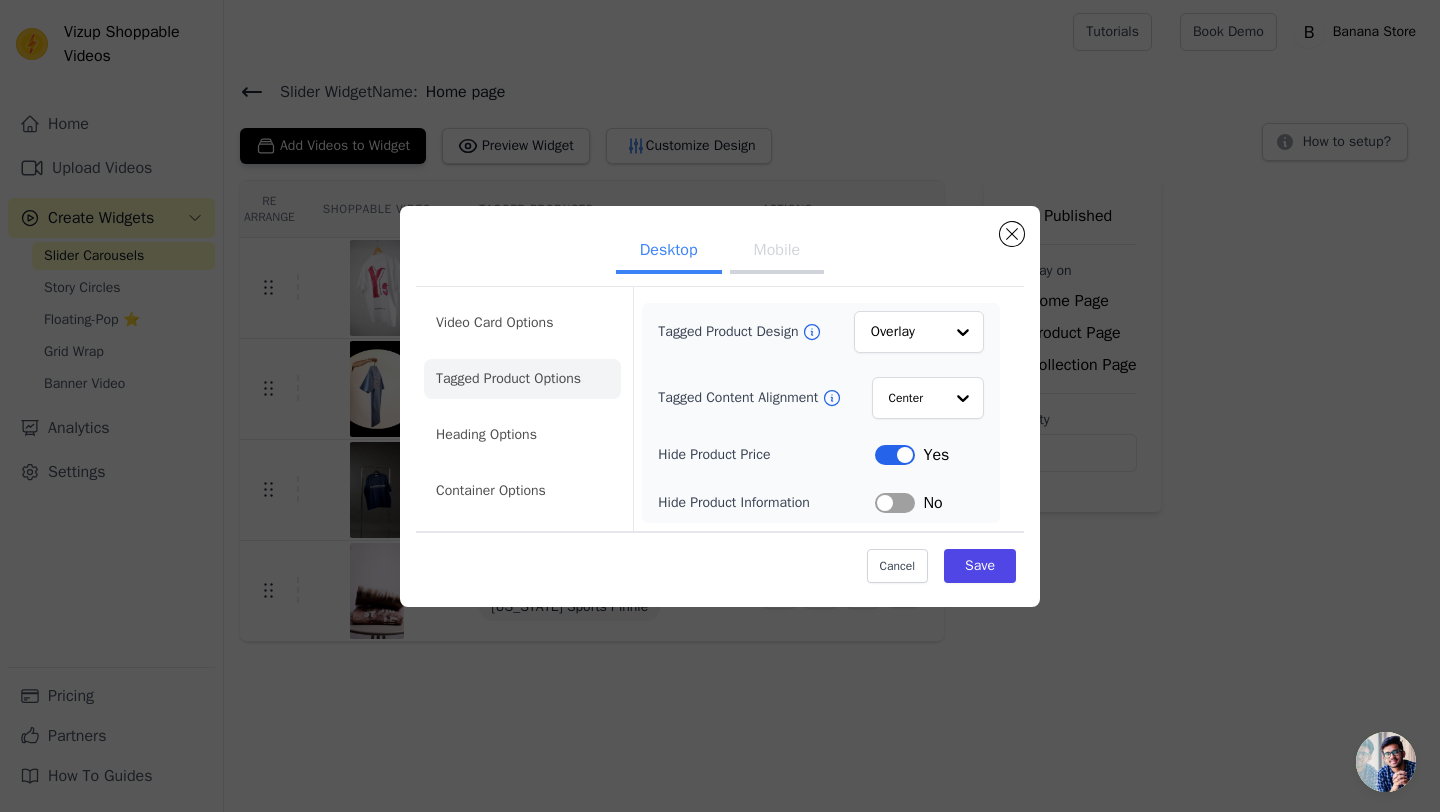 click on "Video Card Options" 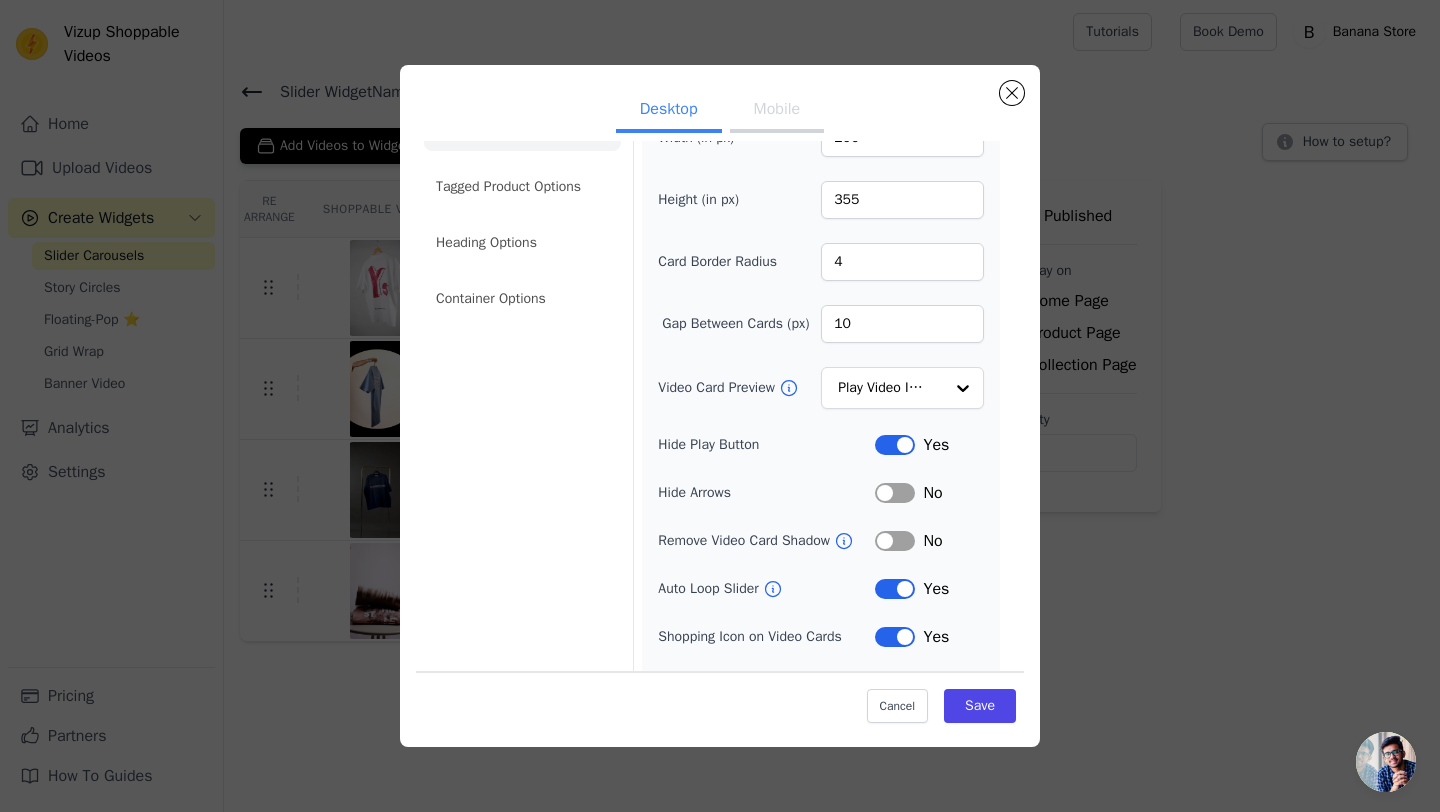 scroll, scrollTop: 95, scrollLeft: 0, axis: vertical 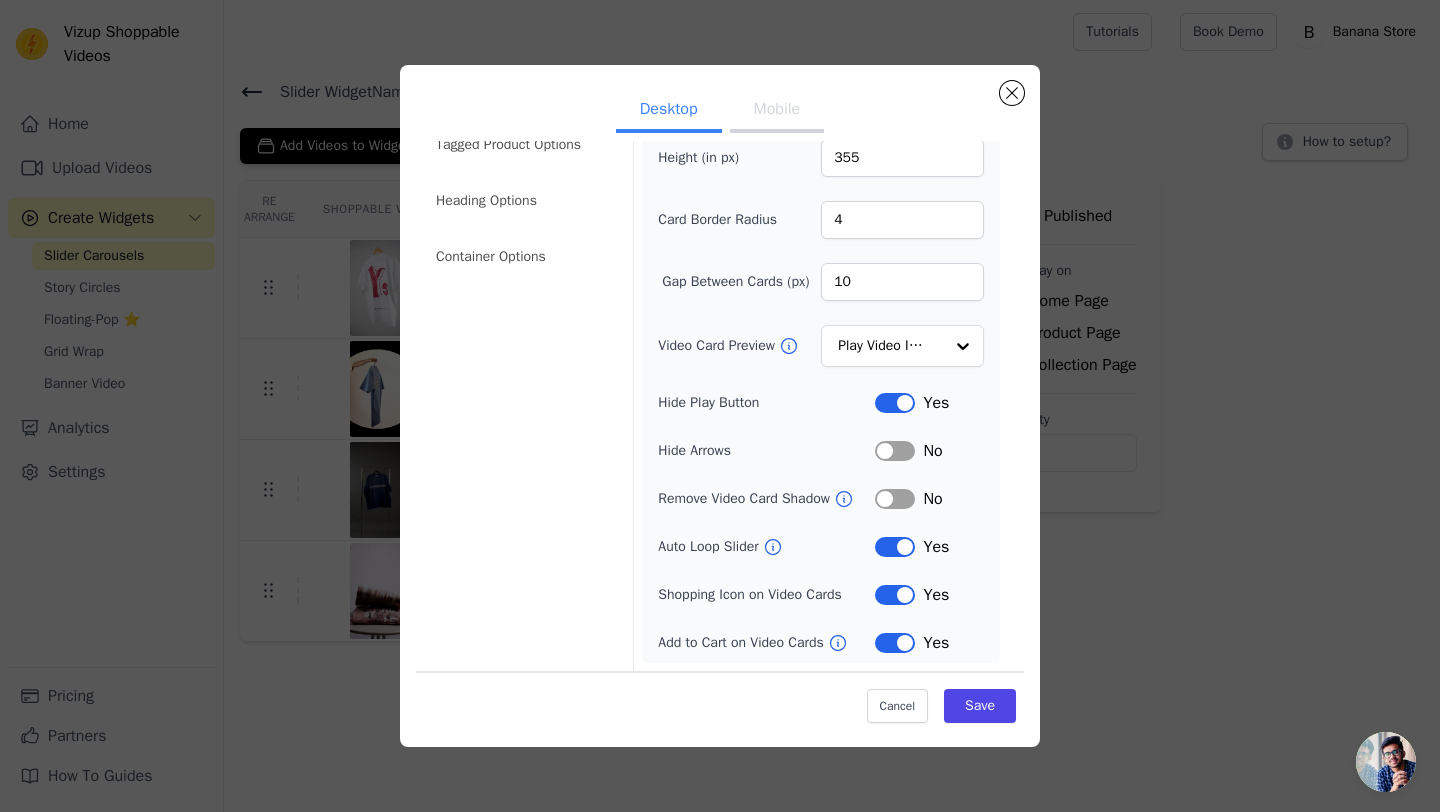 click 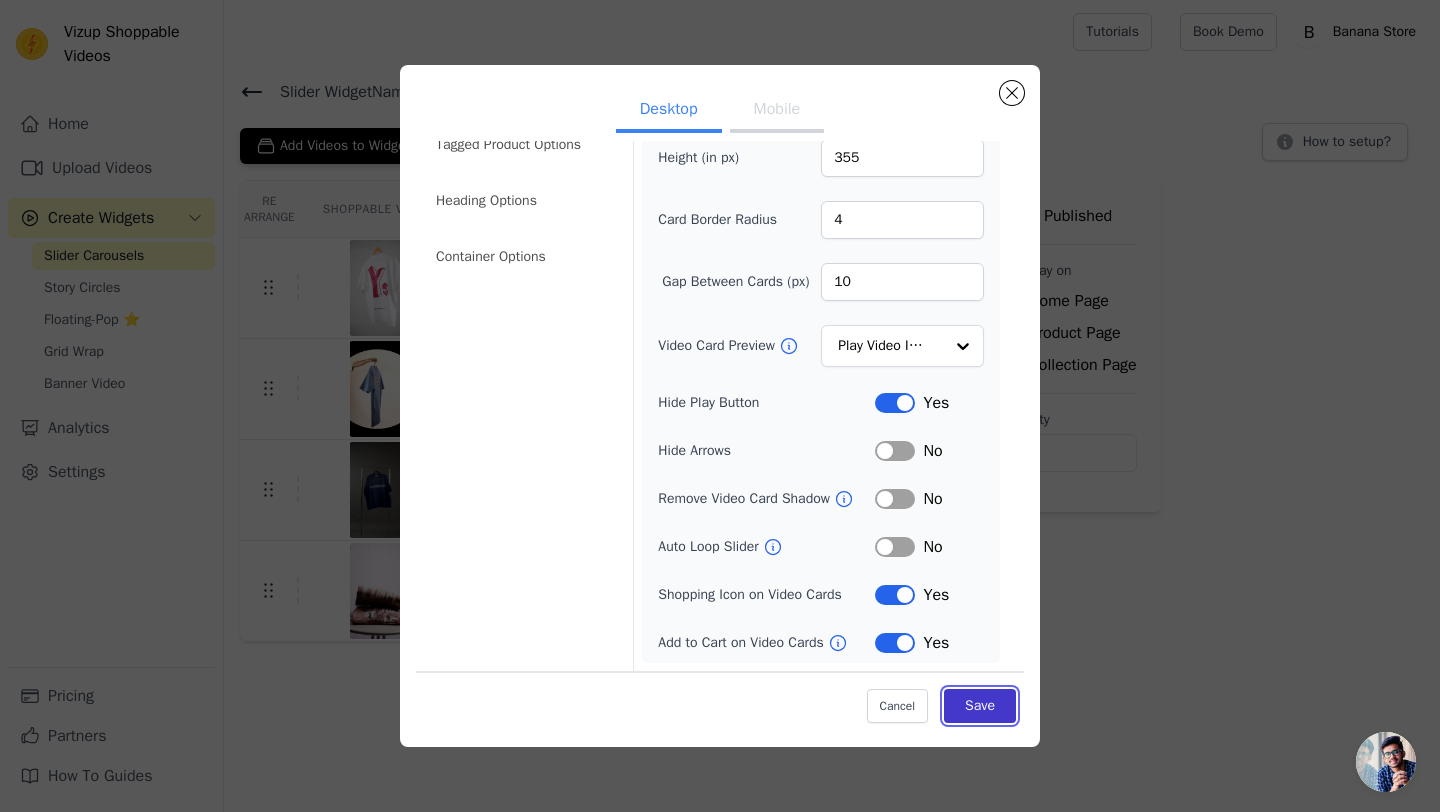 click on "Save" at bounding box center [980, 706] 